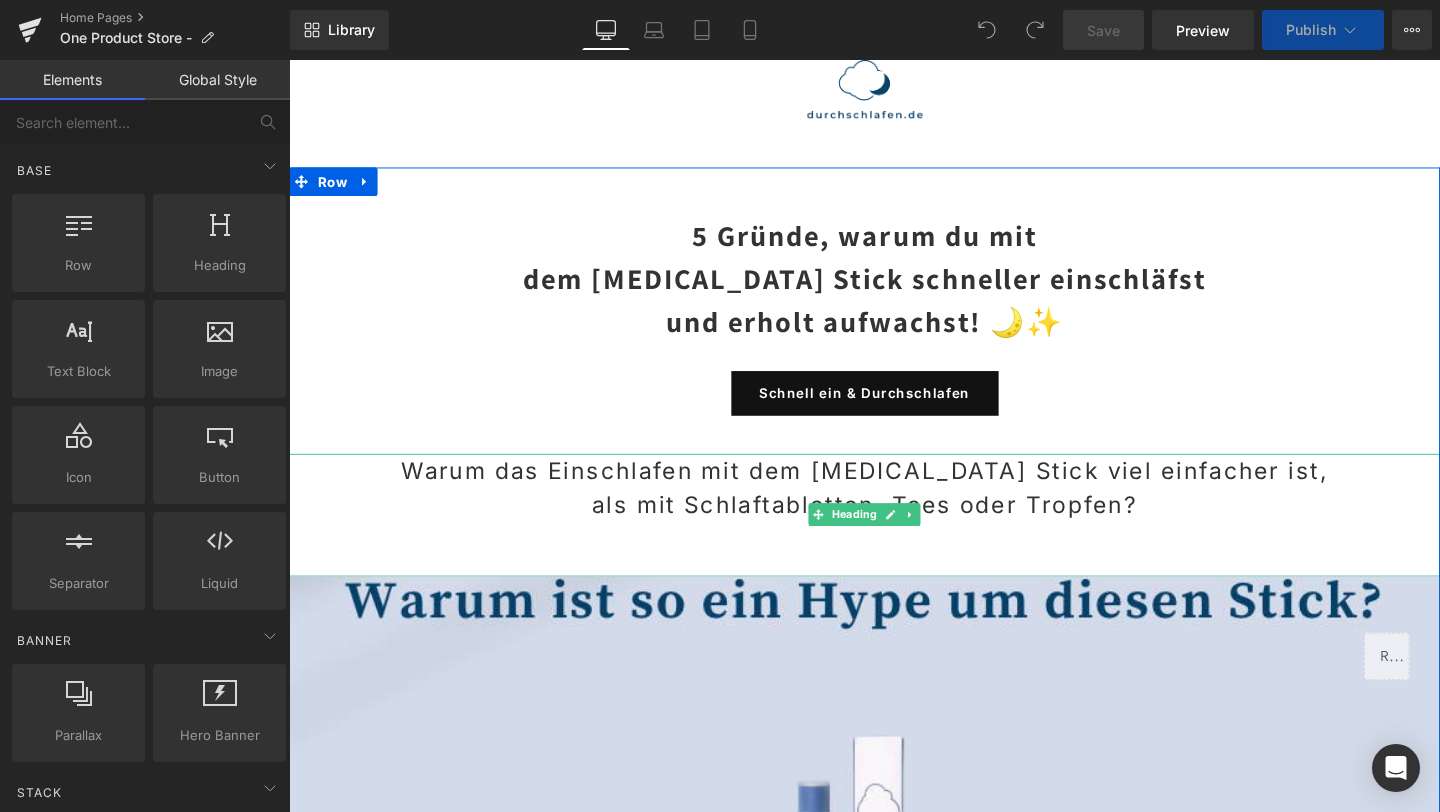 scroll, scrollTop: 0, scrollLeft: 0, axis: both 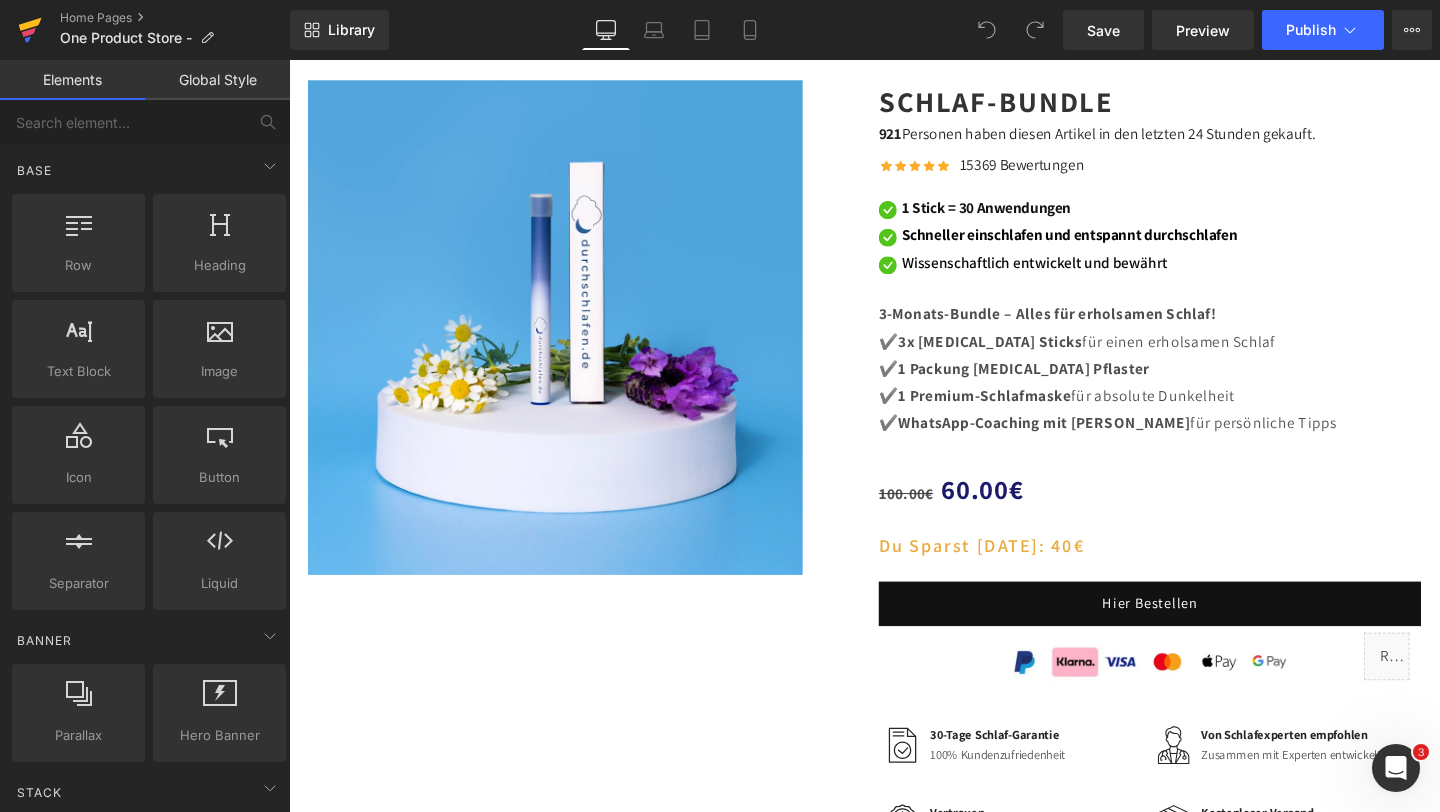 click 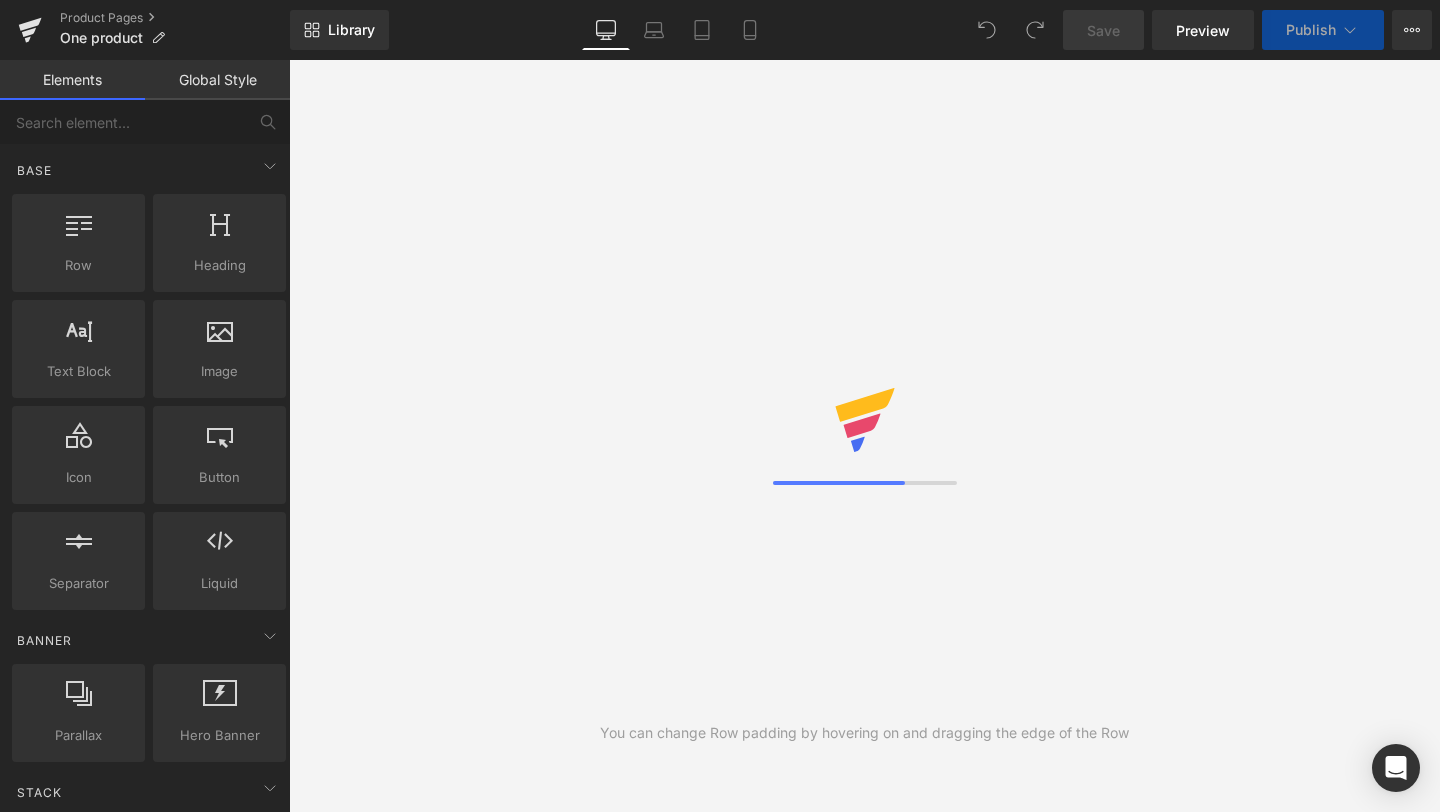 scroll, scrollTop: 0, scrollLeft: 0, axis: both 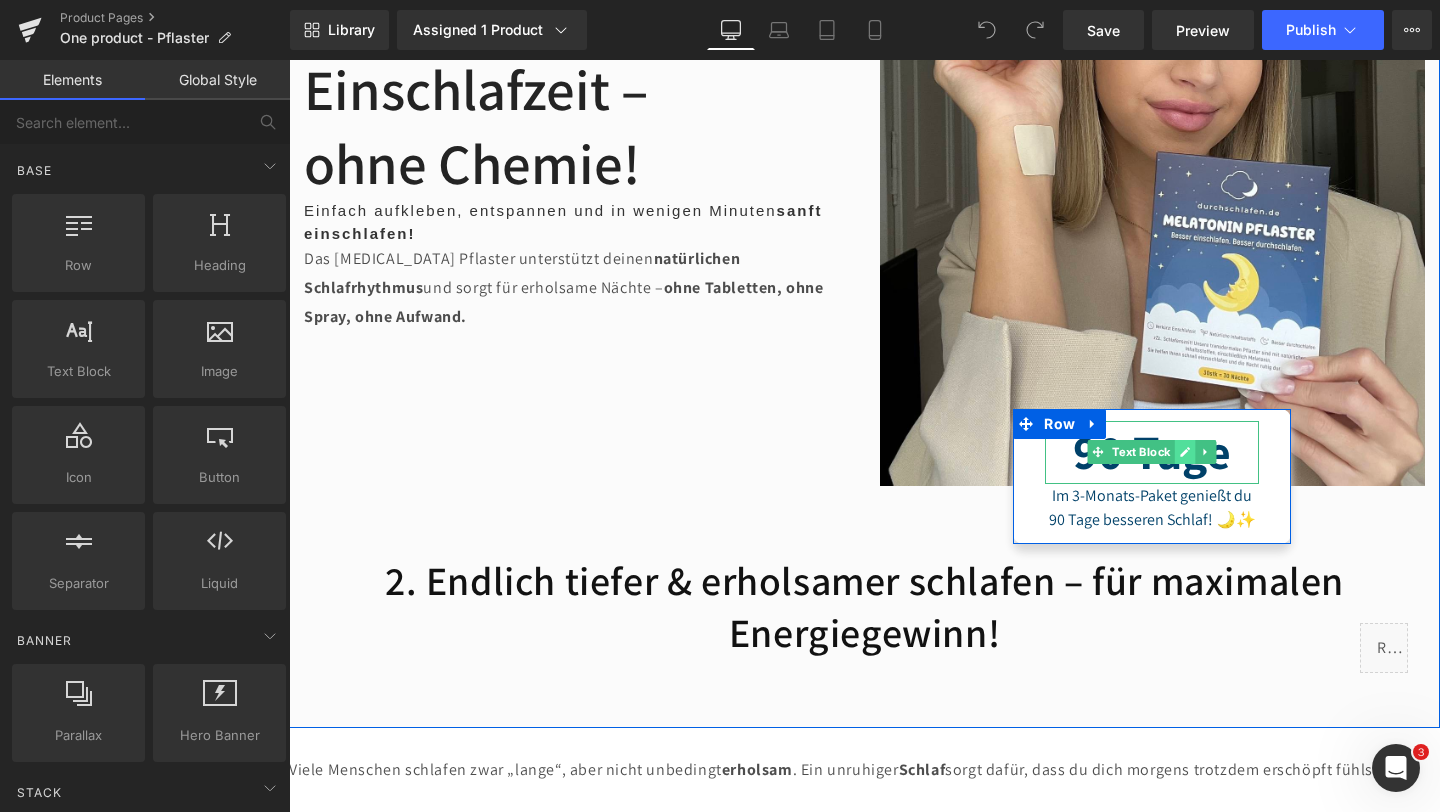 click 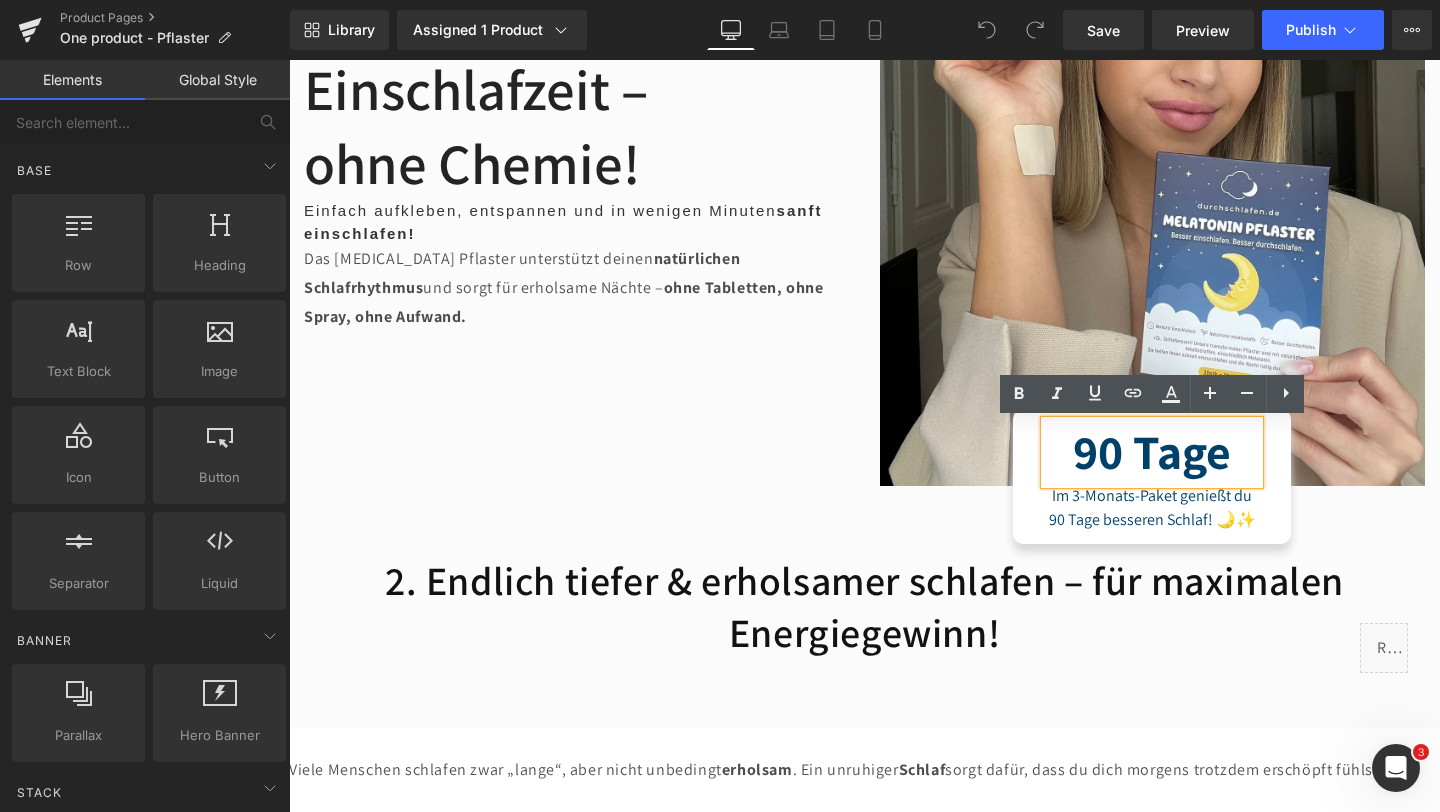 click on "90 Tage" at bounding box center [1152, 452] 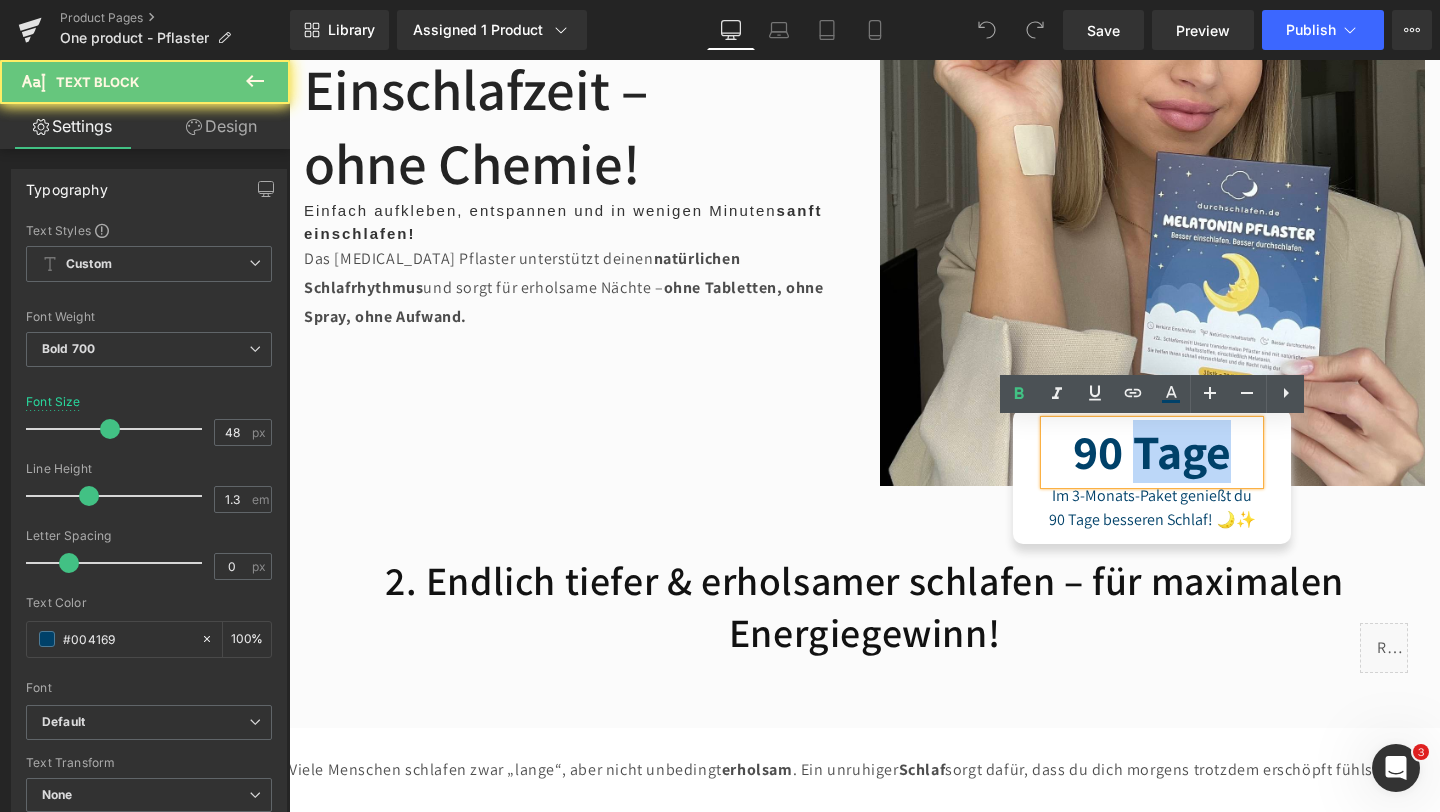 click on "90 Tage" at bounding box center [1152, 452] 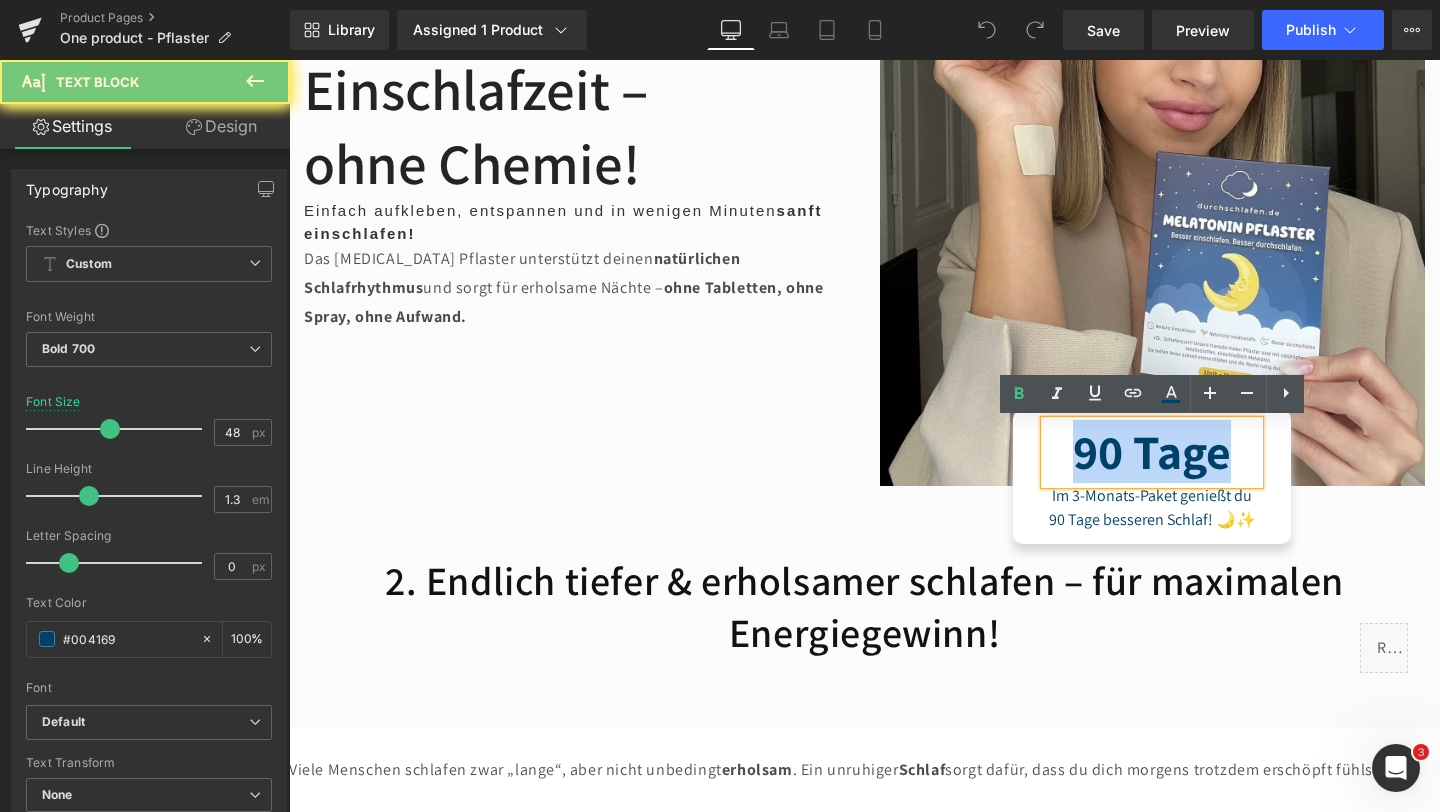 click on "90 Tage" at bounding box center (1152, 452) 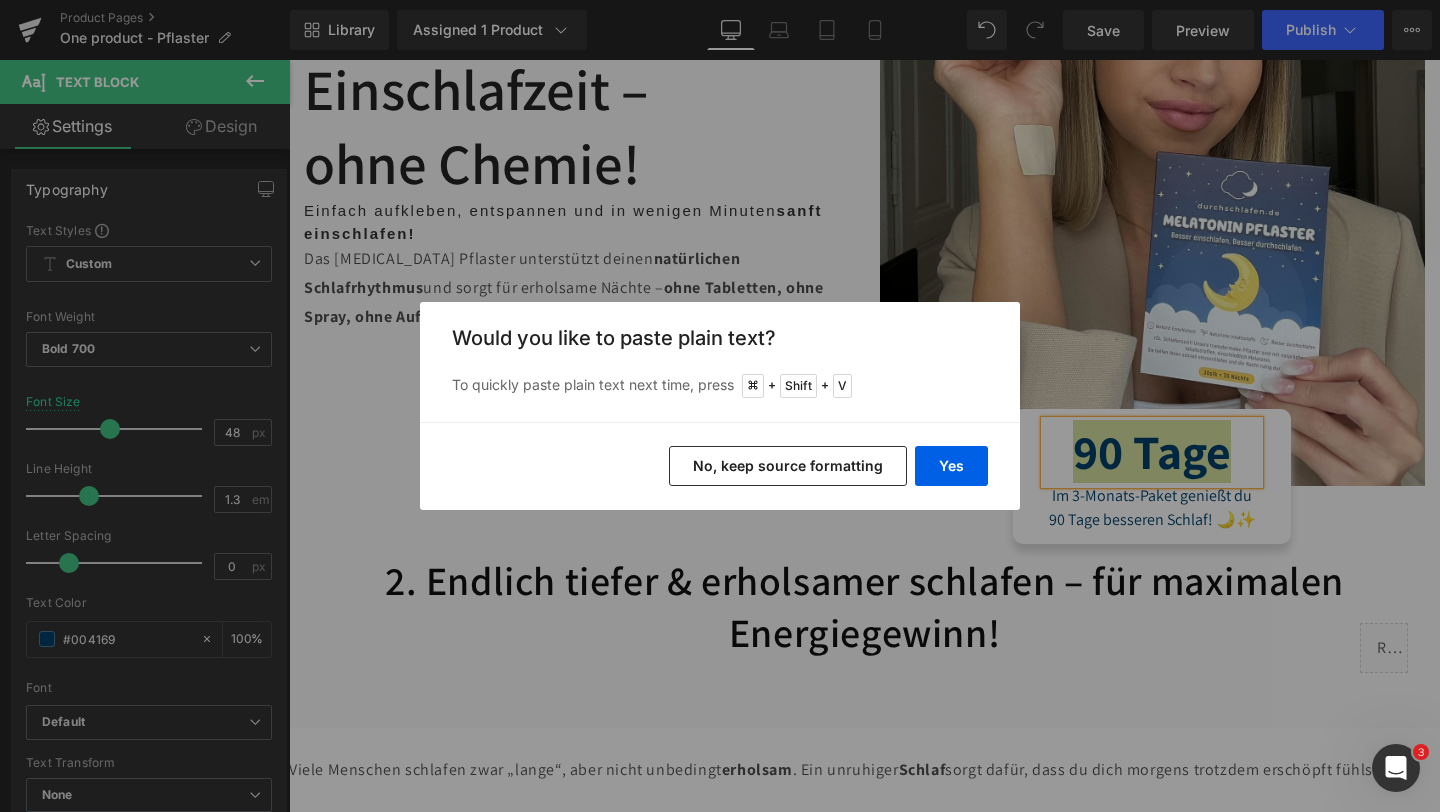 click on "No, keep source formatting" at bounding box center [788, 466] 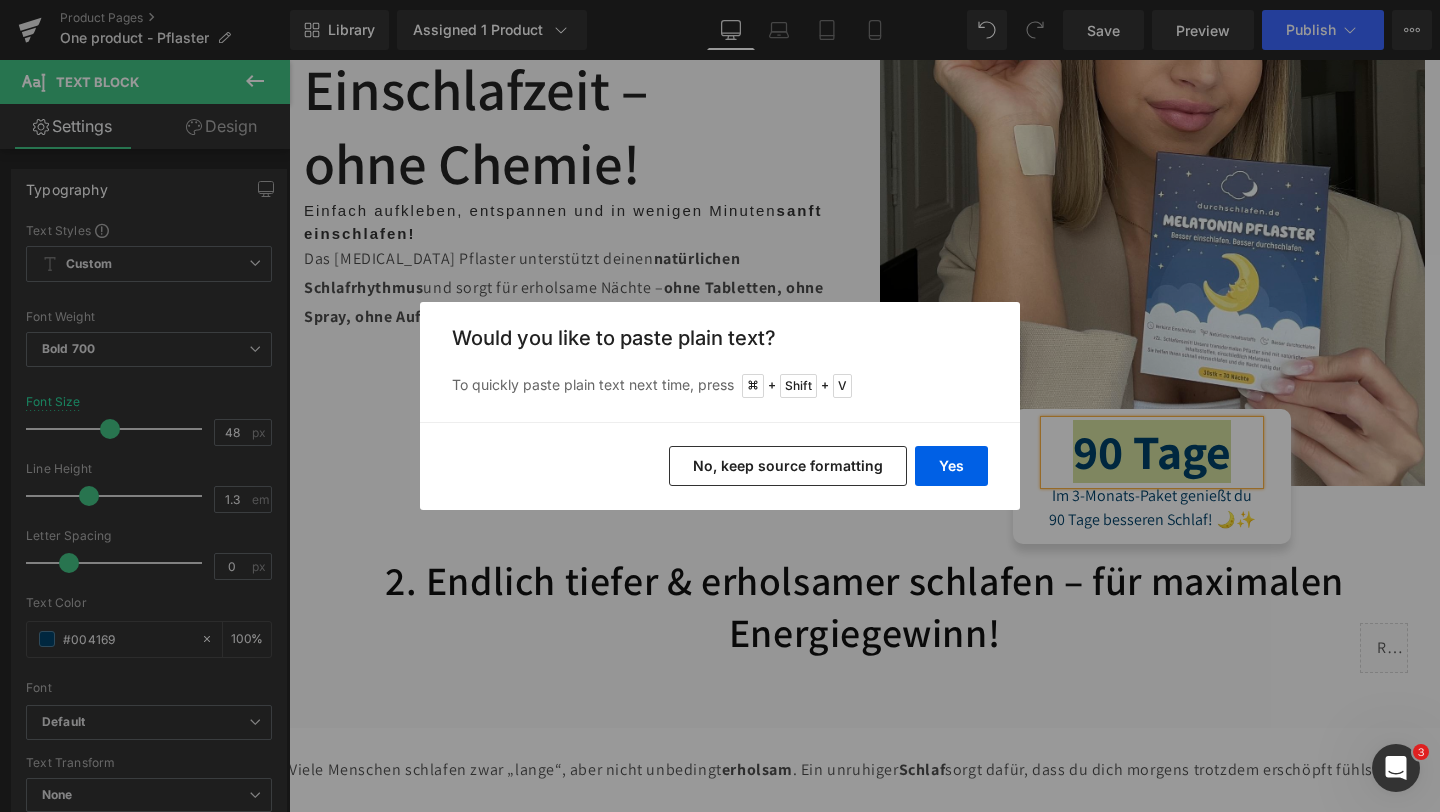 type 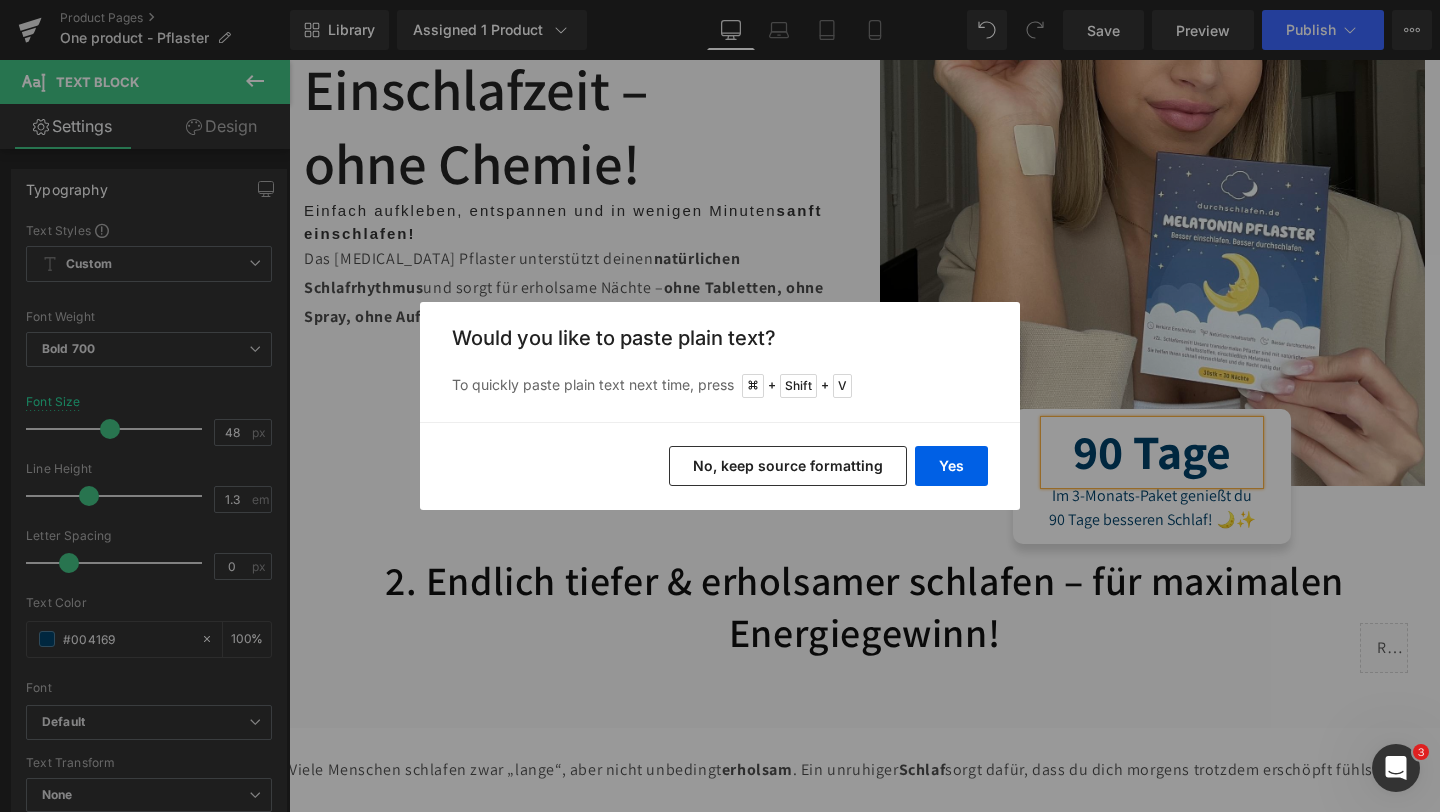scroll, scrollTop: 1442, scrollLeft: 0, axis: vertical 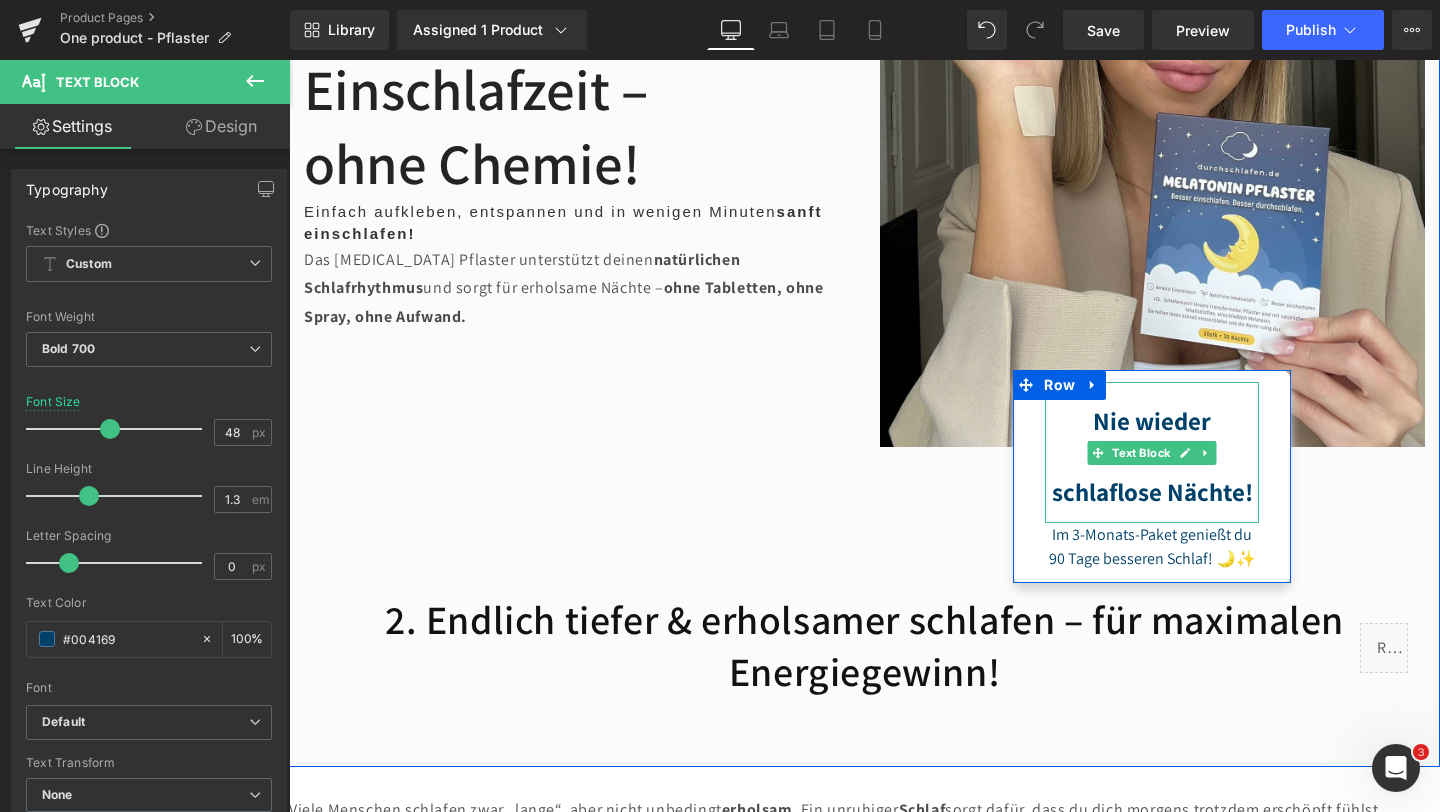 click on "Nie wieder schlaflose Nächte!" at bounding box center [1152, 452] 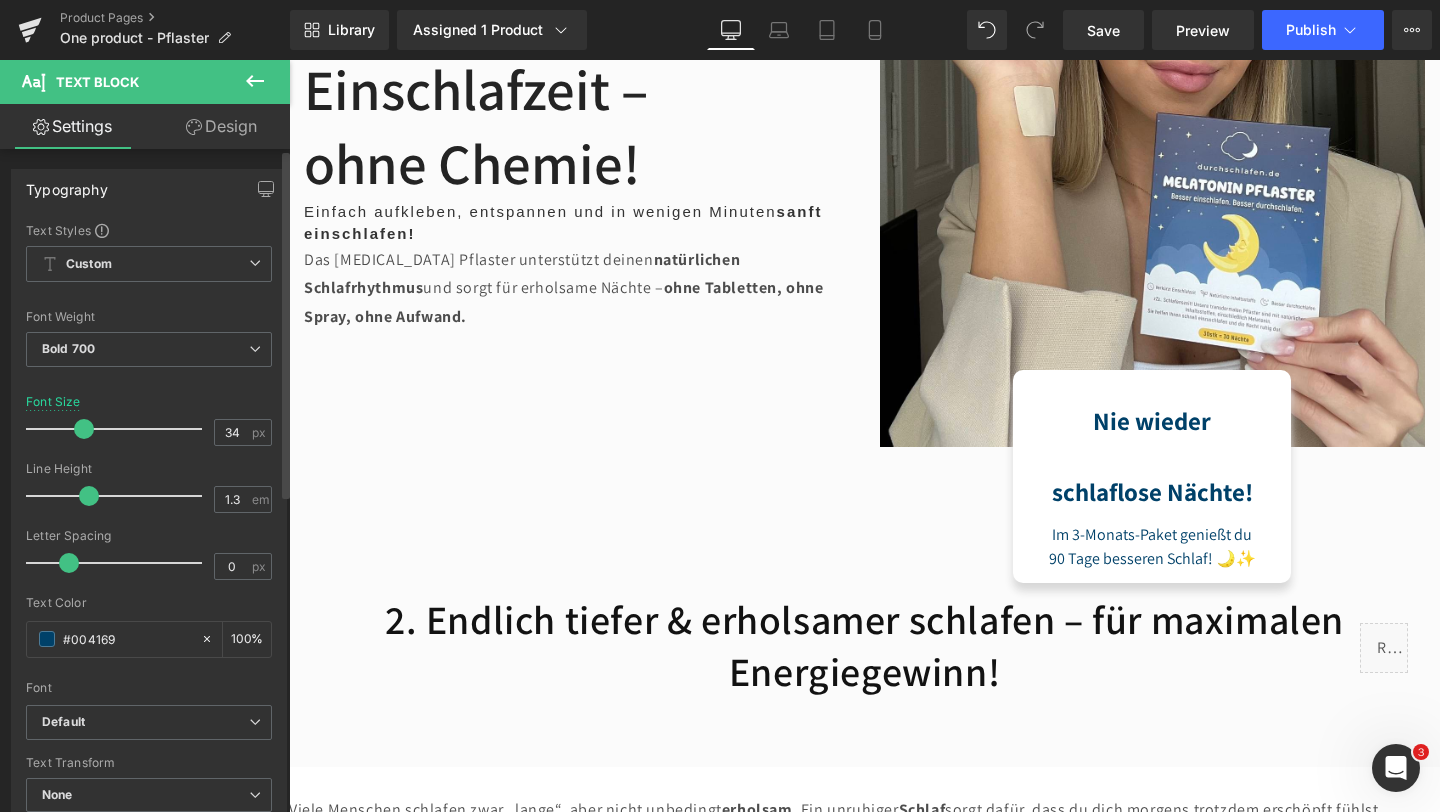 drag, startPoint x: 108, startPoint y: 426, endPoint x: 84, endPoint y: 426, distance: 24 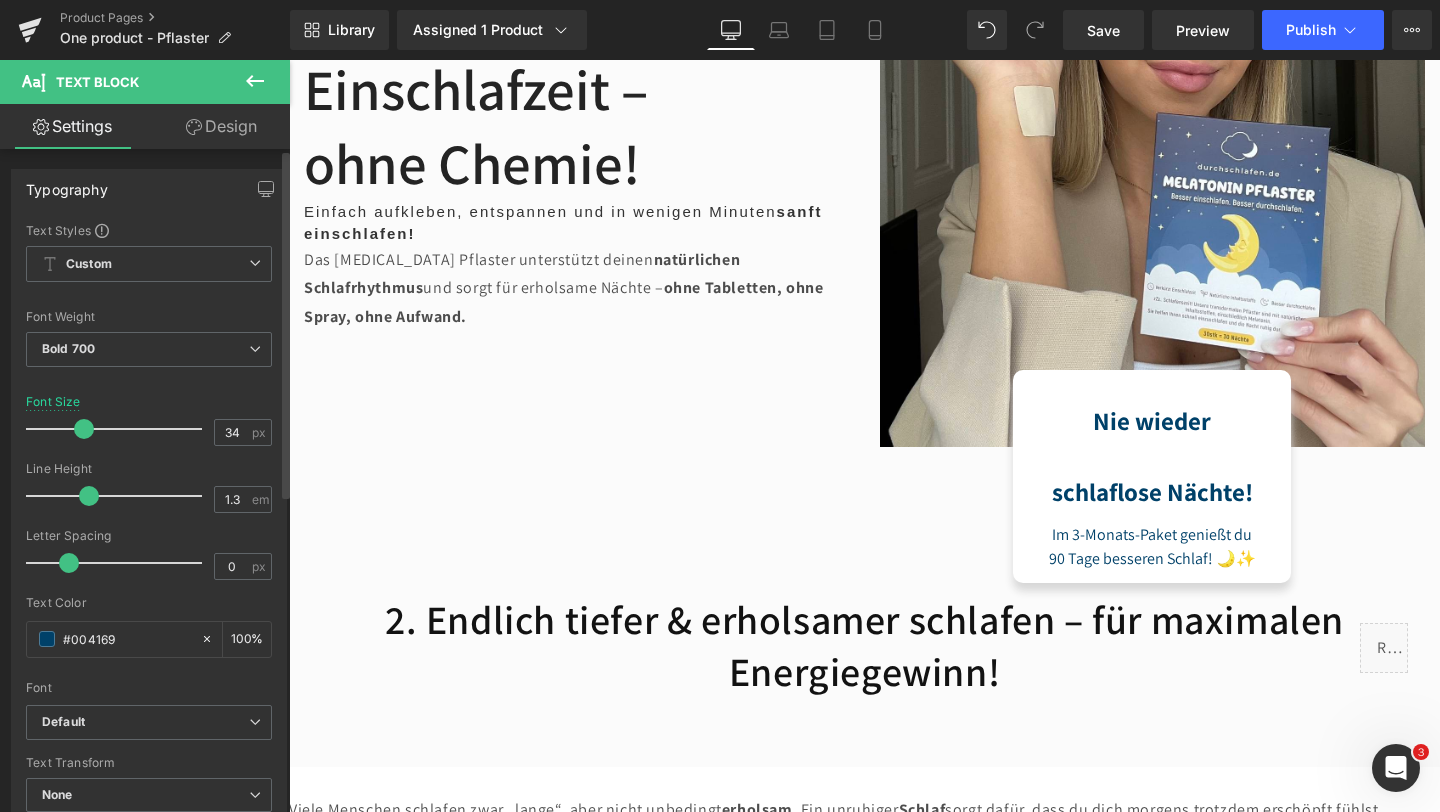 click at bounding box center (84, 429) 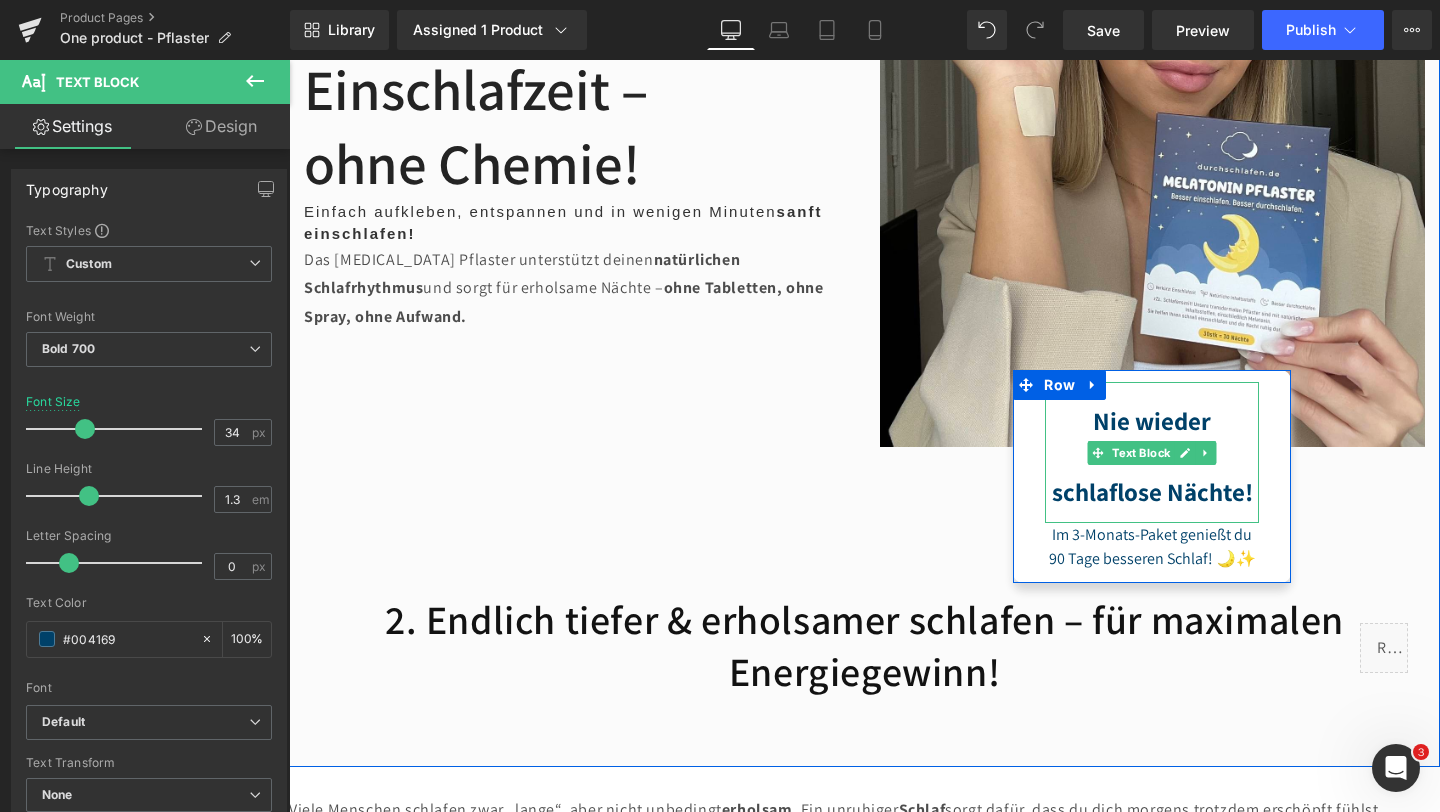 click on "Nie wieder schlaflose Nächte!" at bounding box center [1152, 452] 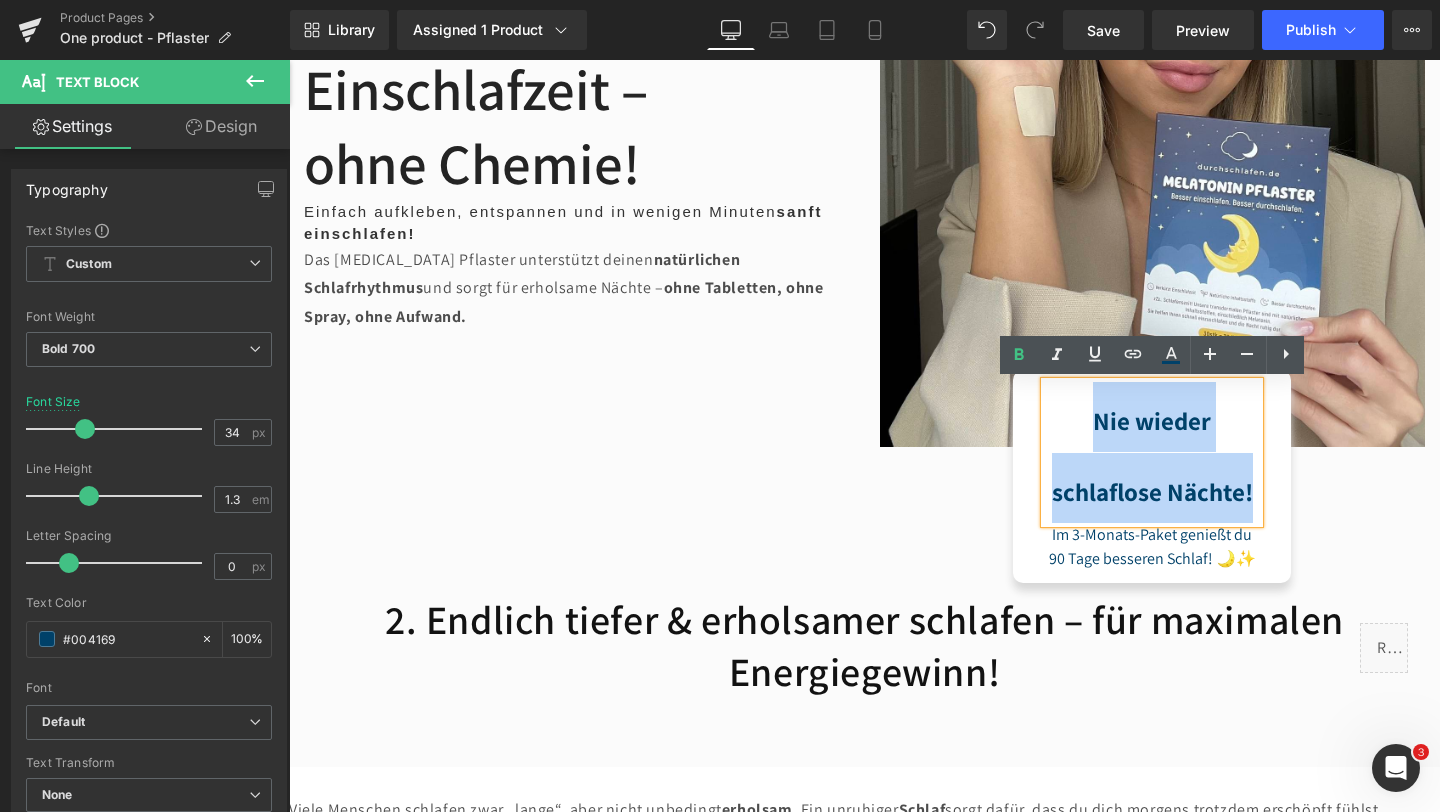 drag, startPoint x: 1073, startPoint y: 427, endPoint x: 1280, endPoint y: 506, distance: 221.56264 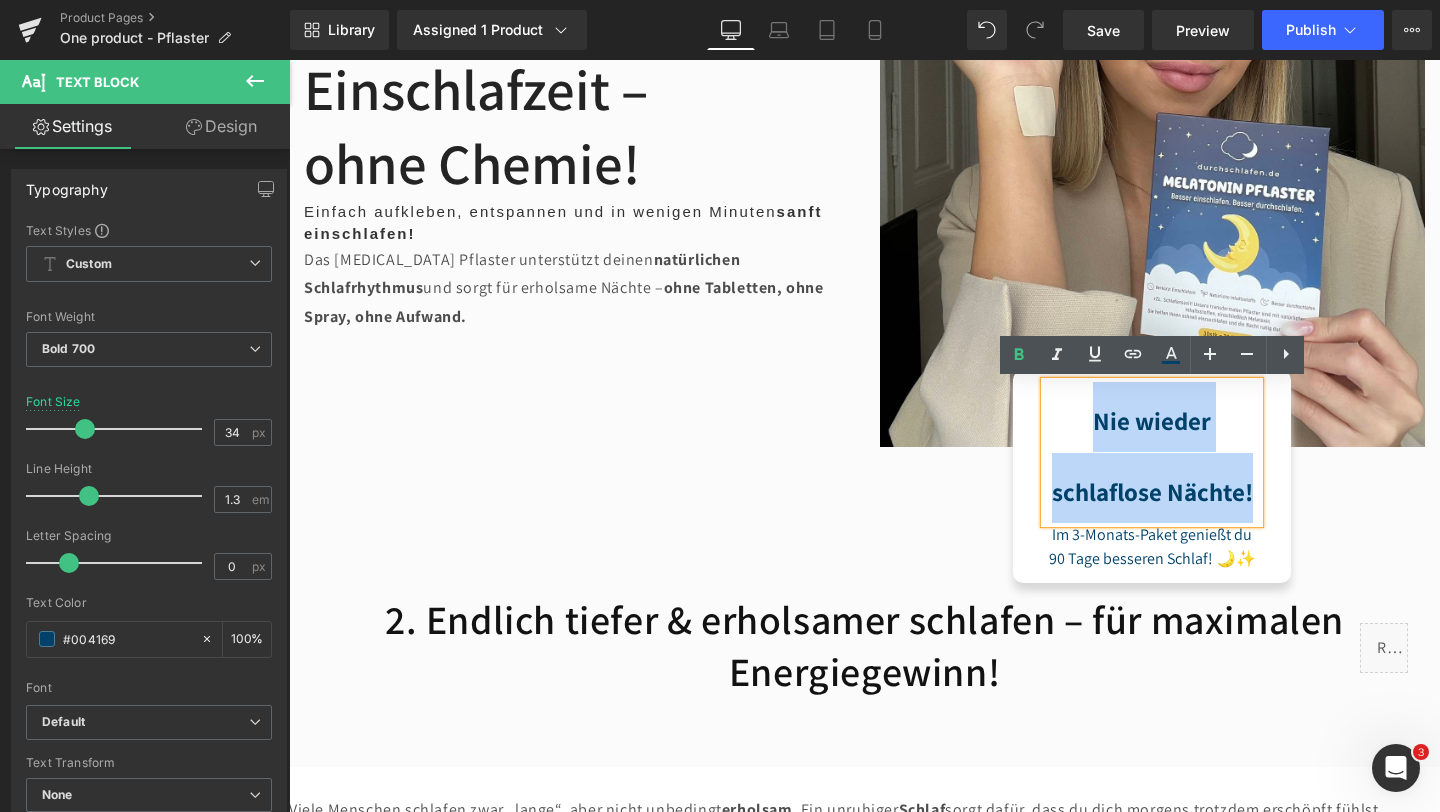 click on "Nie wieder schlaflose Nächte! Text Block         Im 3-Monats-Paket genießt du 90 Tage besseren Schlaf! 🌙✨ Text Block         Row" at bounding box center (1152, 476) 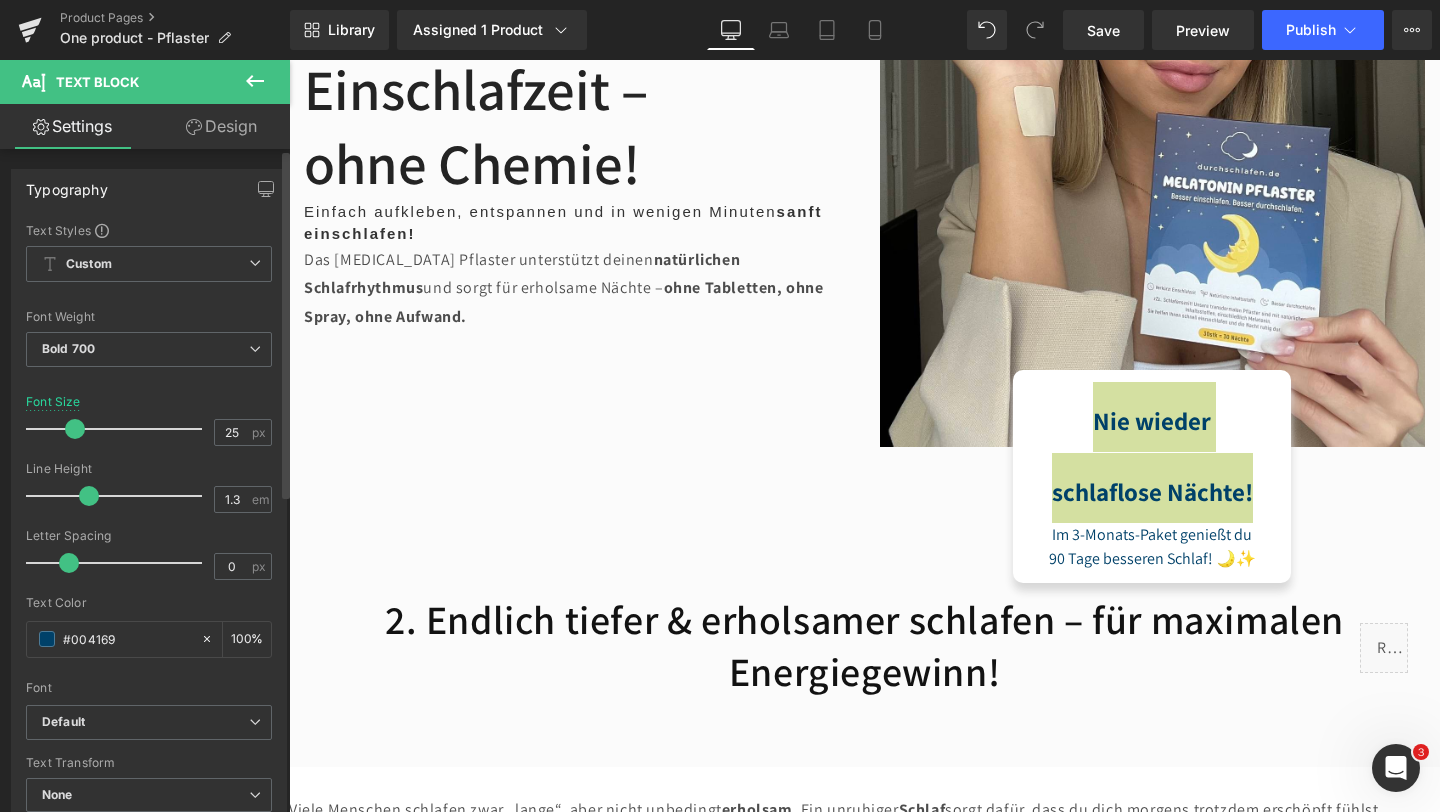 type on "24" 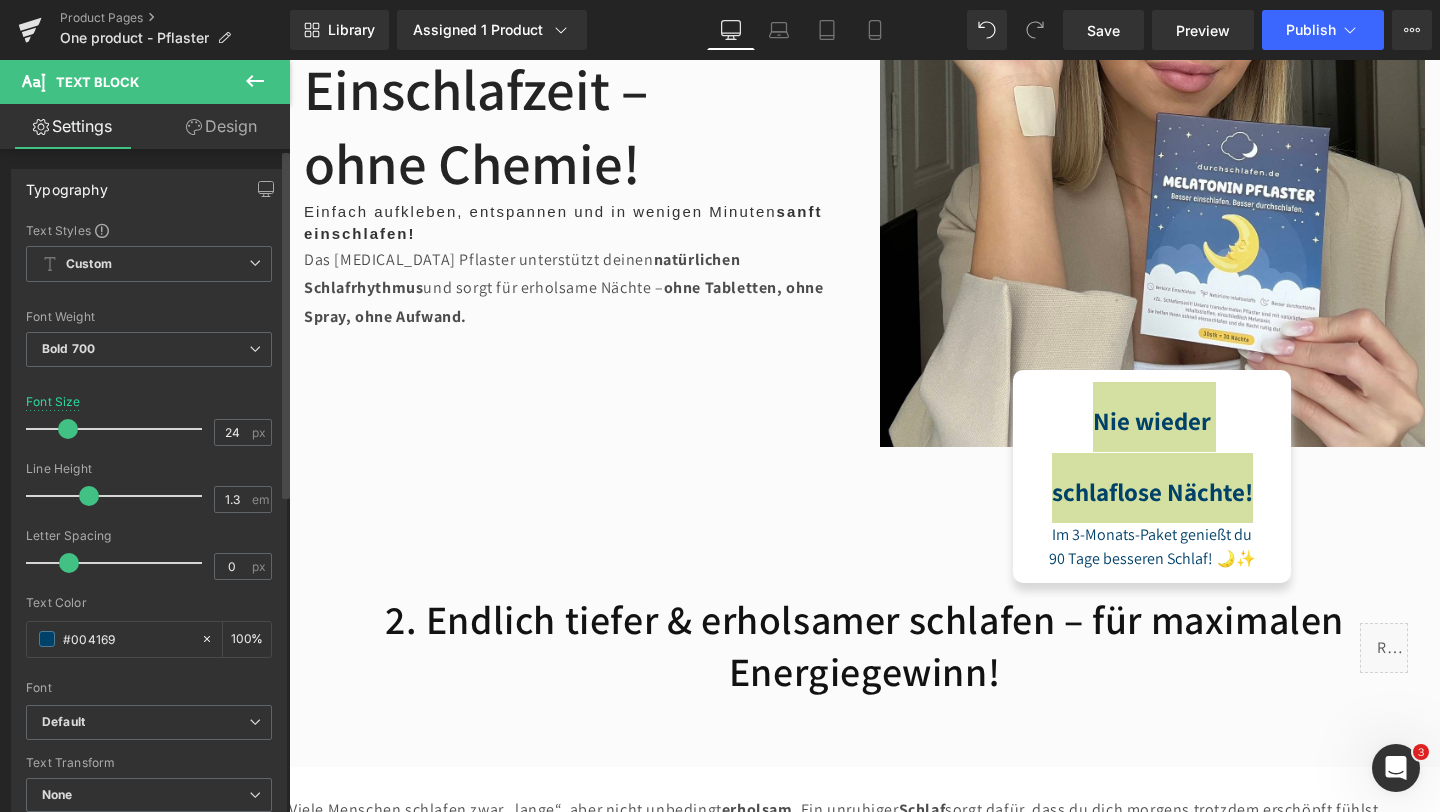 drag, startPoint x: 88, startPoint y: 433, endPoint x: 72, endPoint y: 433, distance: 16 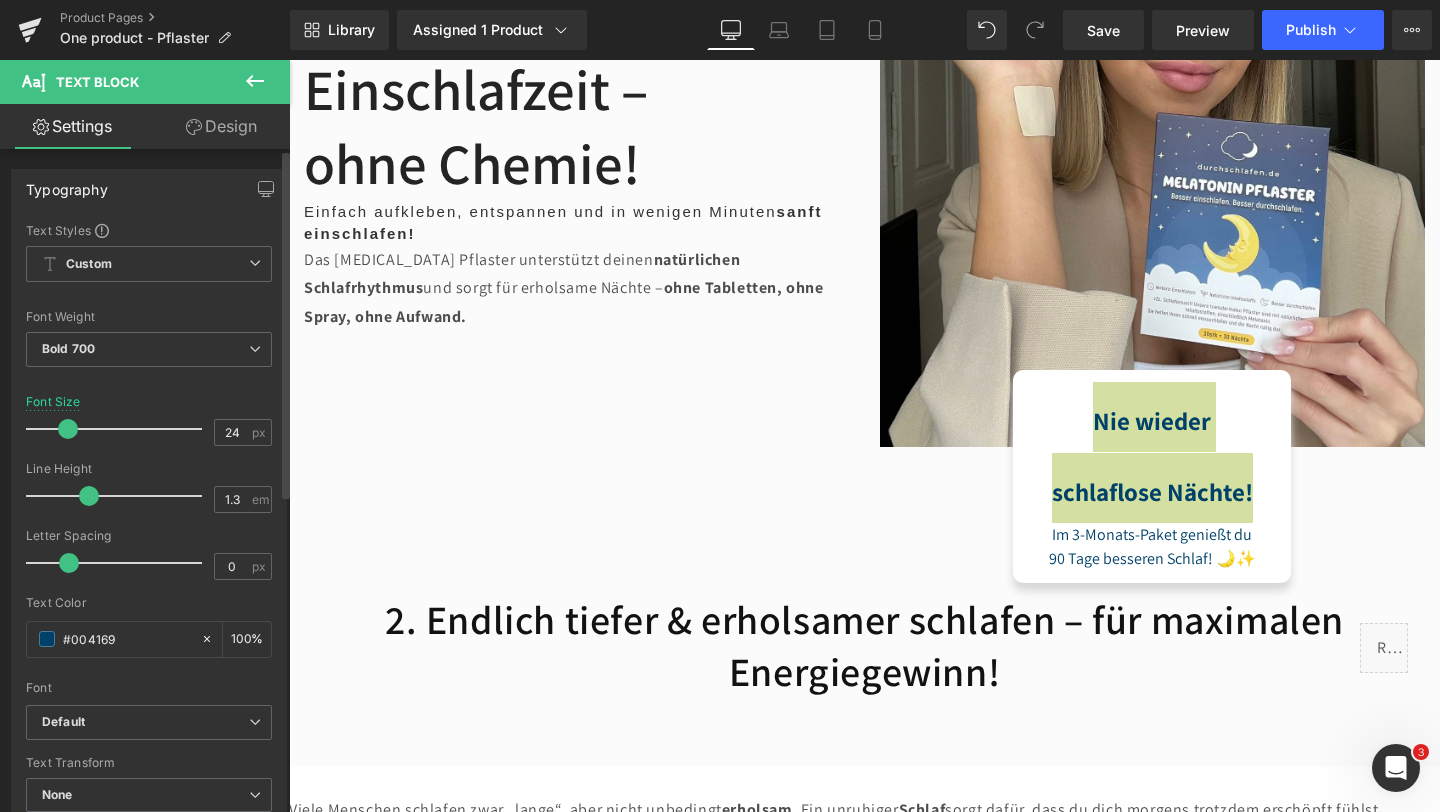 click at bounding box center [68, 429] 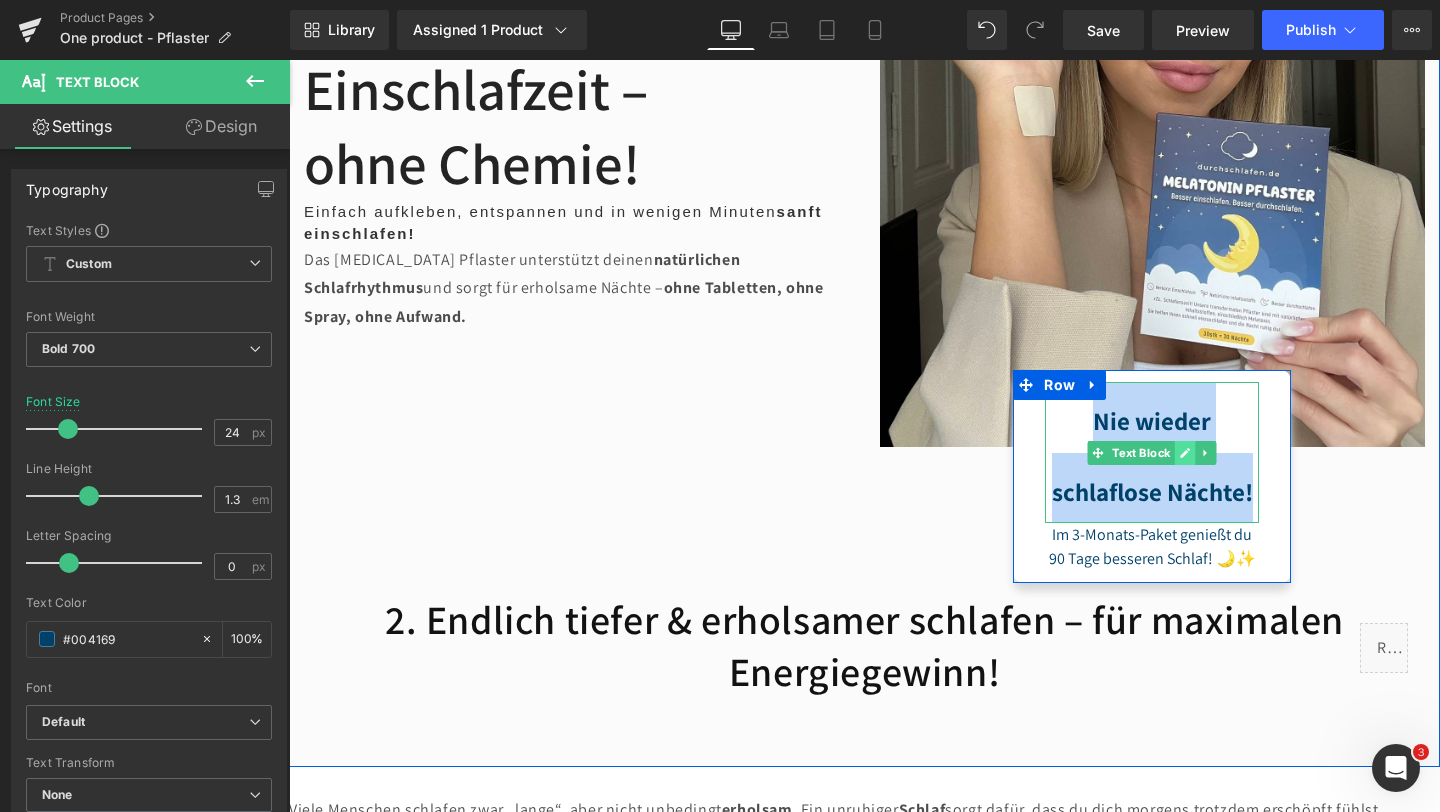 click at bounding box center (1185, 453) 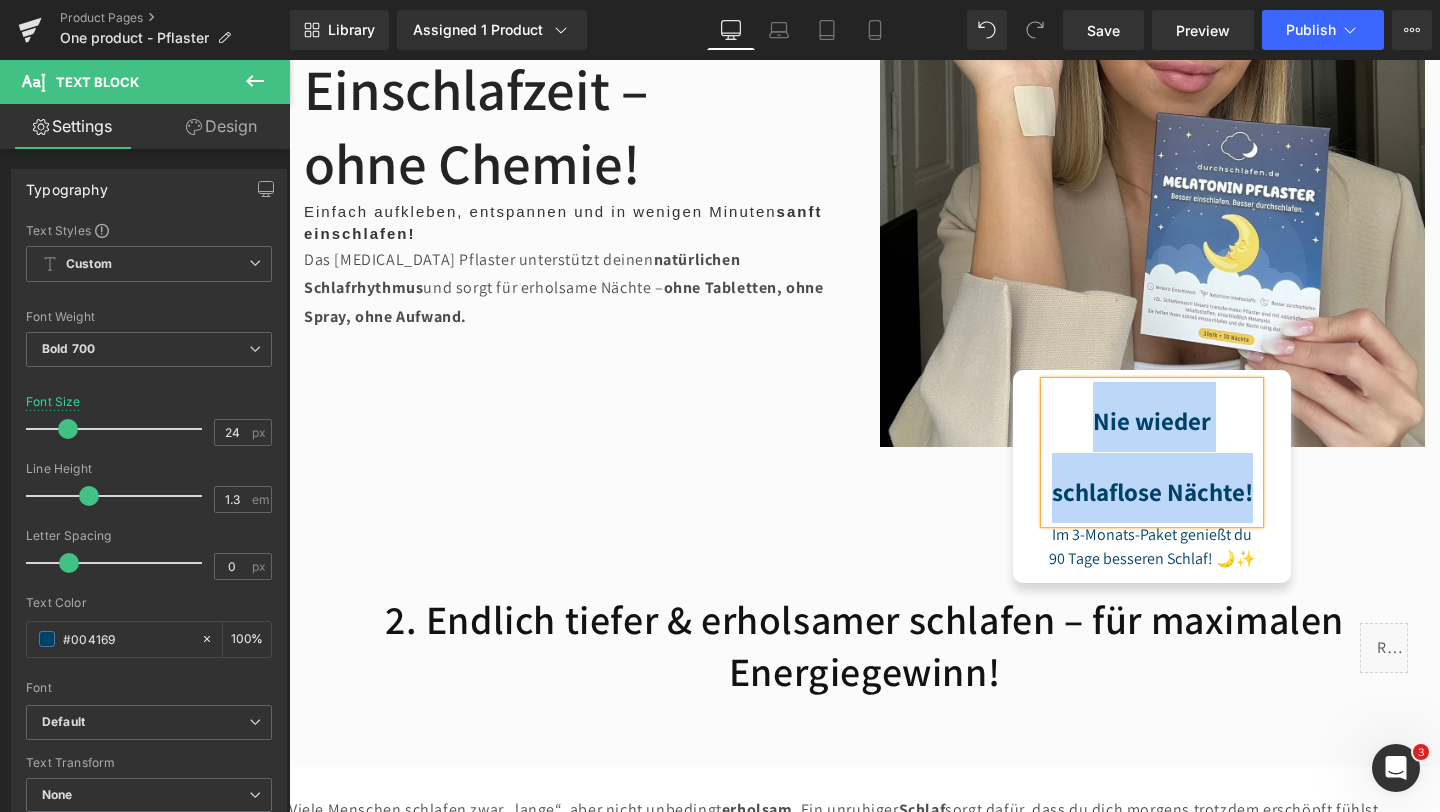 click on "Nie wieder schlaflose Nächte!" at bounding box center [1152, 455] 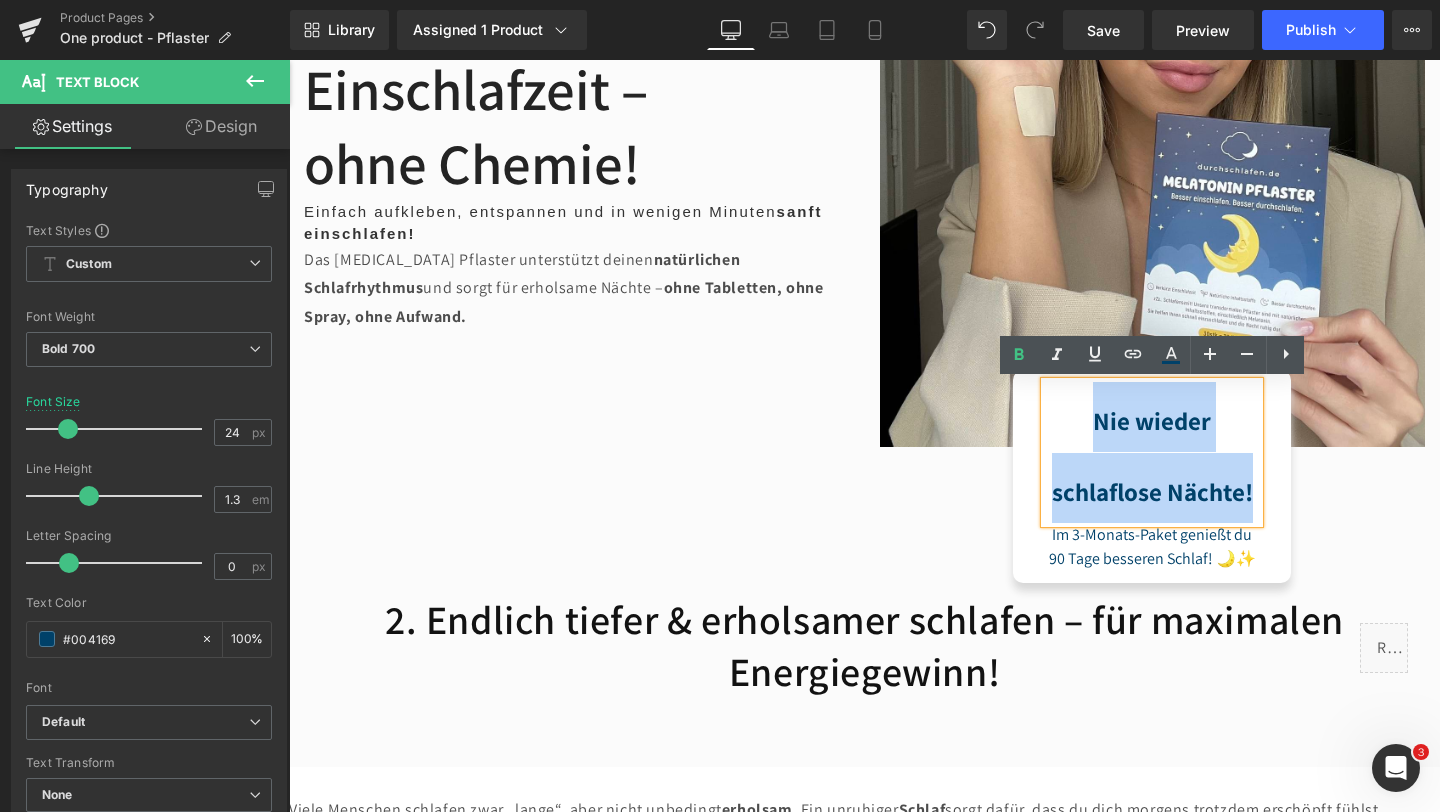 drag, startPoint x: 1252, startPoint y: 491, endPoint x: 1084, endPoint y: 431, distance: 178.39282 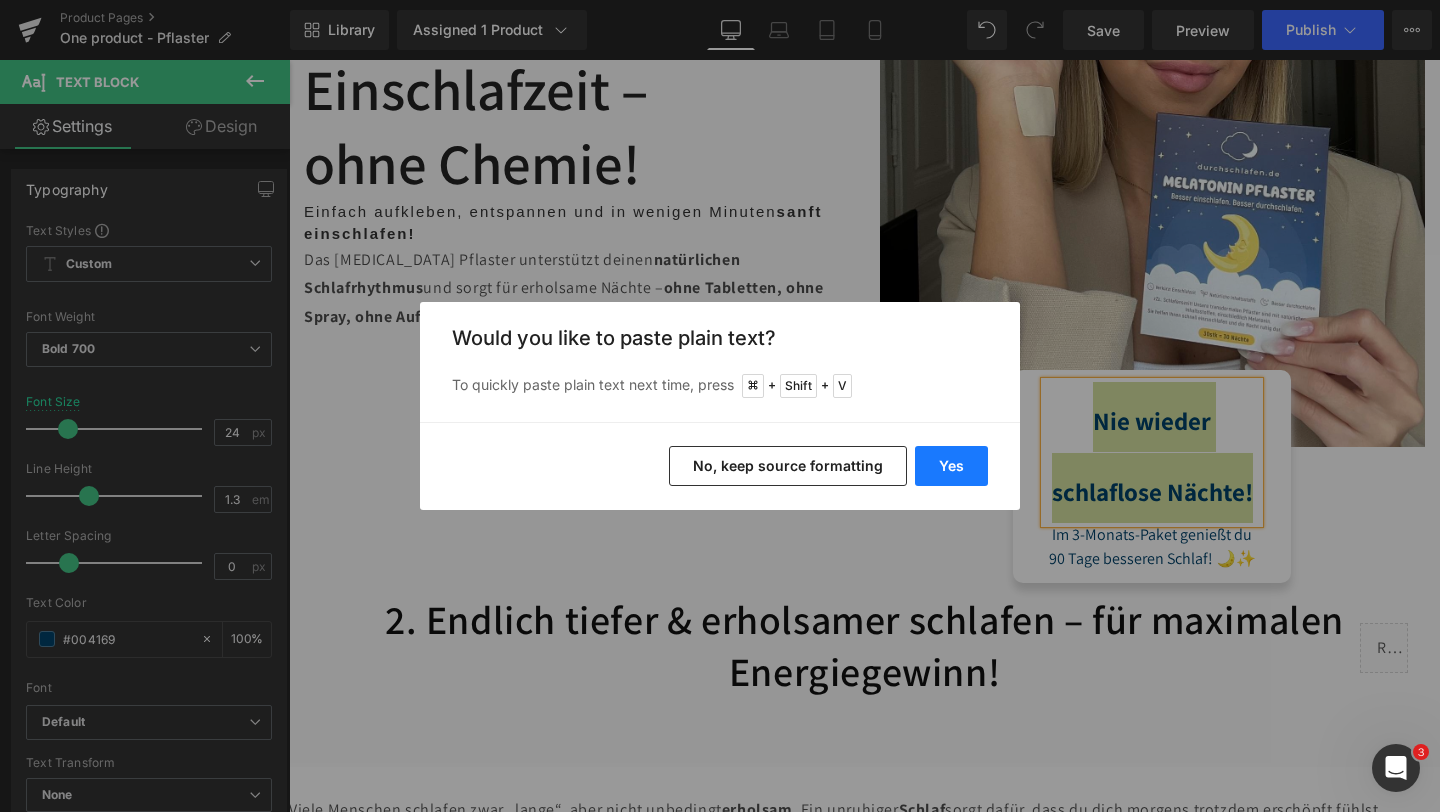 click on "Yes" at bounding box center [951, 466] 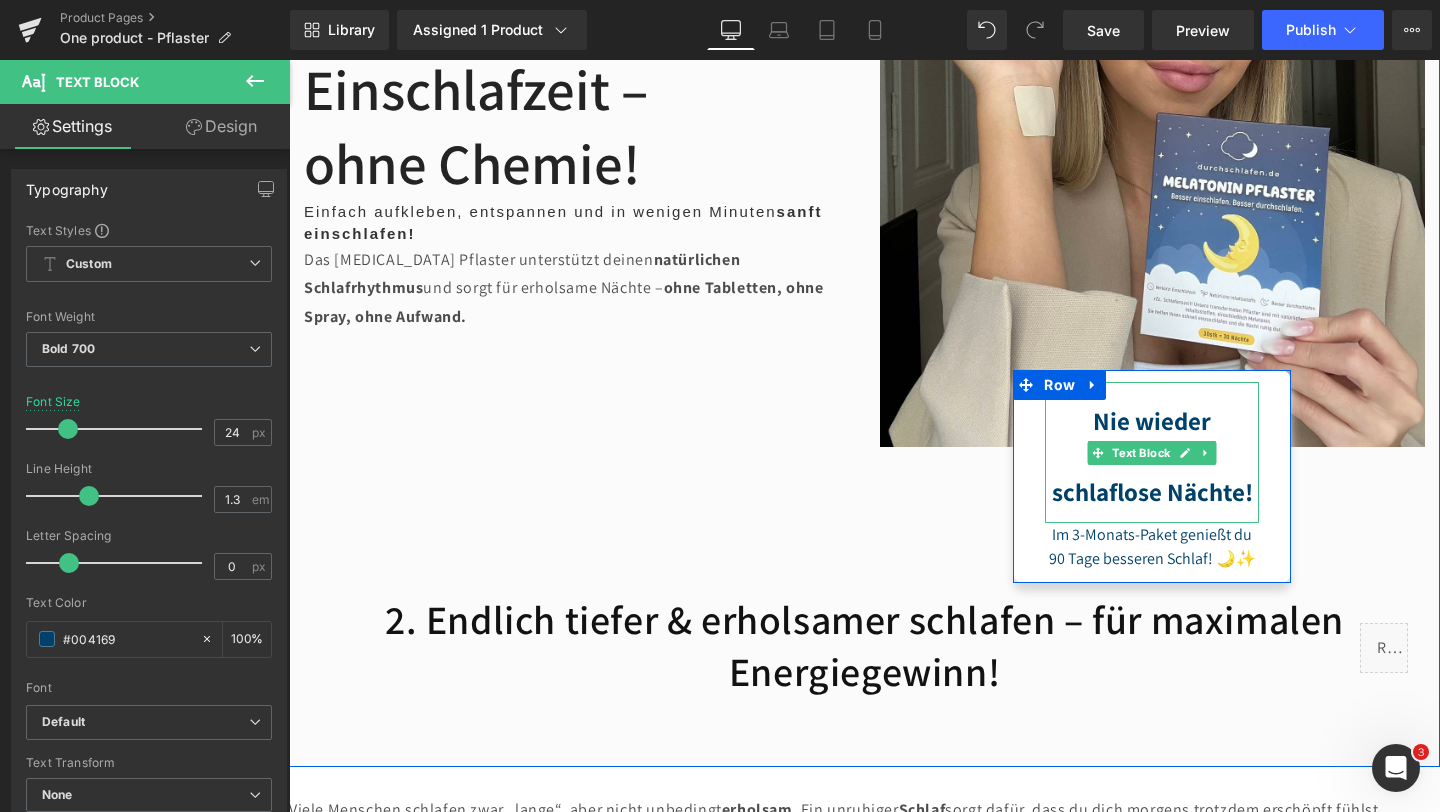 click on "Nie wieder schlaflose Nächte!" at bounding box center [1152, 452] 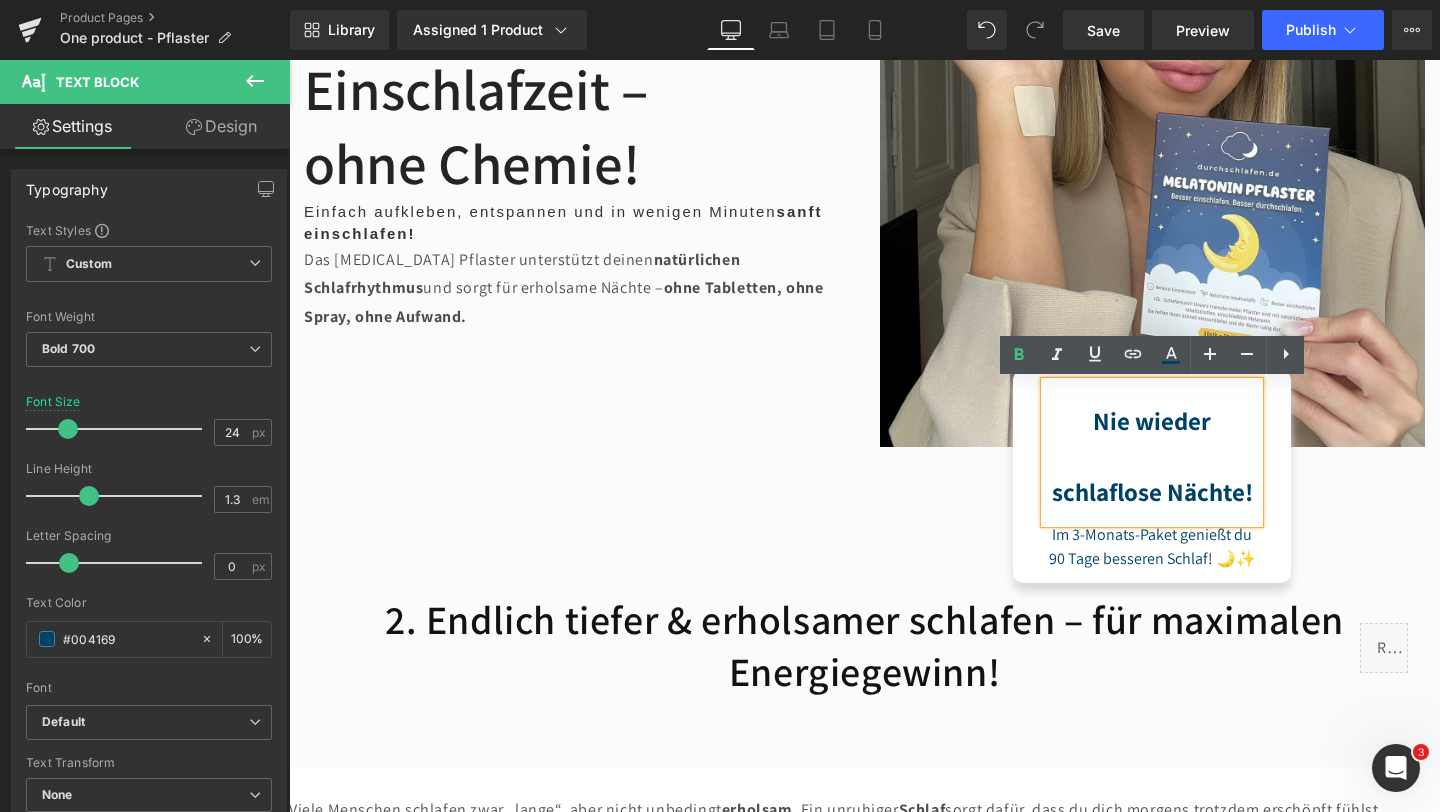 click on "Nie wieder schlaflose Nächte!" at bounding box center (1152, 455) 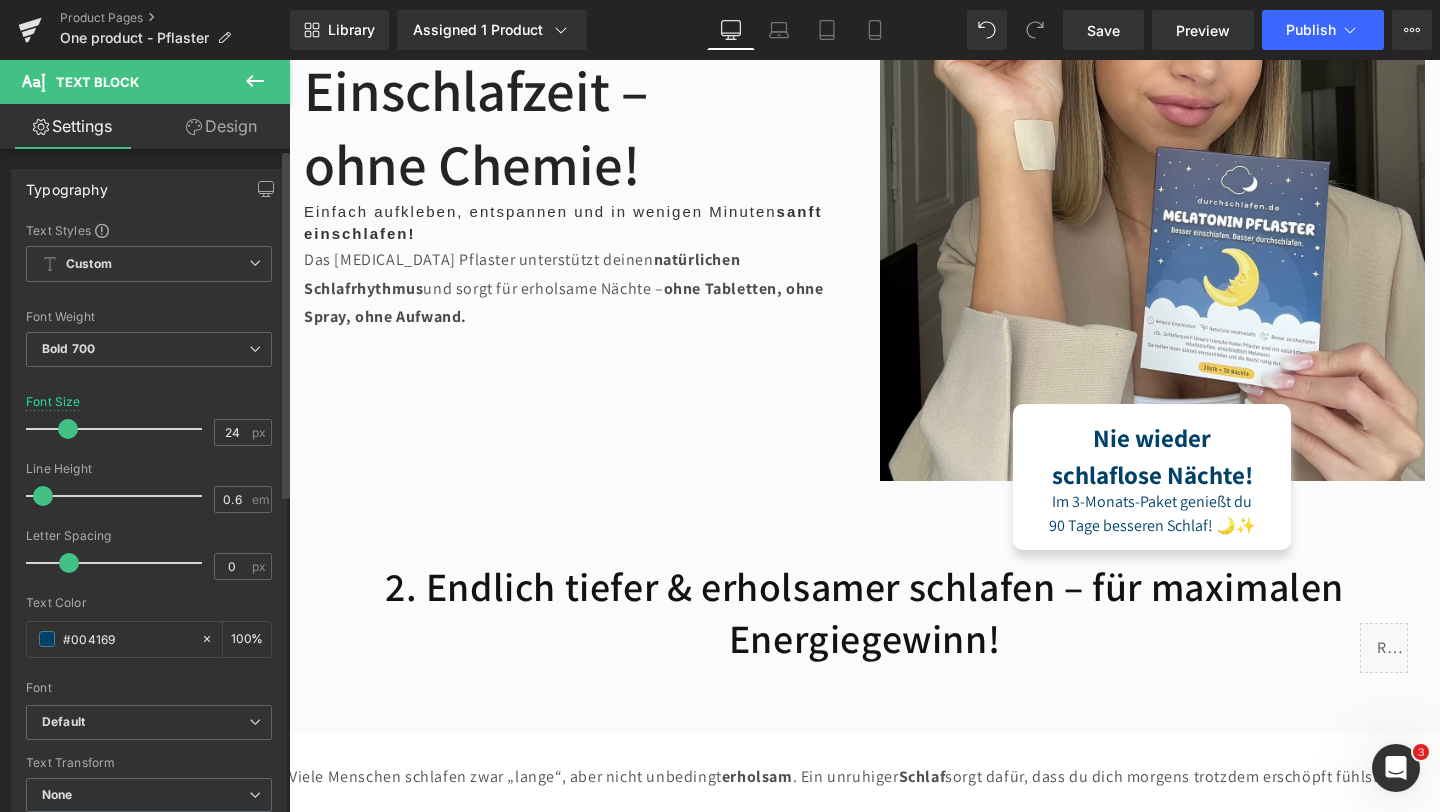 type on "0.5" 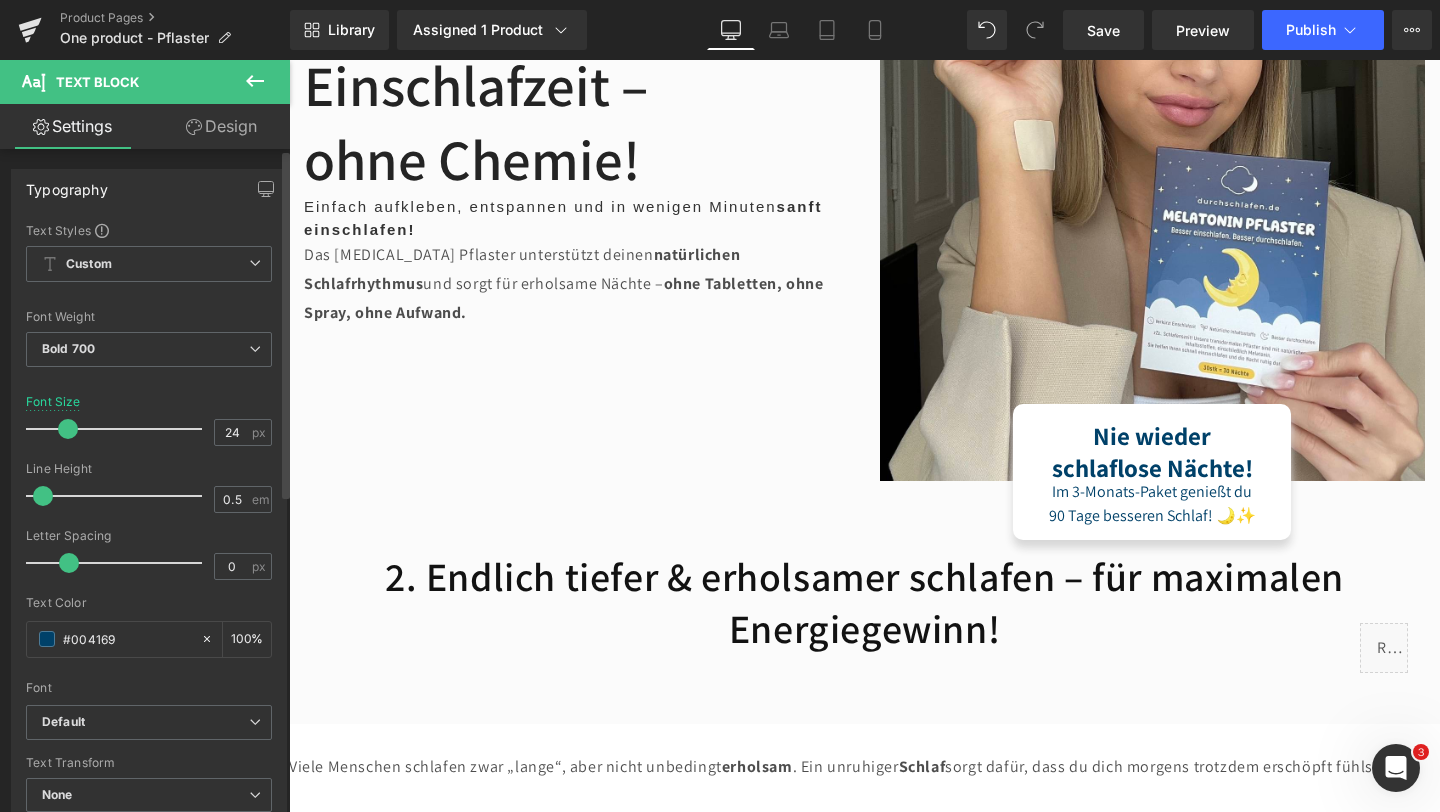 scroll, scrollTop: 1404, scrollLeft: 0, axis: vertical 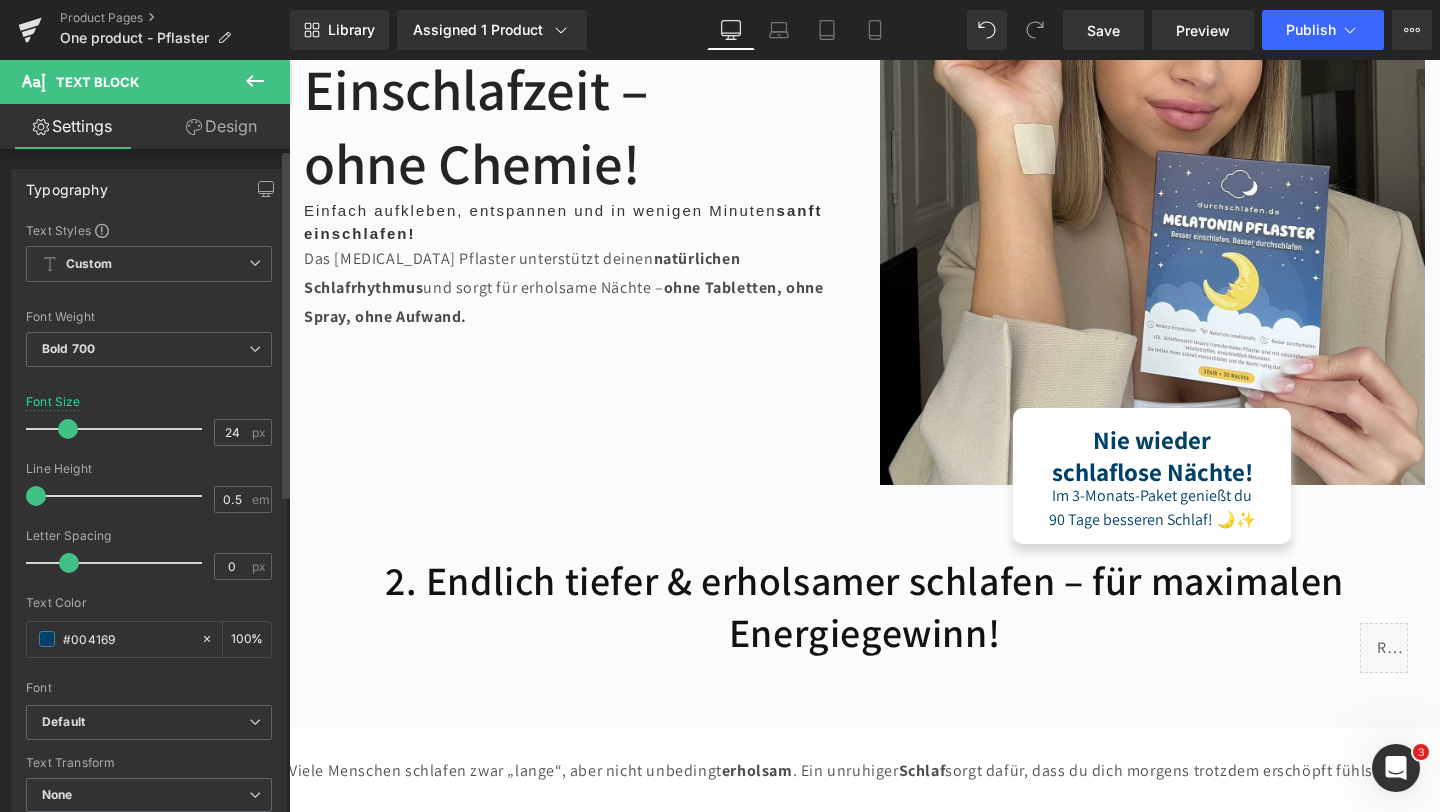 drag, startPoint x: 85, startPoint y: 492, endPoint x: 36, endPoint y: 493, distance: 49.010204 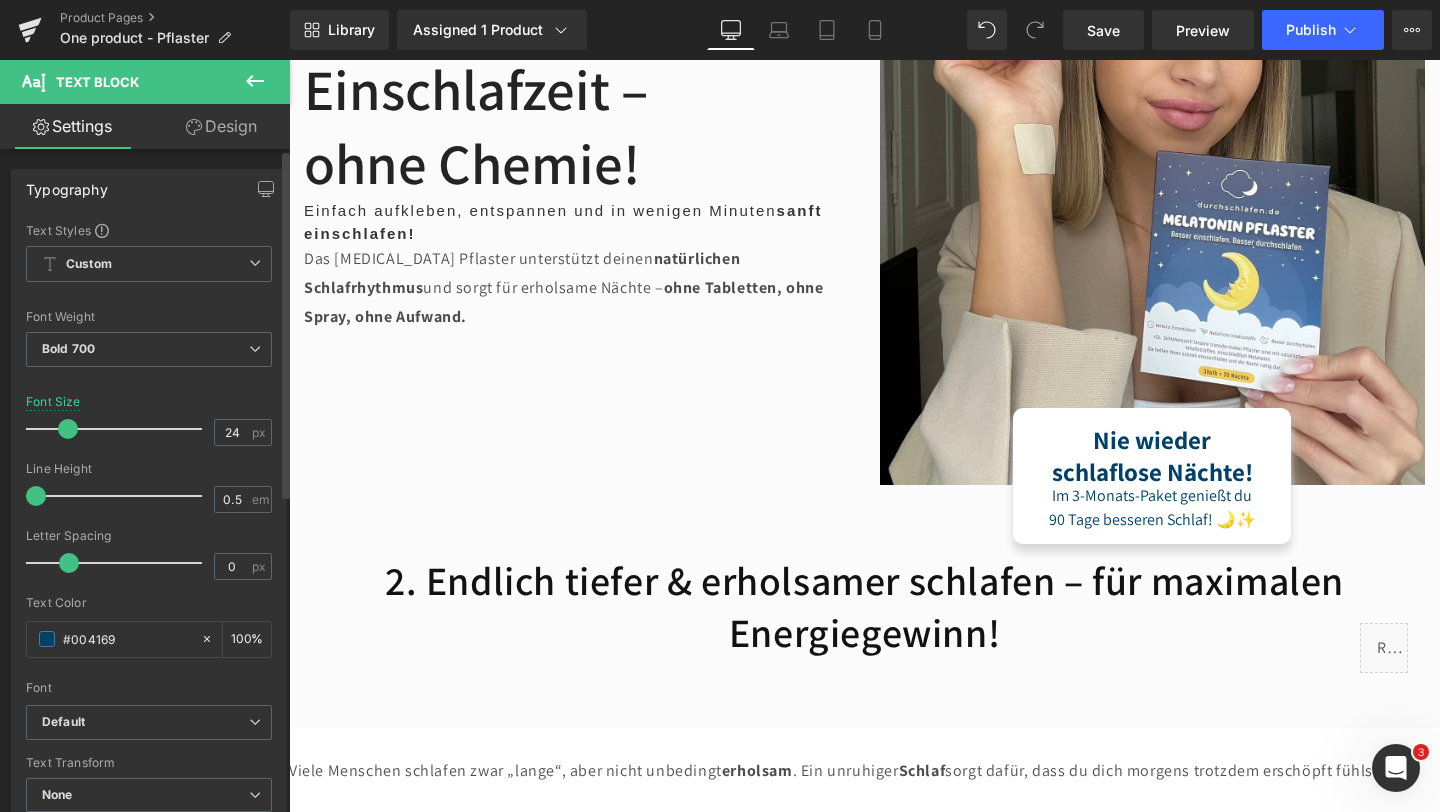 click at bounding box center [36, 496] 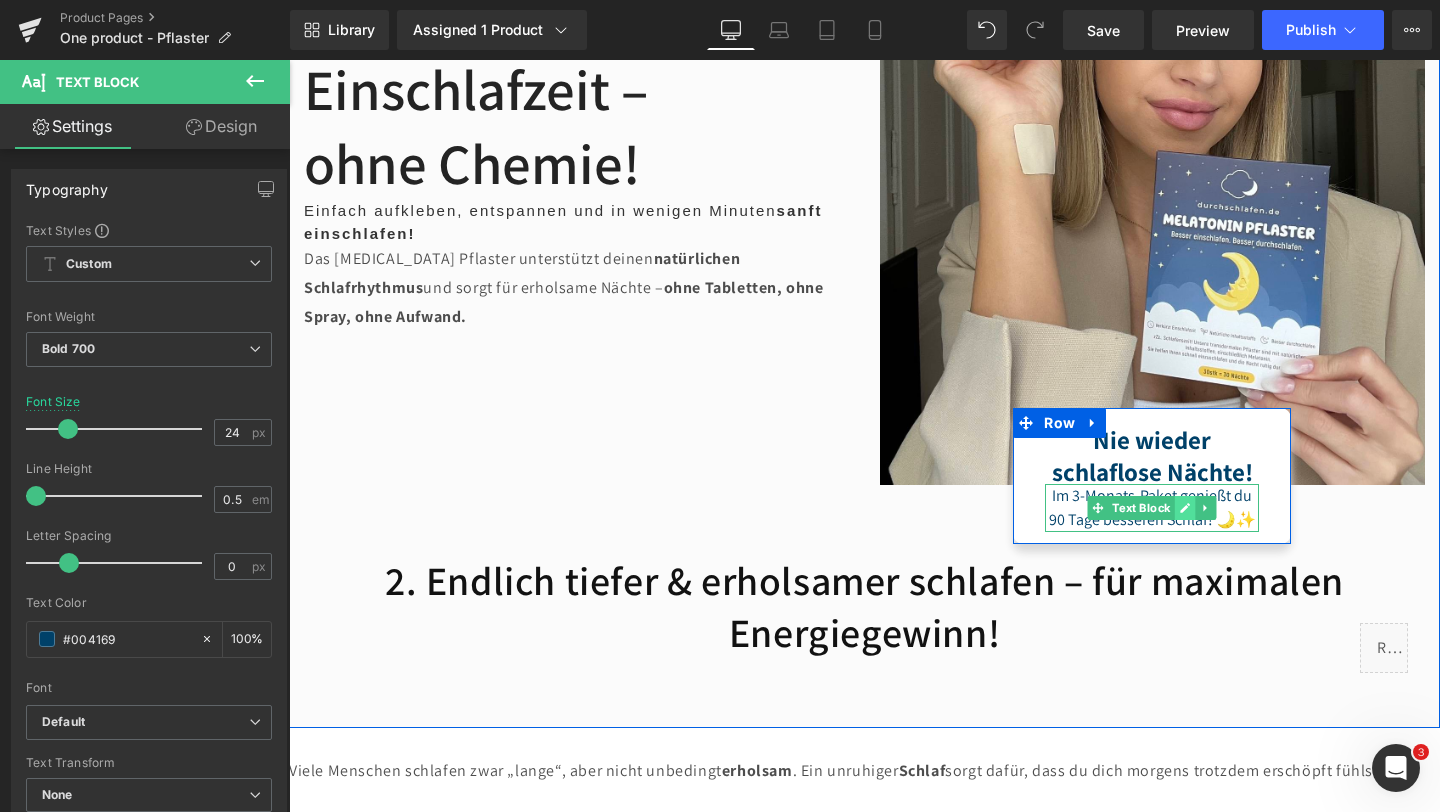 click at bounding box center [1185, 508] 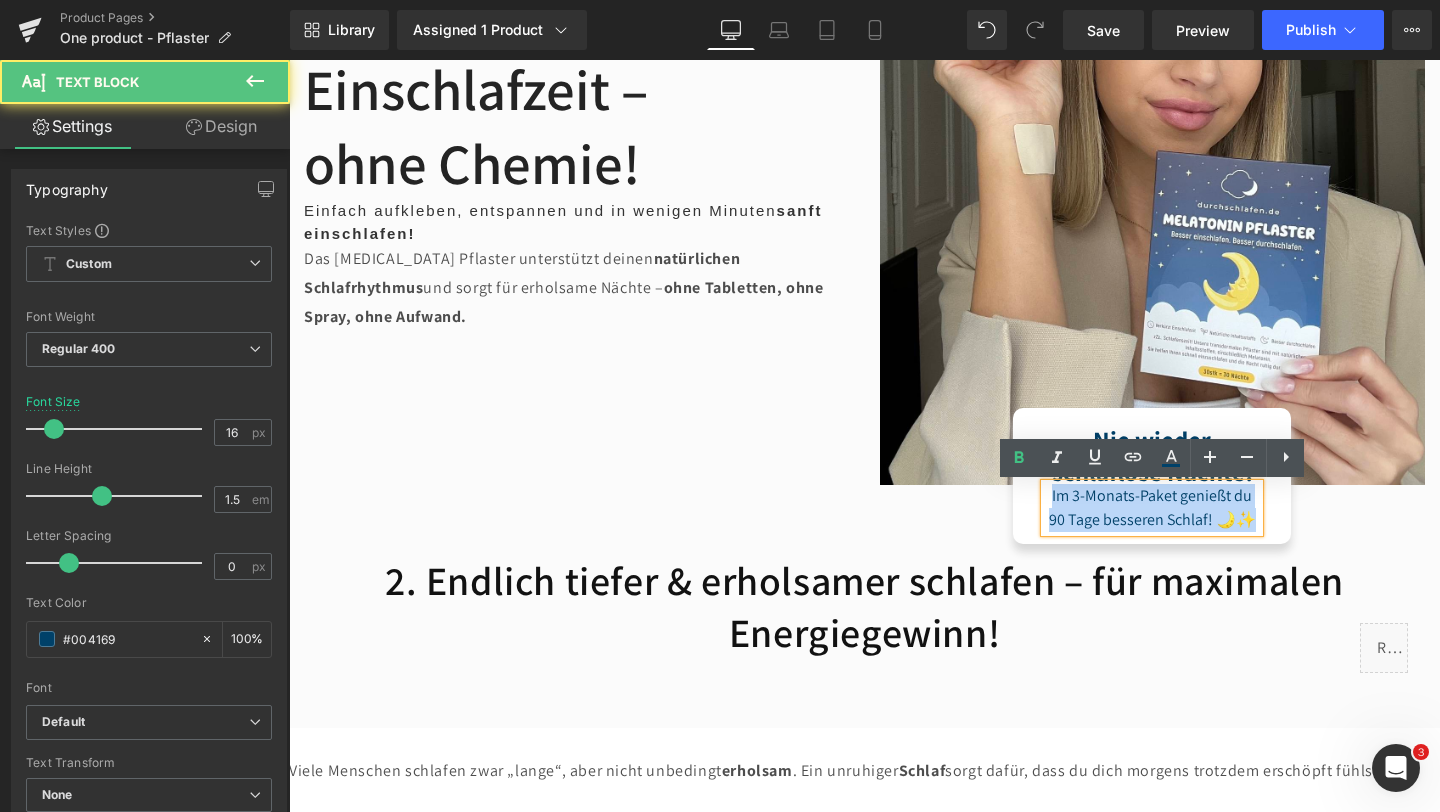 drag, startPoint x: 1055, startPoint y: 503, endPoint x: 1262, endPoint y: 525, distance: 208.1658 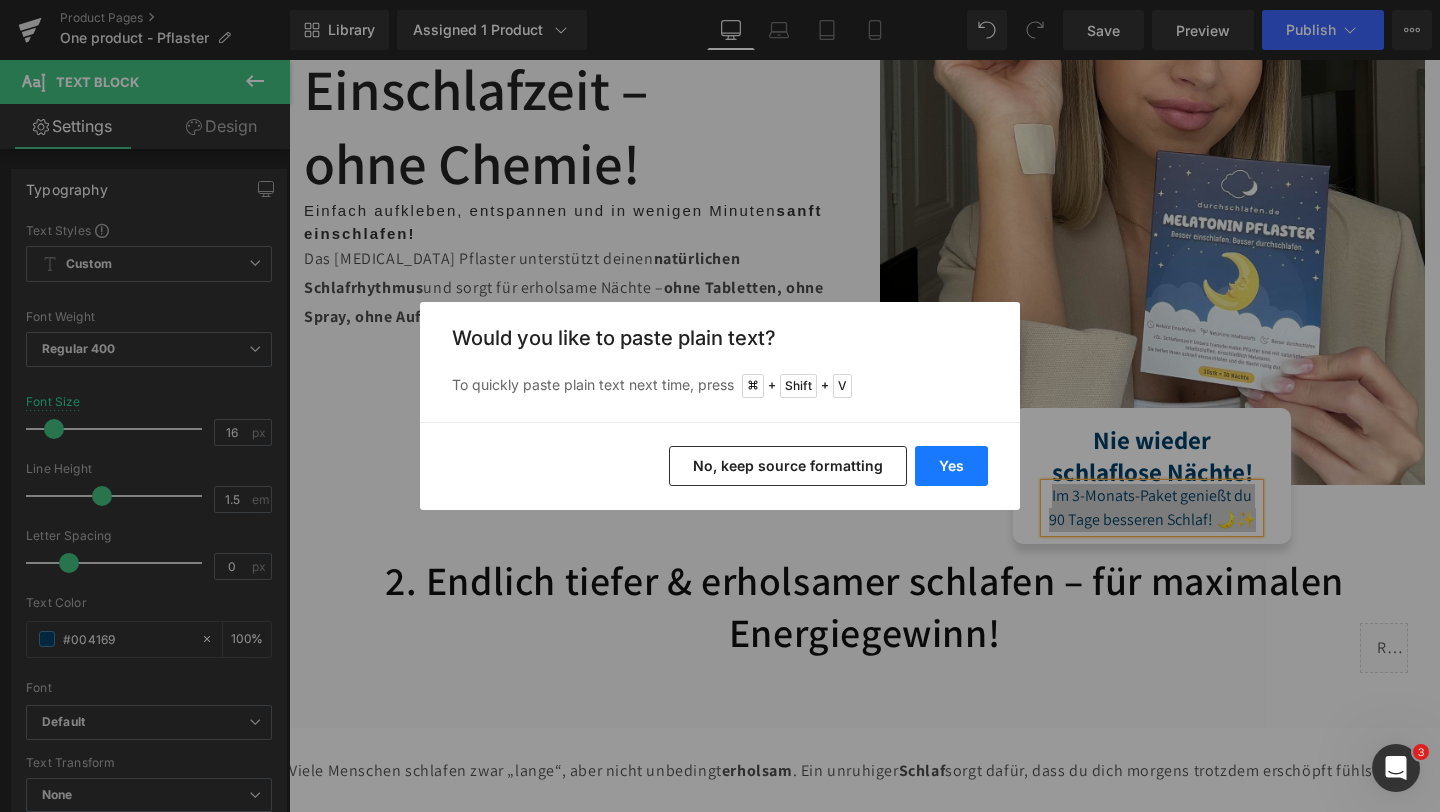 click on "Yes" at bounding box center [951, 466] 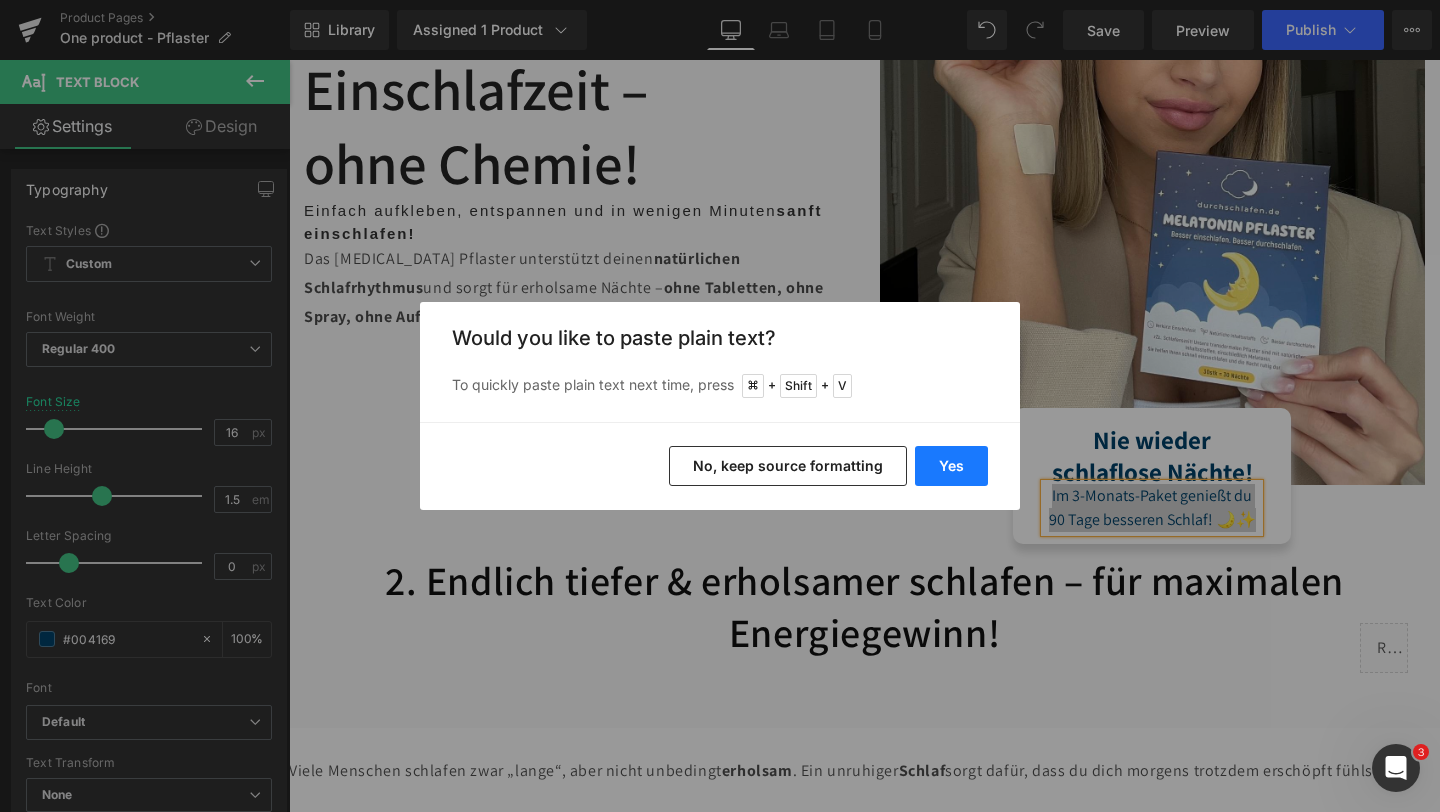 type 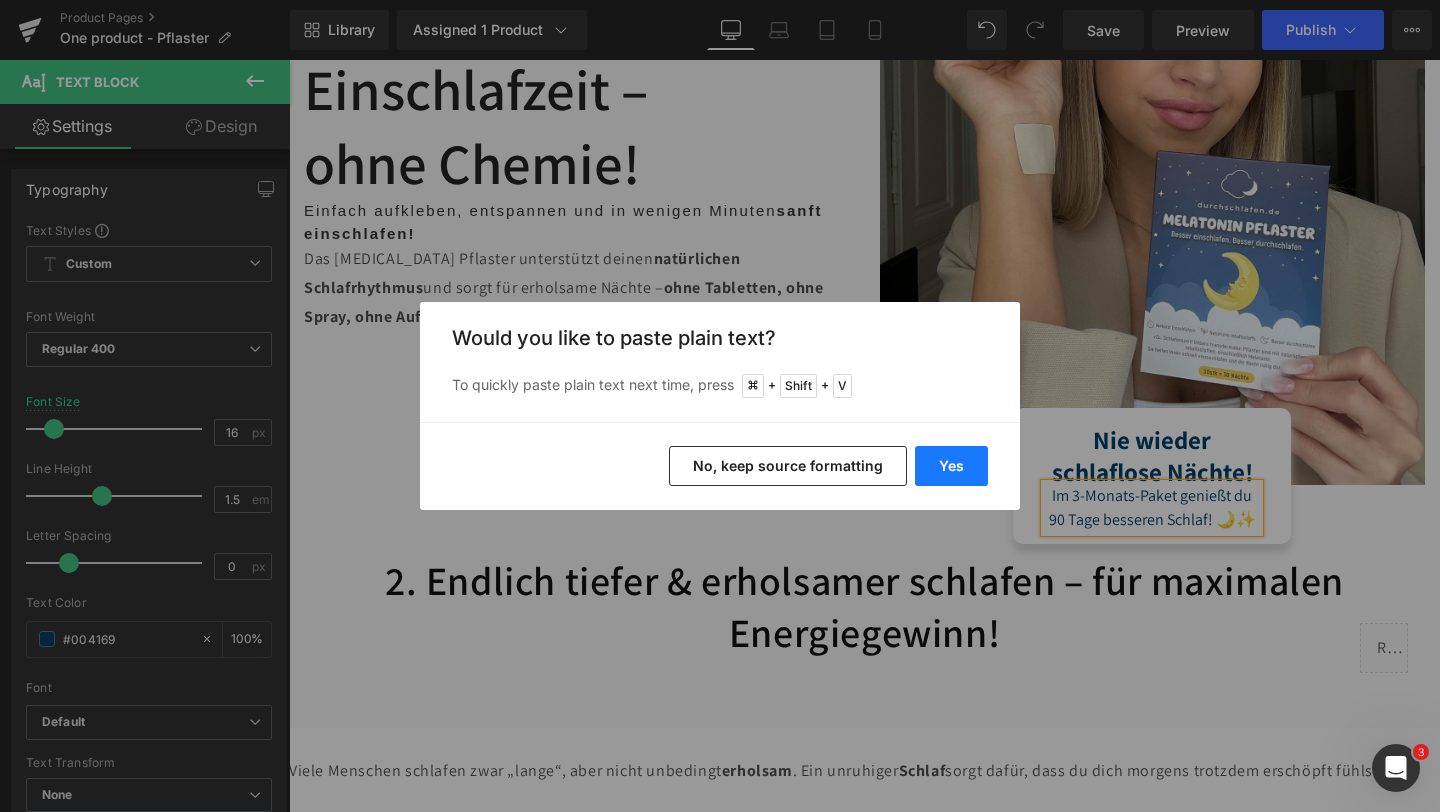 scroll, scrollTop: 1428, scrollLeft: 0, axis: vertical 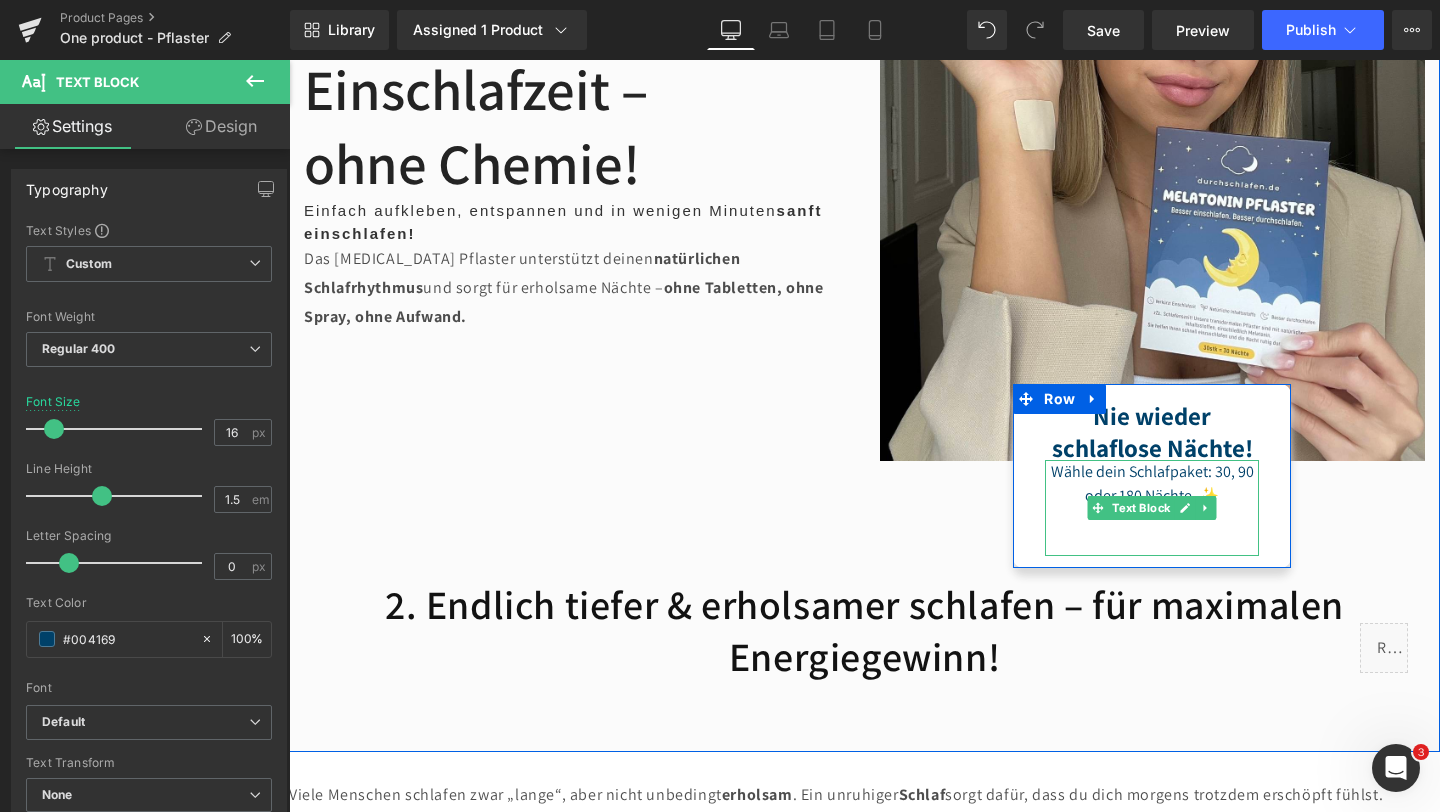 click at bounding box center [1152, 544] 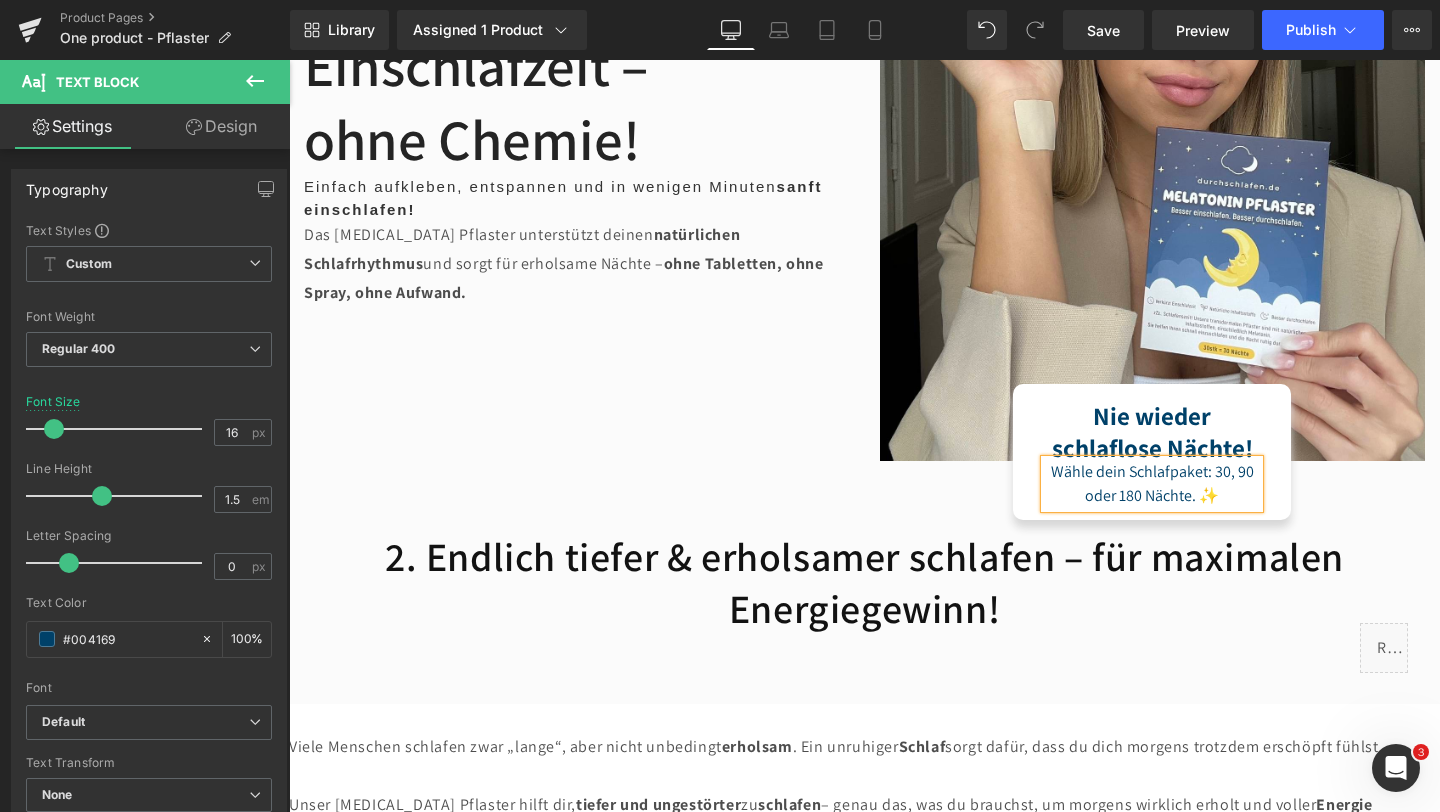 click on "1. Schnellere Einschlafzeit – ohne Chemie! Heading         Row         Einfach aufkleben, entspannen und in wenigen Minuten  sanft einschlafen! Das [MEDICAL_DATA] Pflaster unterstützt deinen  natürlichen Schlafrhythmus  und sorgt für erholsame Nächte –  ohne Tabletten, ohne Spray, ohne Aufwand. Heading" at bounding box center (577, 130) 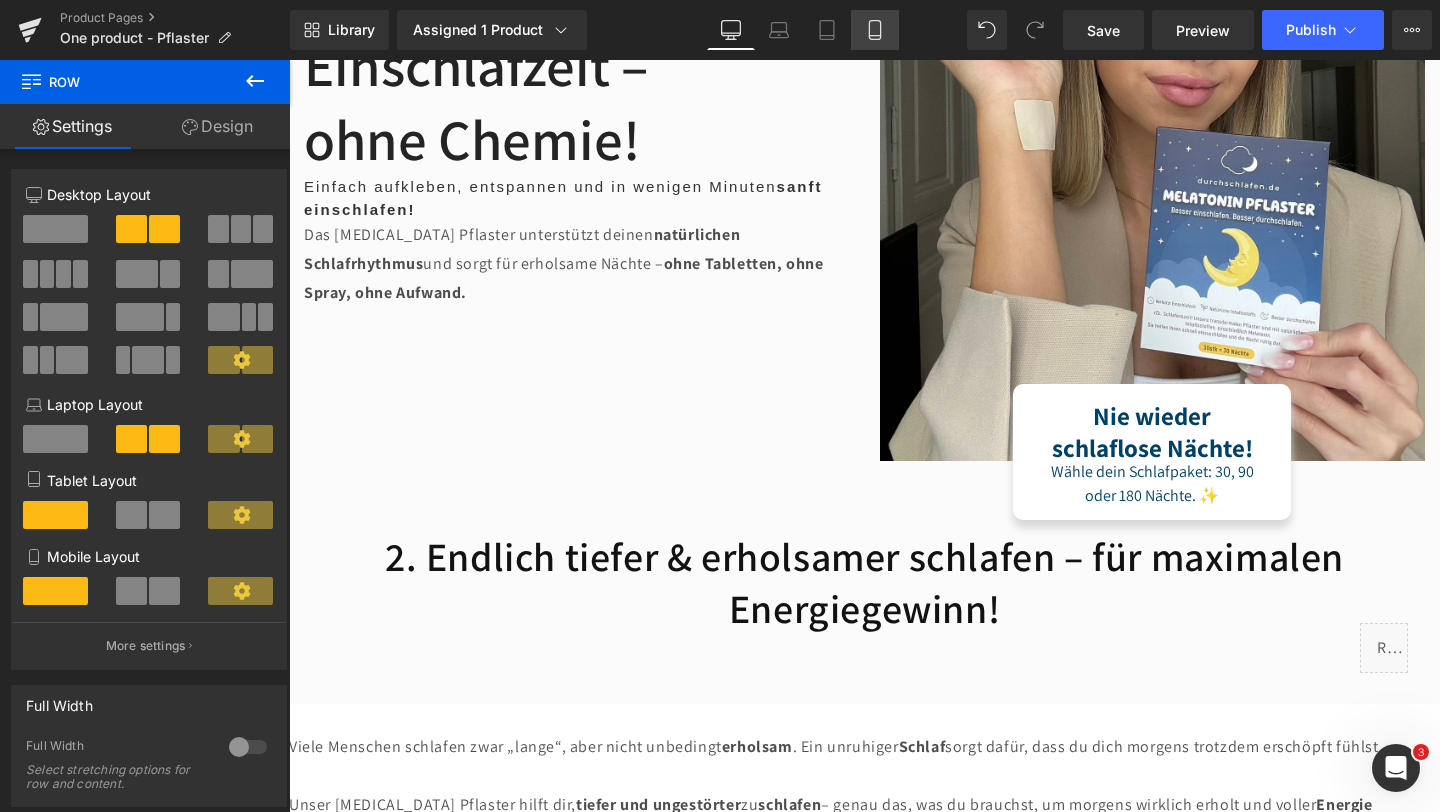 click 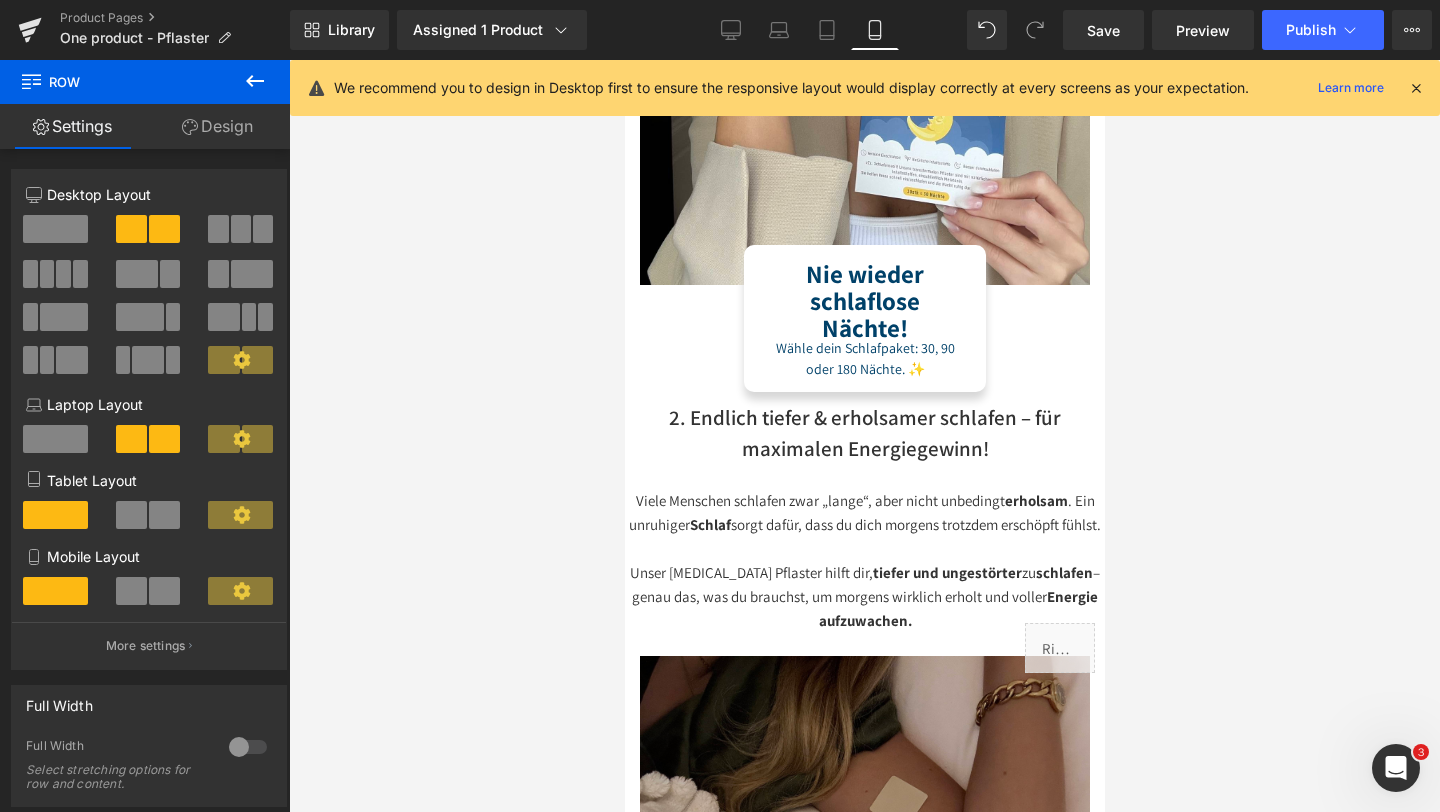 scroll, scrollTop: 1286, scrollLeft: 0, axis: vertical 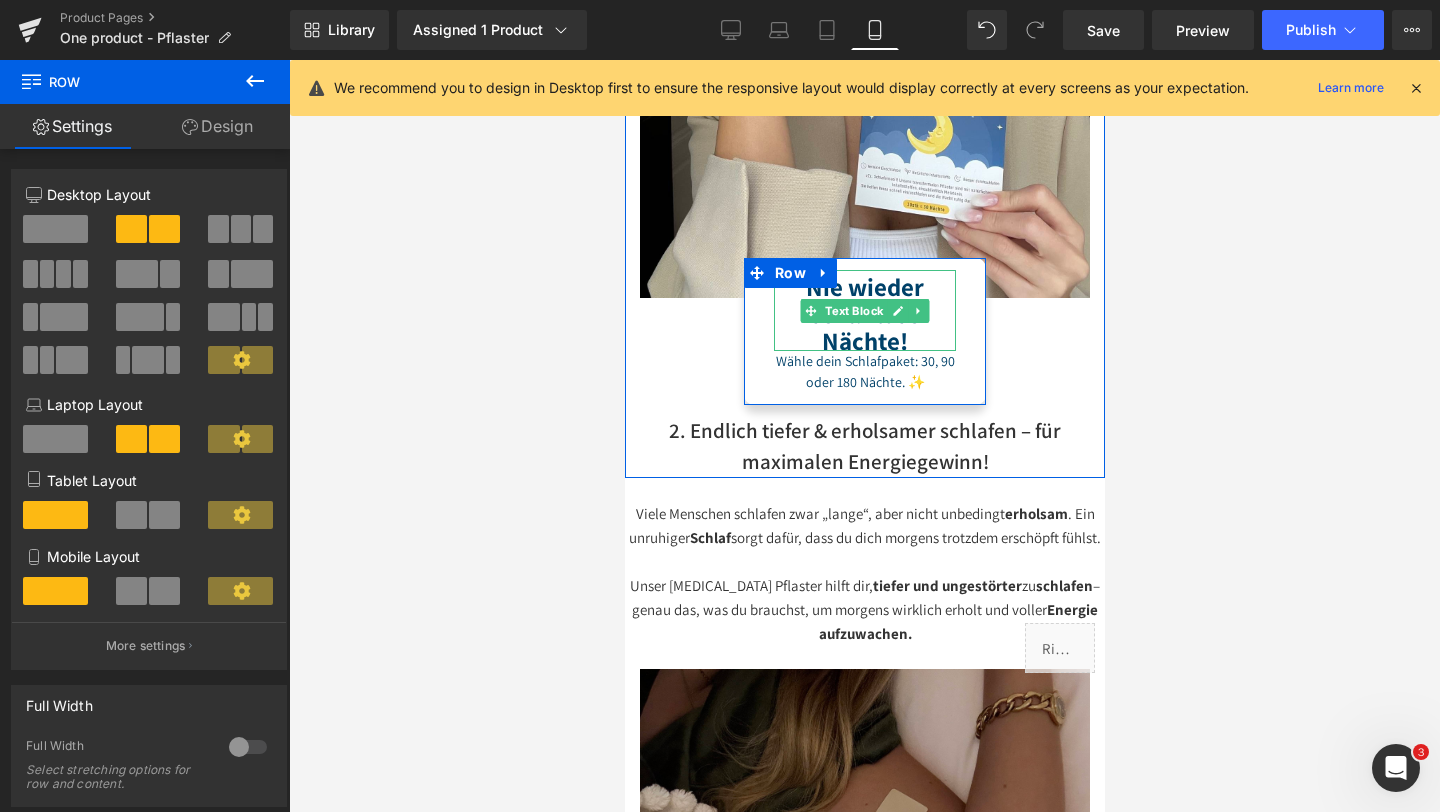 click on "Nie wieder schlaflose Nächte!" at bounding box center [864, 313] 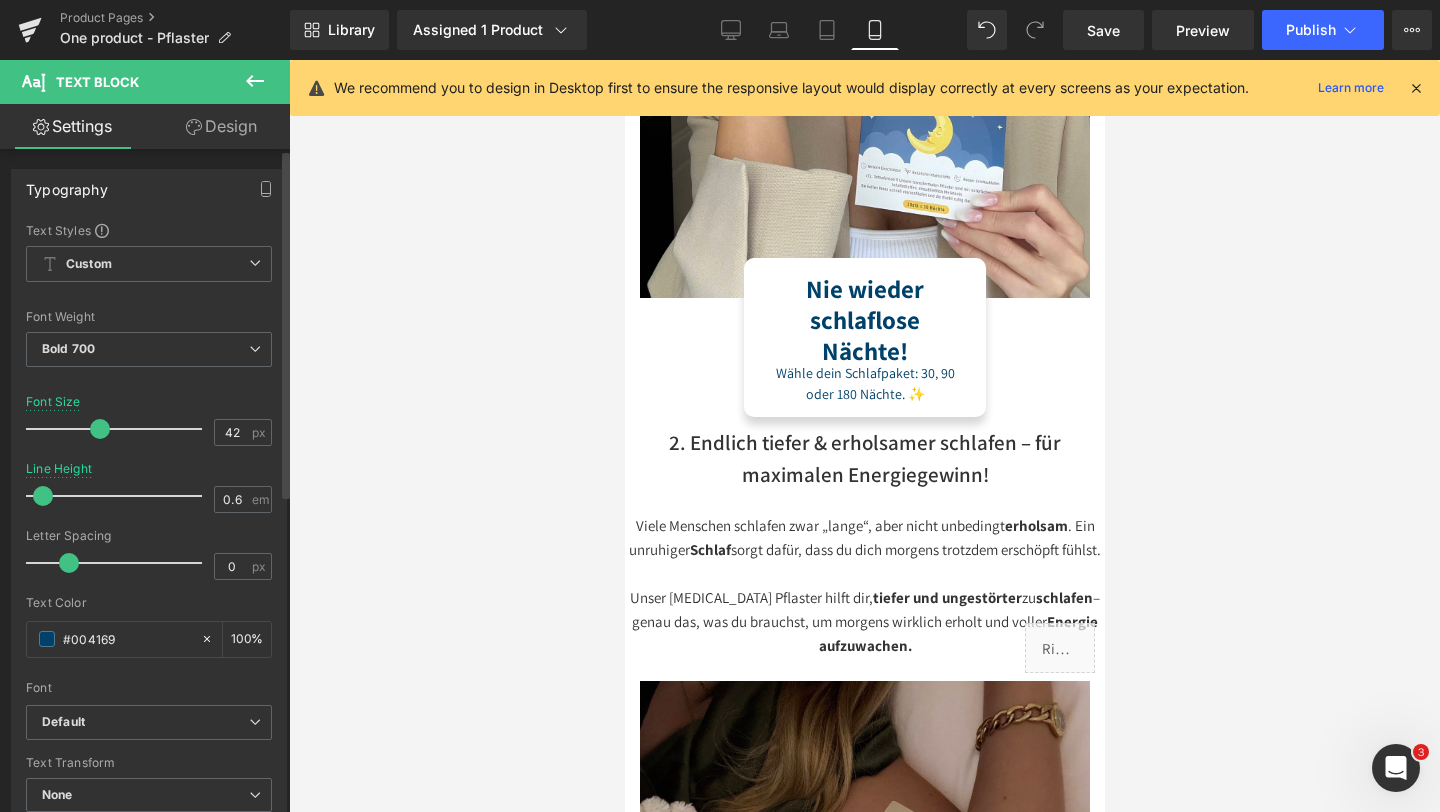 type on "0.5" 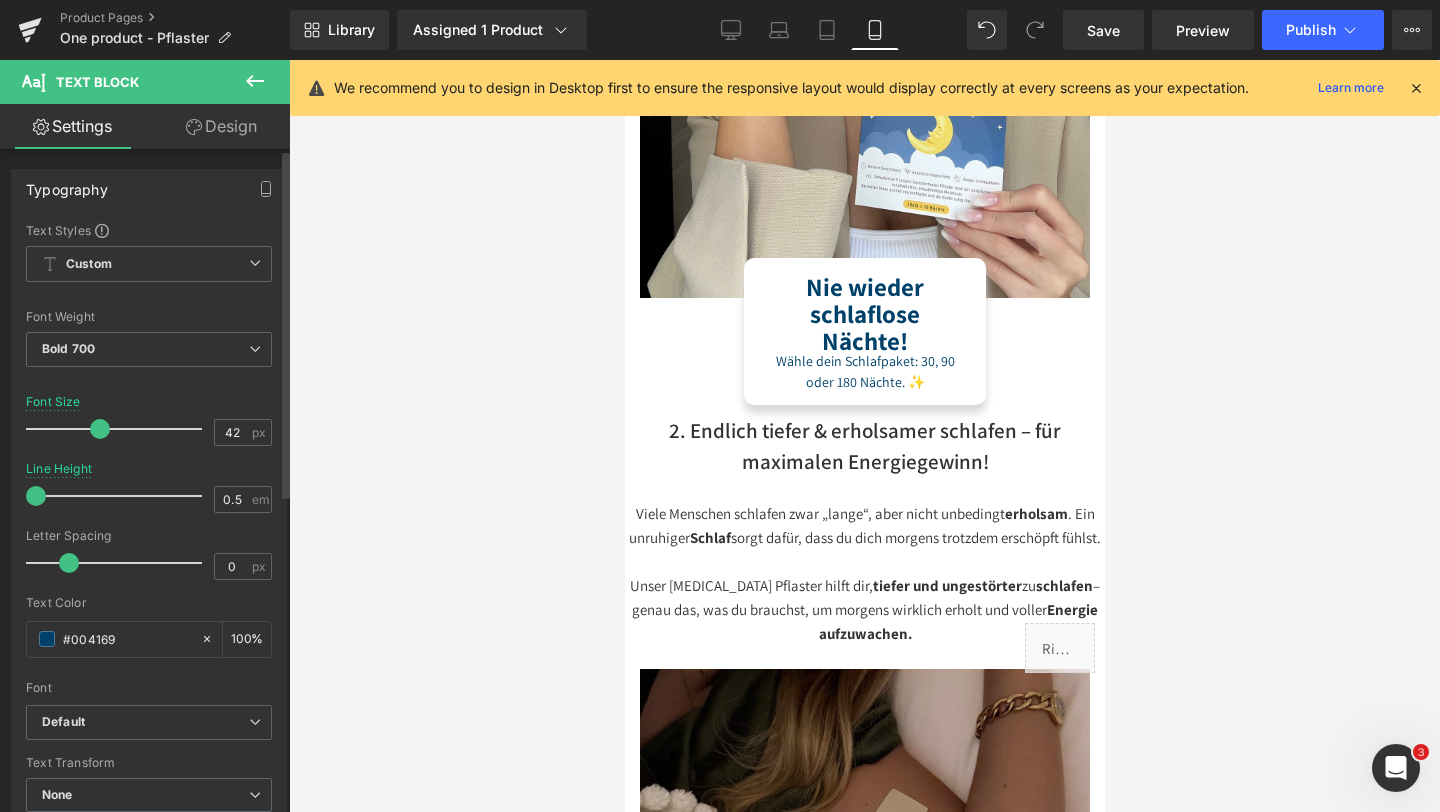 click at bounding box center (36, 496) 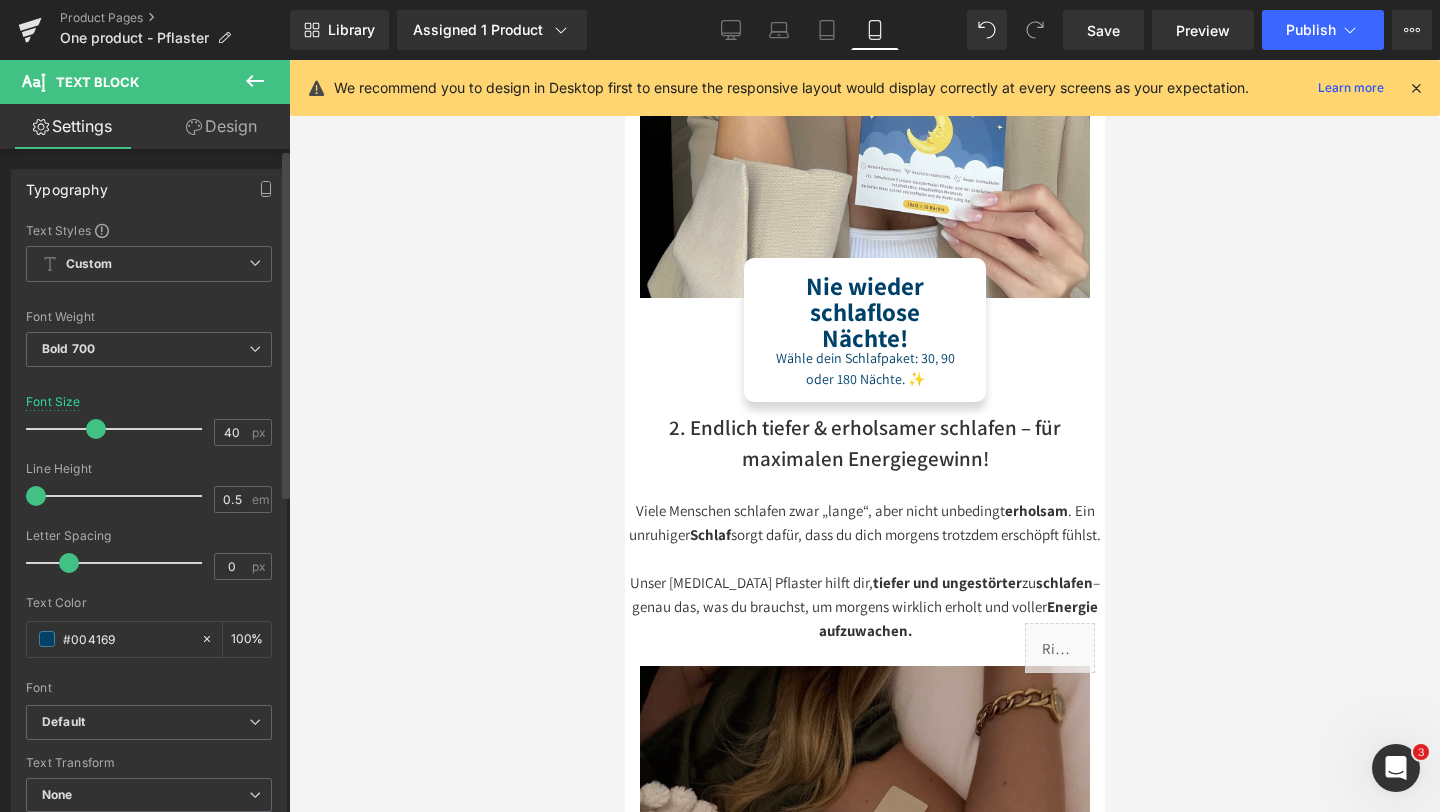 click at bounding box center (96, 429) 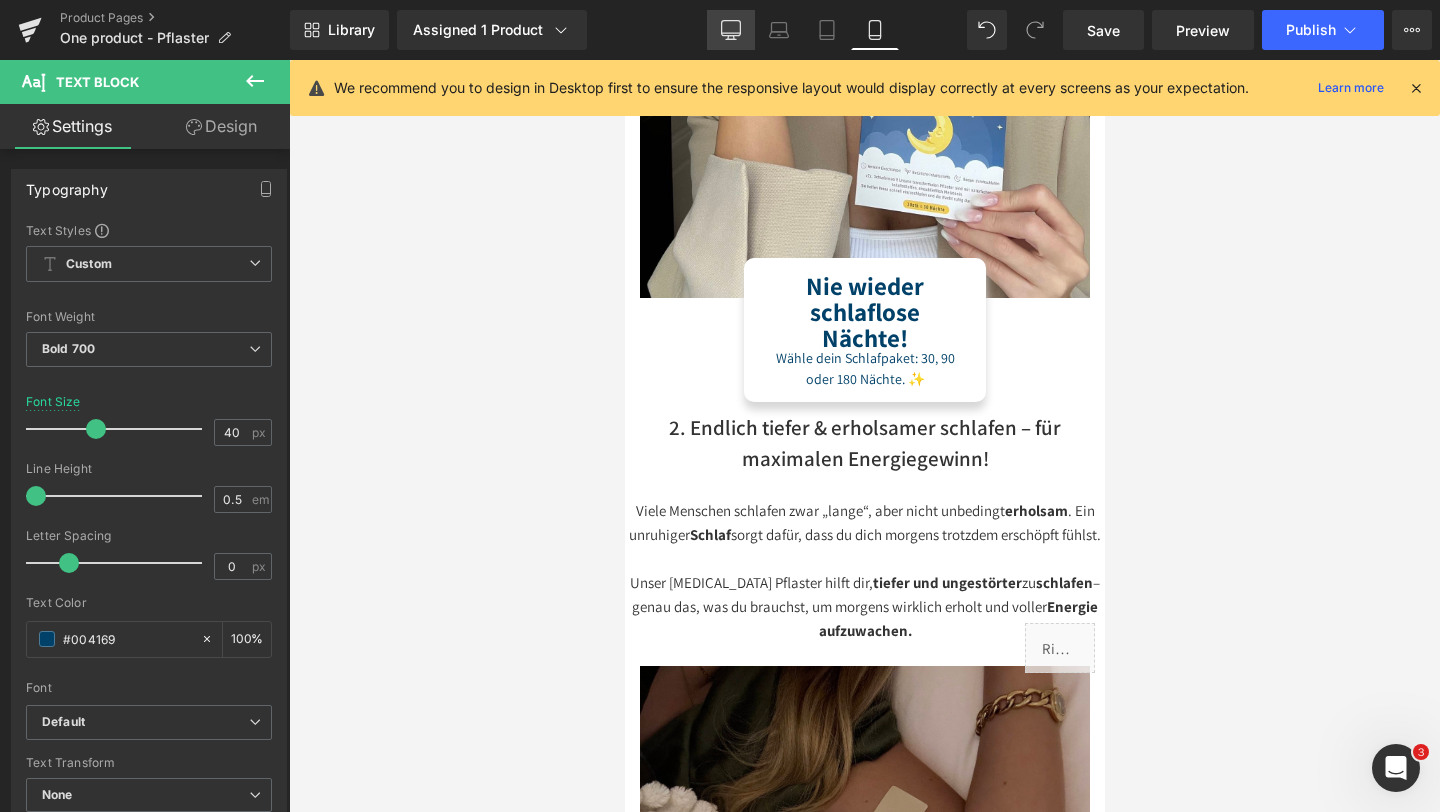 click on "Desktop" at bounding box center (731, 30) 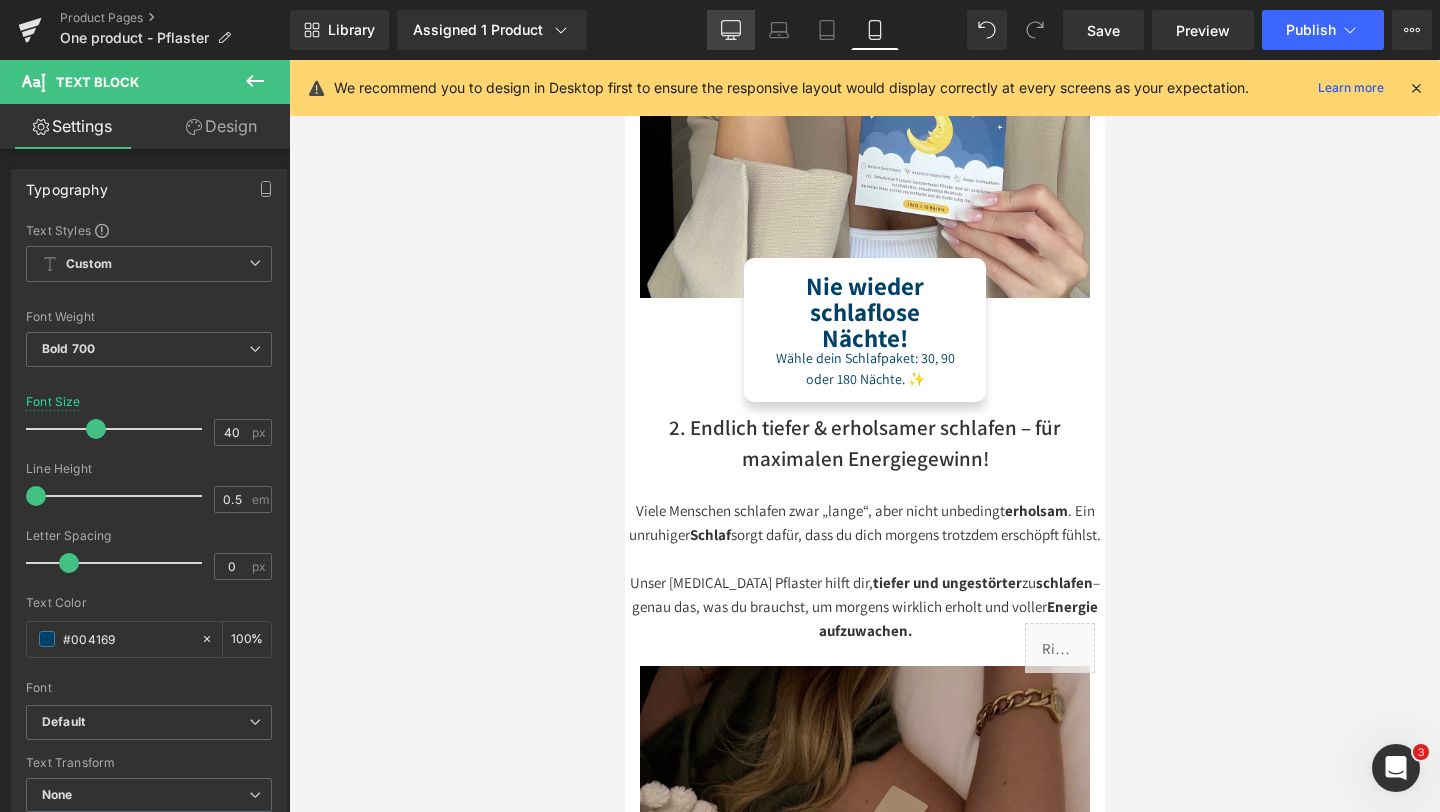 type on "24" 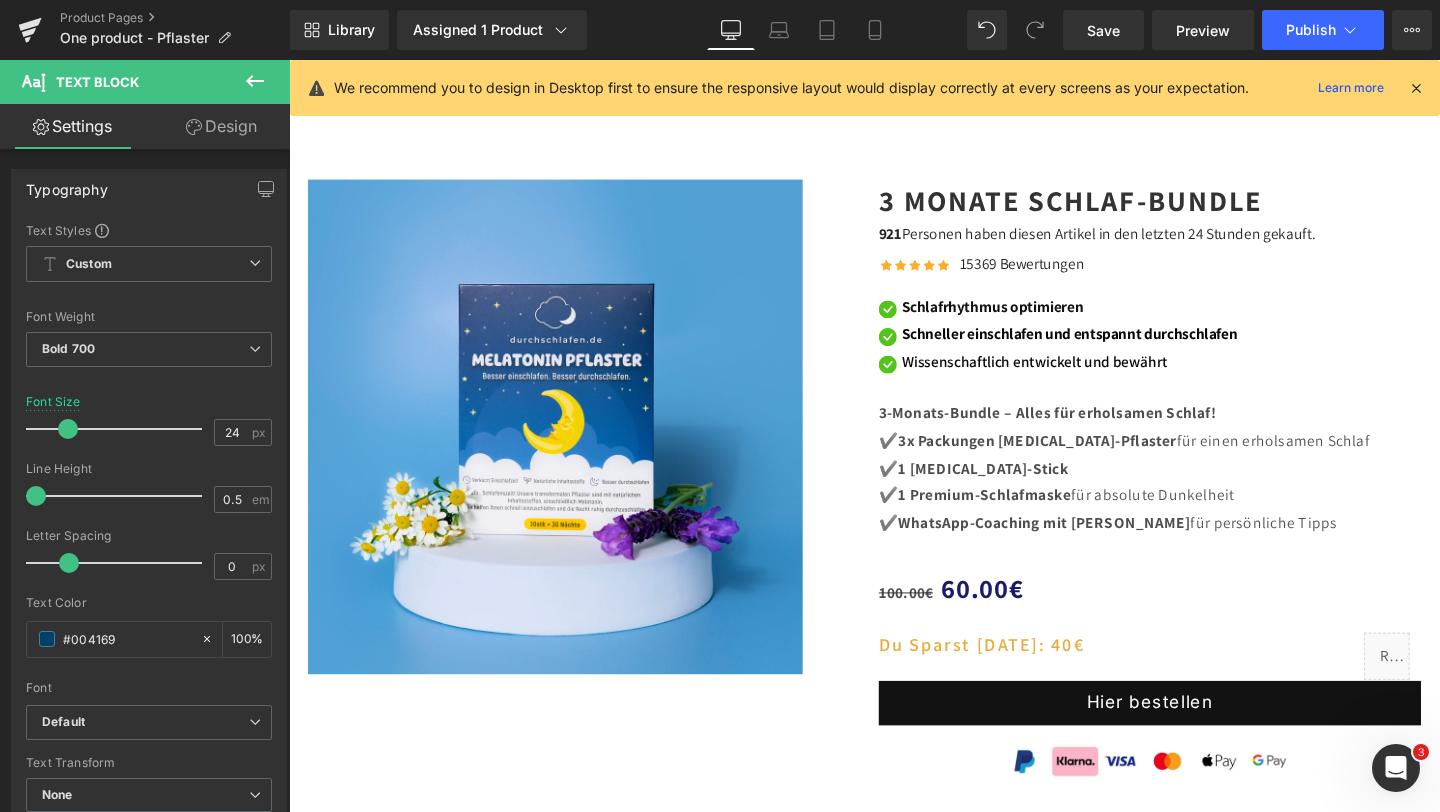 scroll, scrollTop: 5361, scrollLeft: 0, axis: vertical 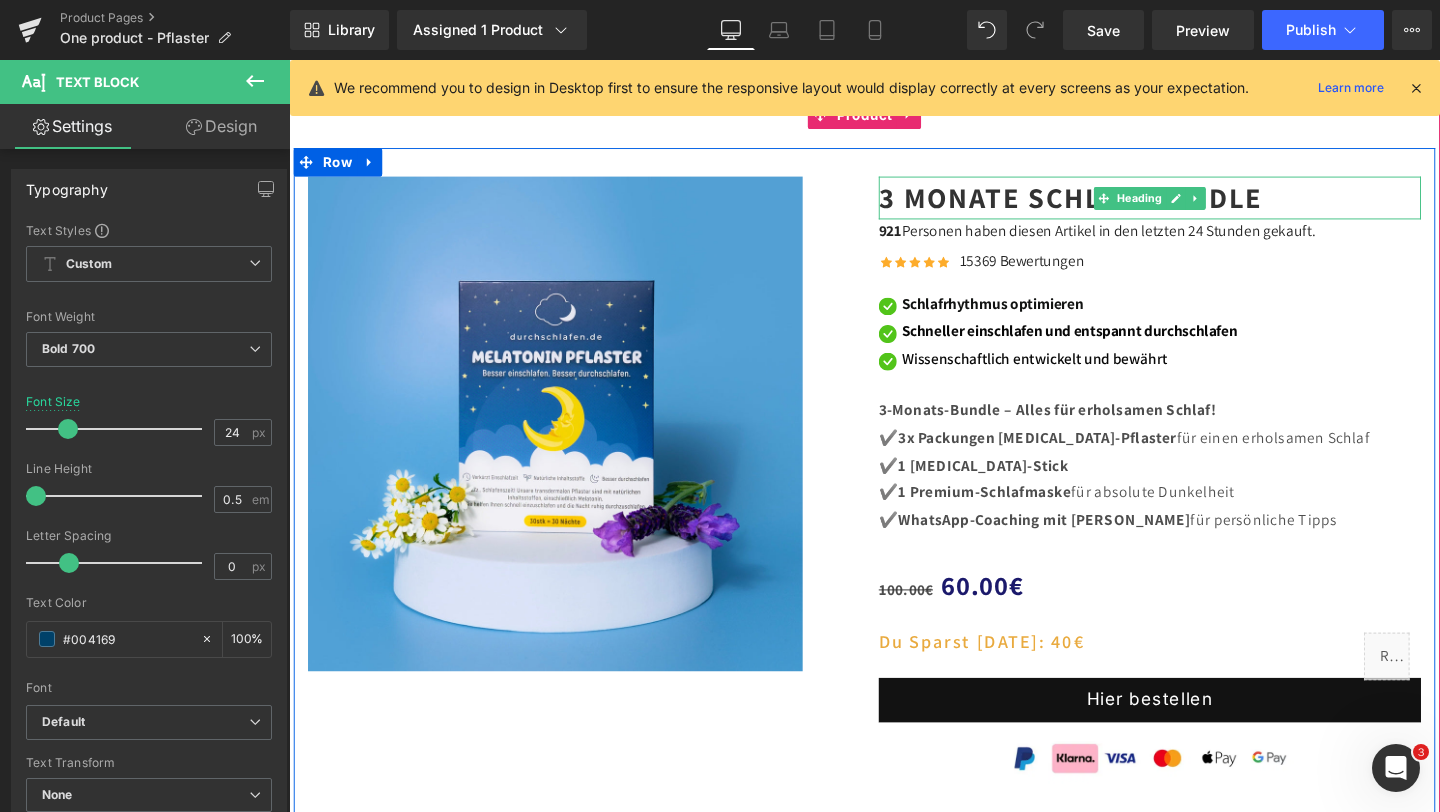 click on "3 Monate Schlaf-Bundle" at bounding box center (1110, 205) 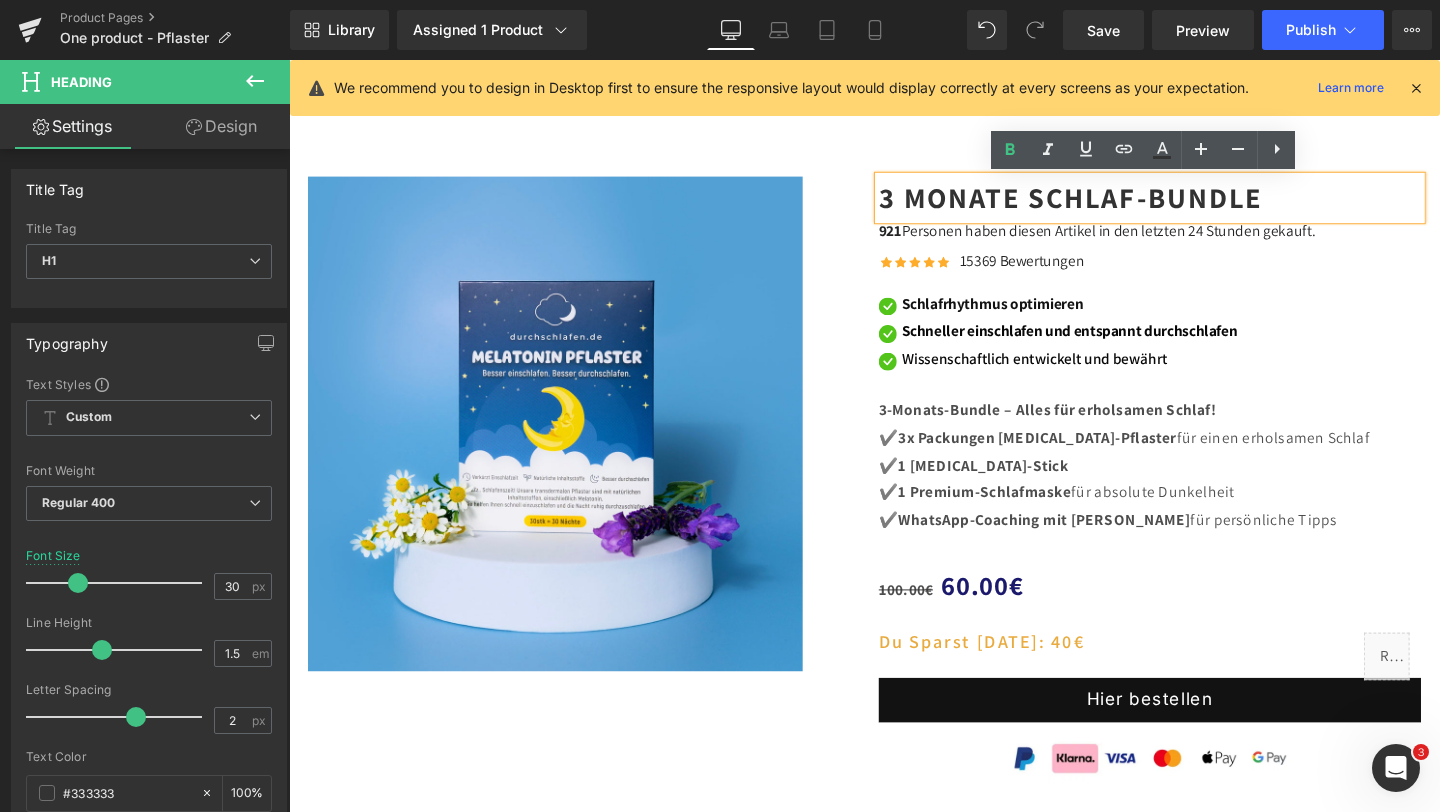 click on "3 Monate Schlaf-Bundle" at bounding box center [1110, 205] 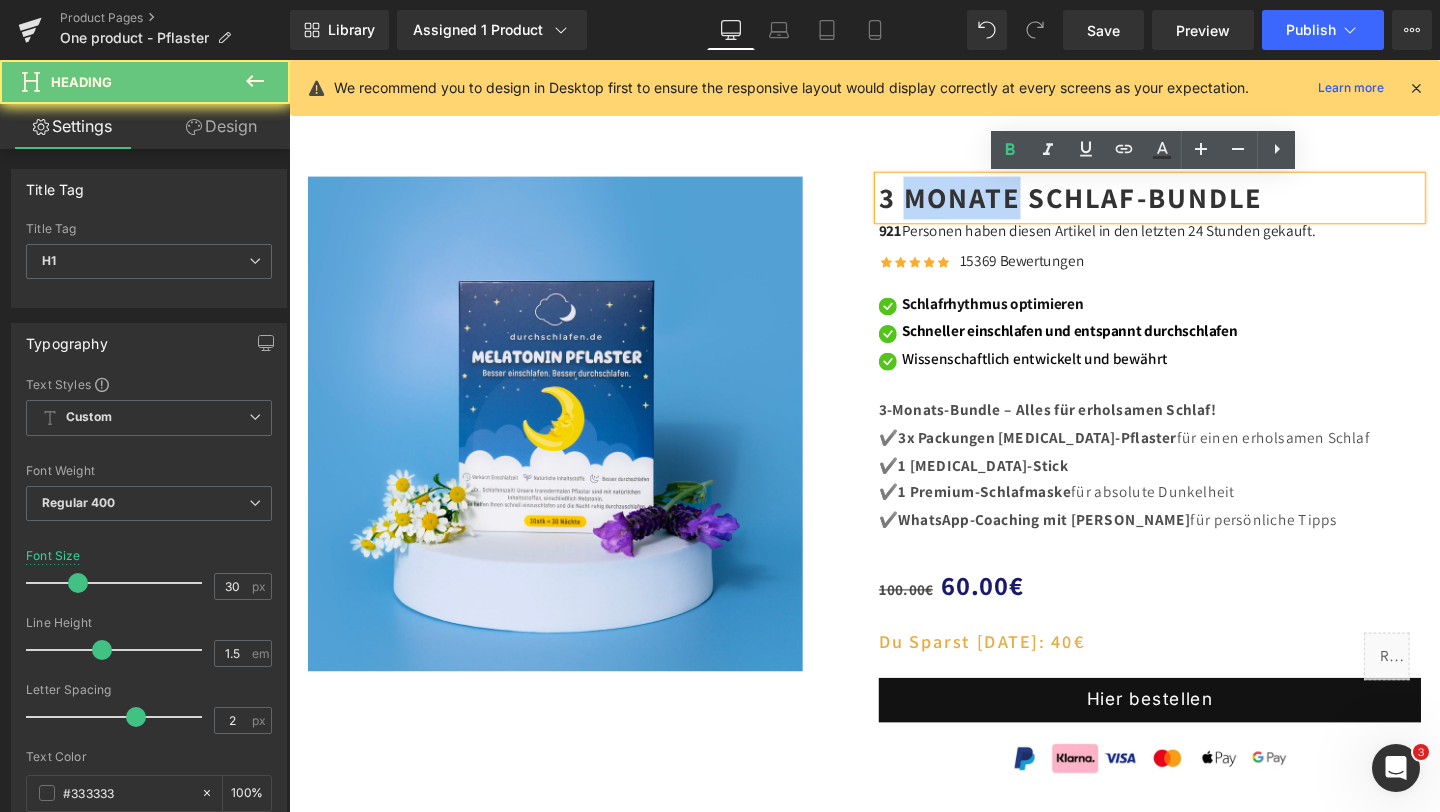 click on "3 Monate Schlaf-Bundle" at bounding box center [1110, 205] 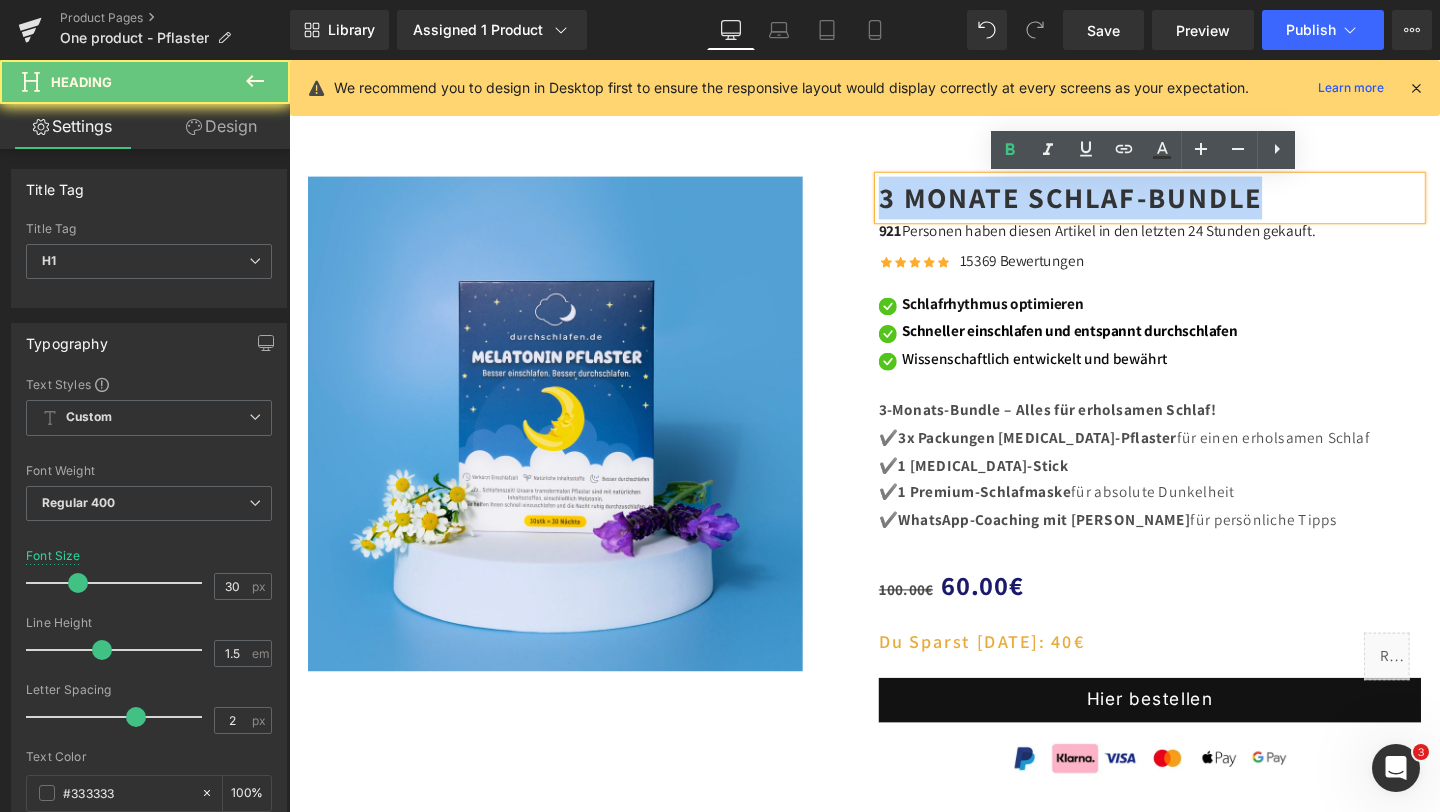 click on "3 Monate Schlaf-Bundle" at bounding box center [1110, 205] 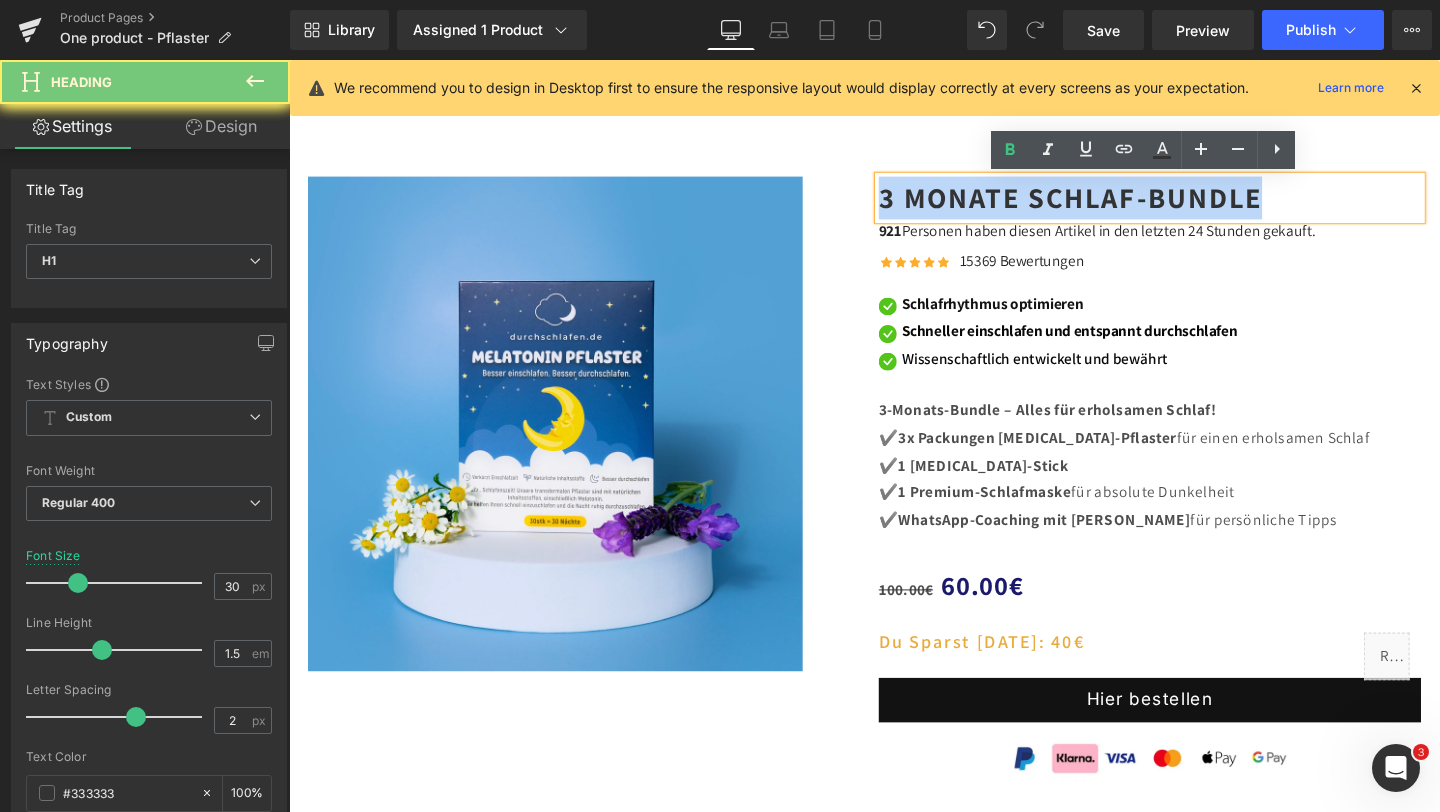 paste 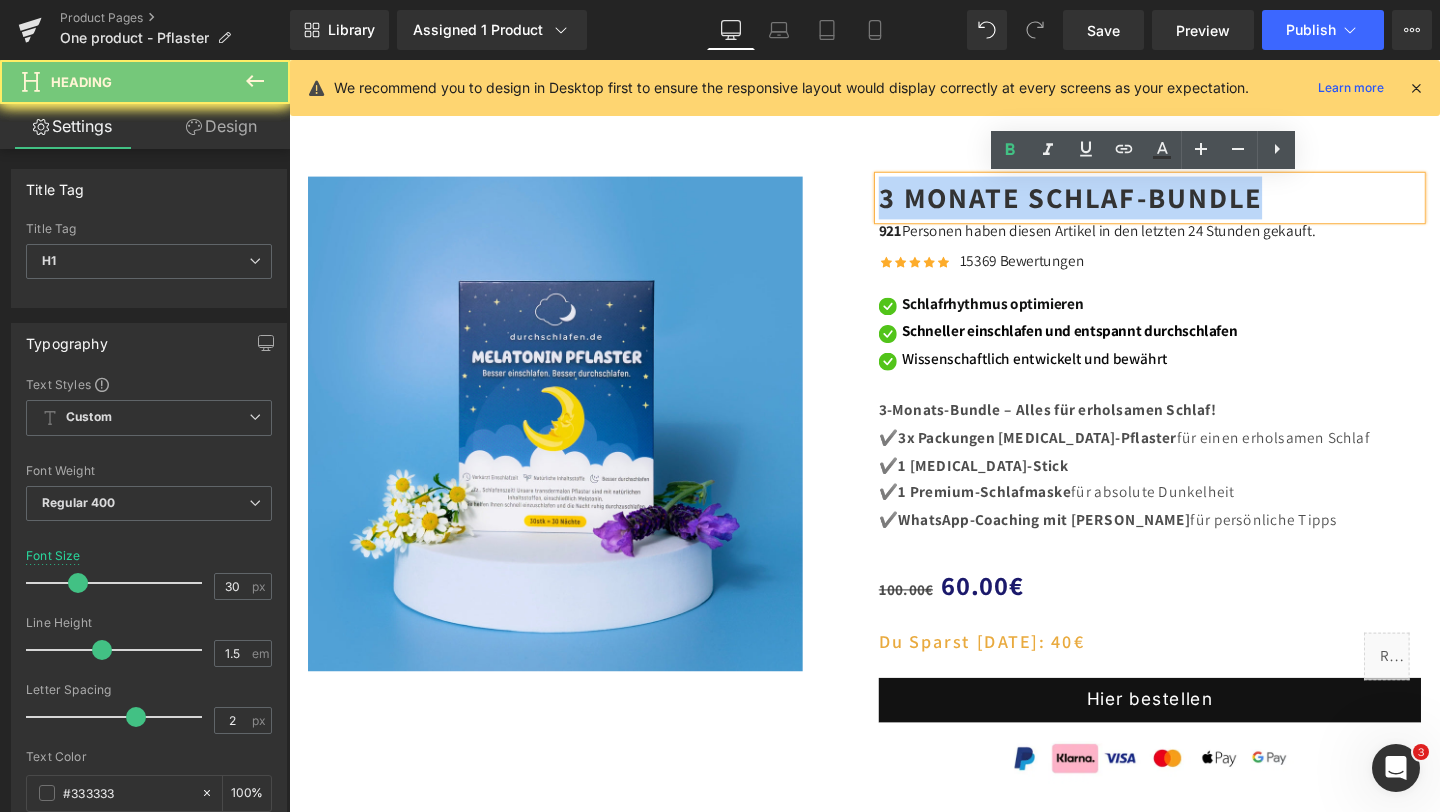 type 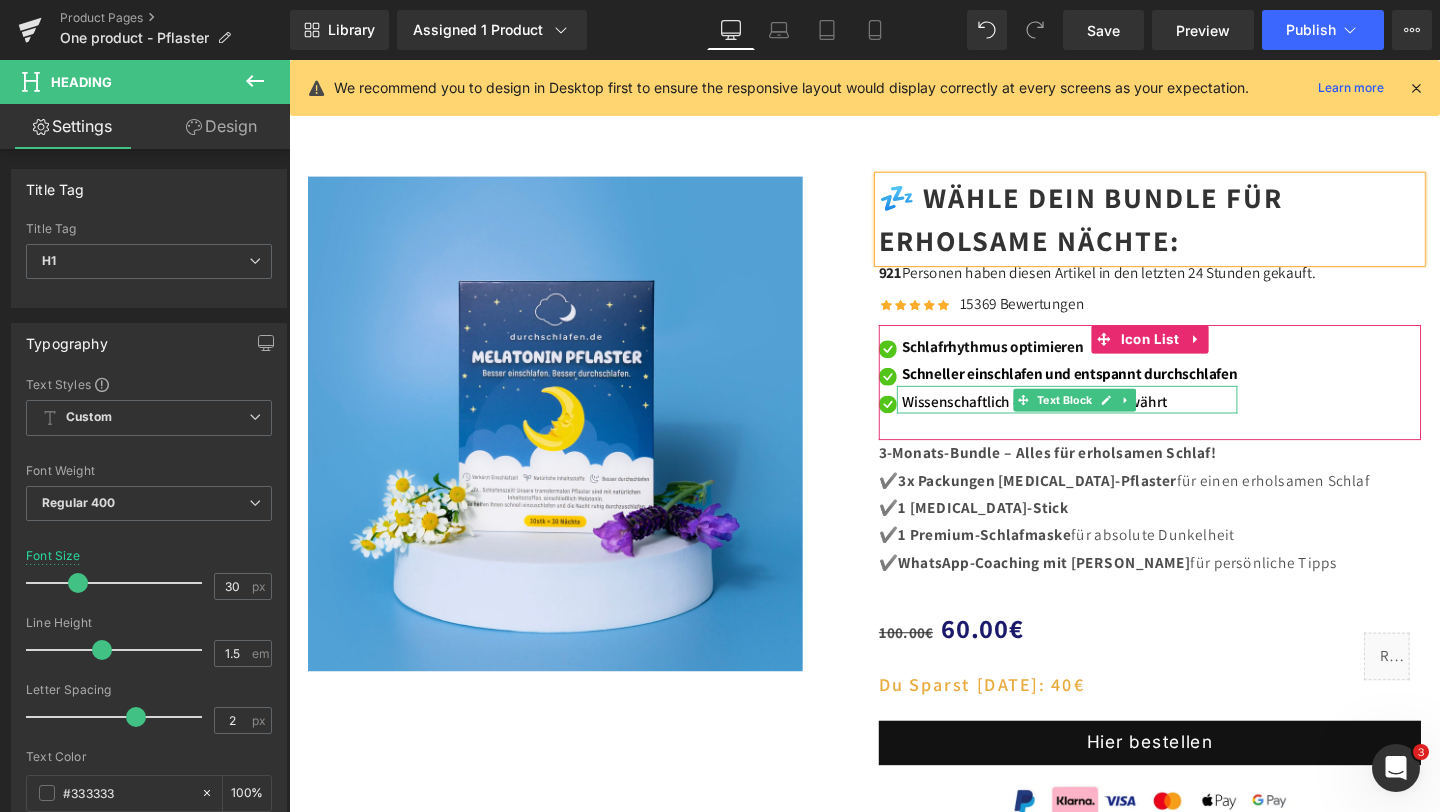 click on "Wissenschaftlich entwickelt und bewährt" at bounding box center [1073, 419] 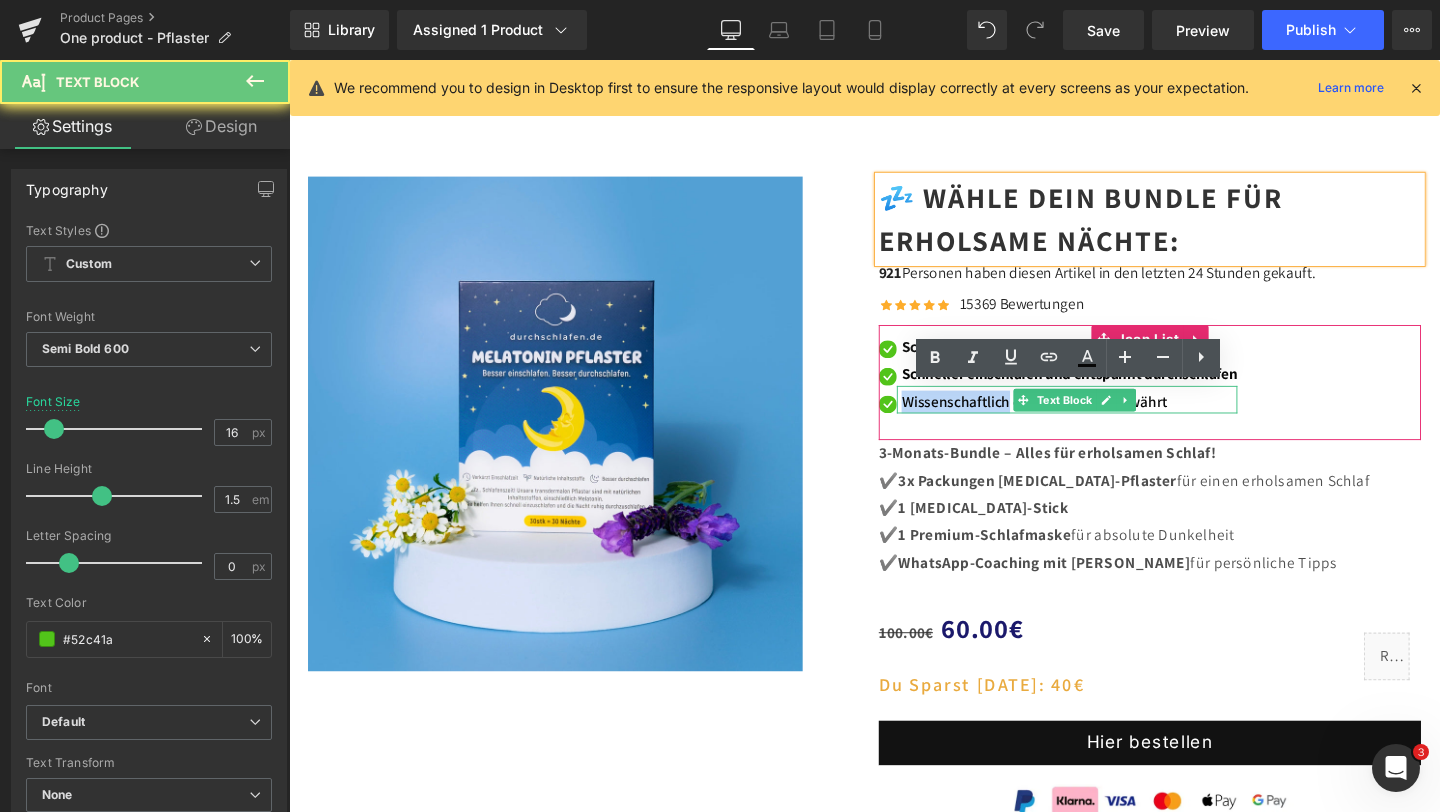 click on "Wissenschaftlich entwickelt und bewährt" at bounding box center (1073, 419) 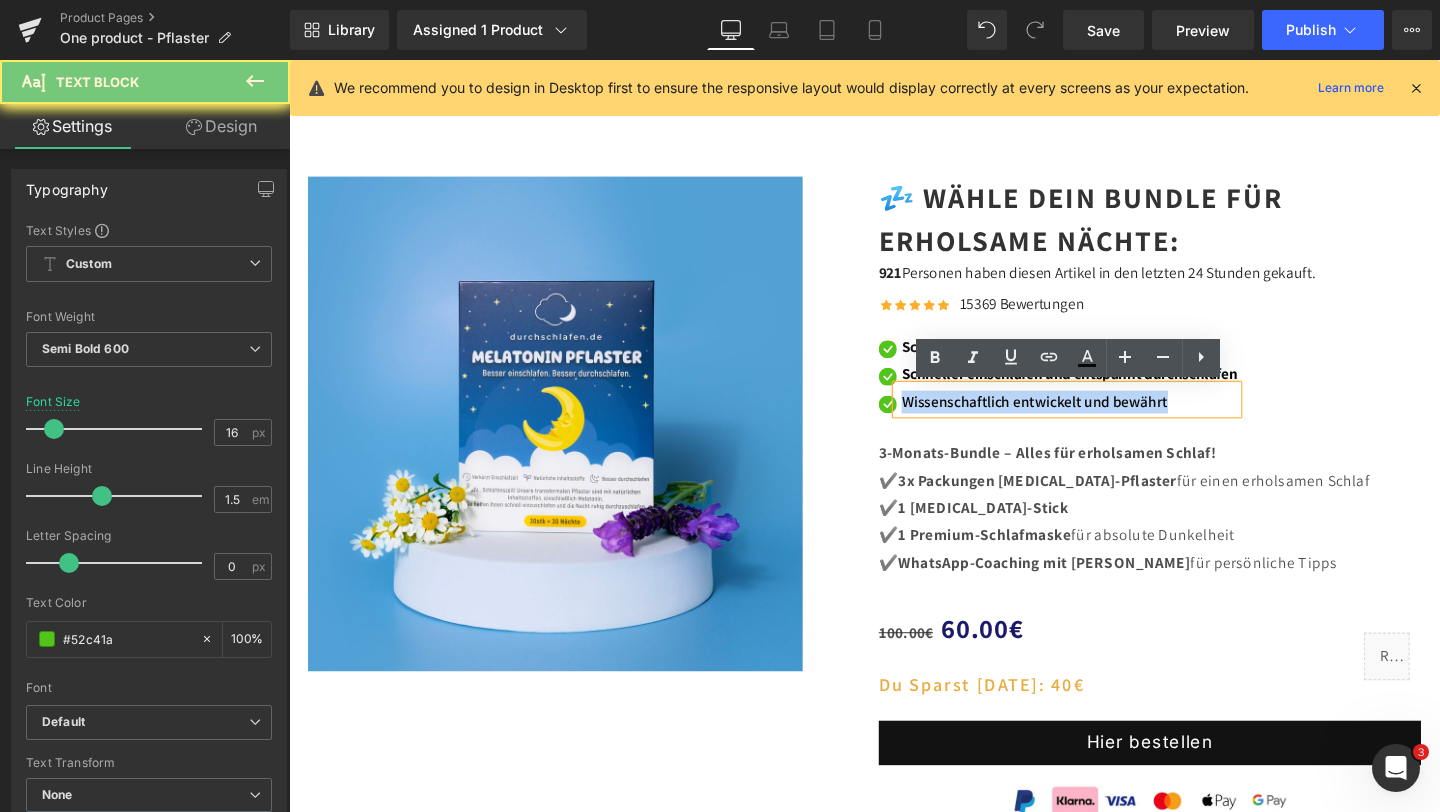 click on "Wissenschaftlich entwickelt und bewährt" at bounding box center [1073, 419] 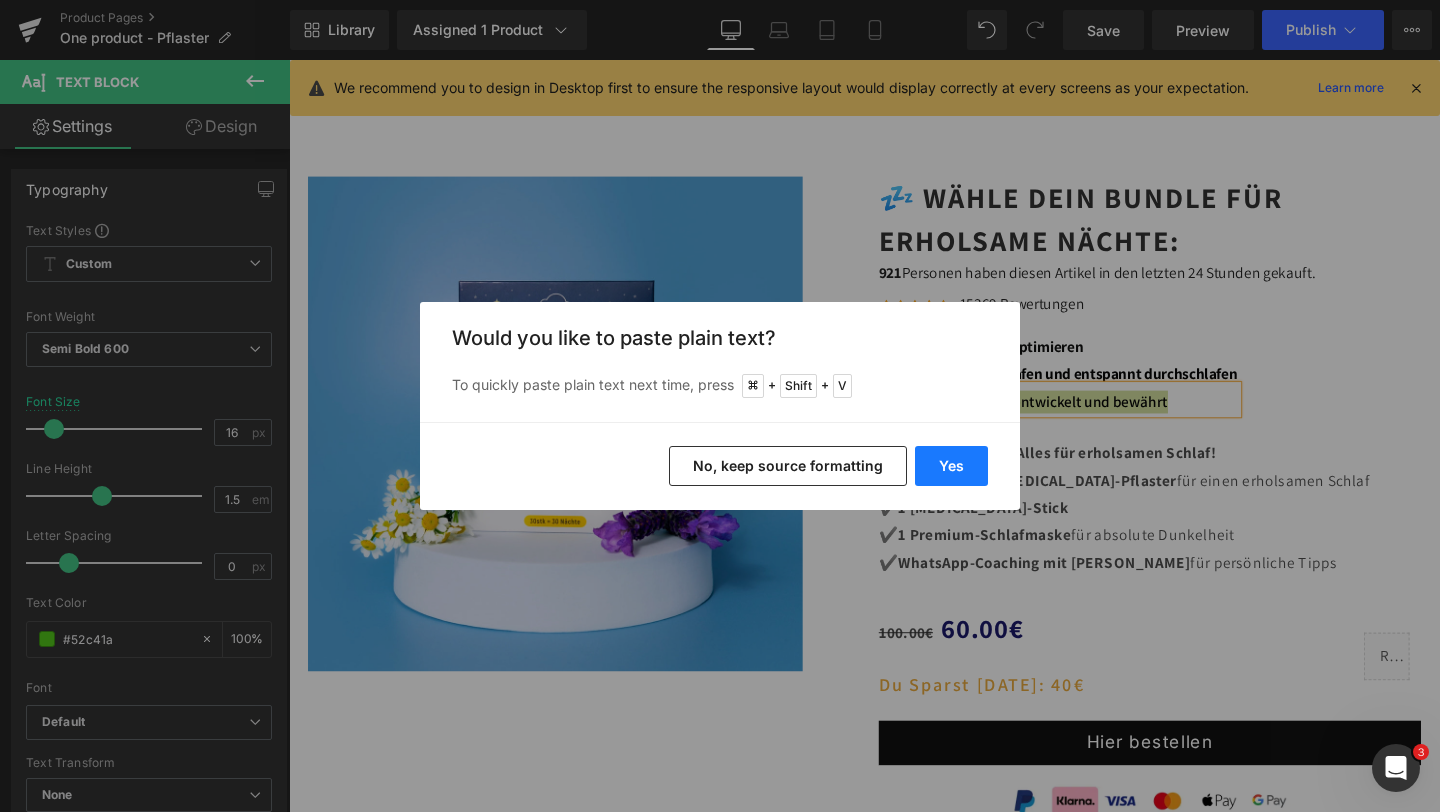 click on "Yes" at bounding box center (951, 466) 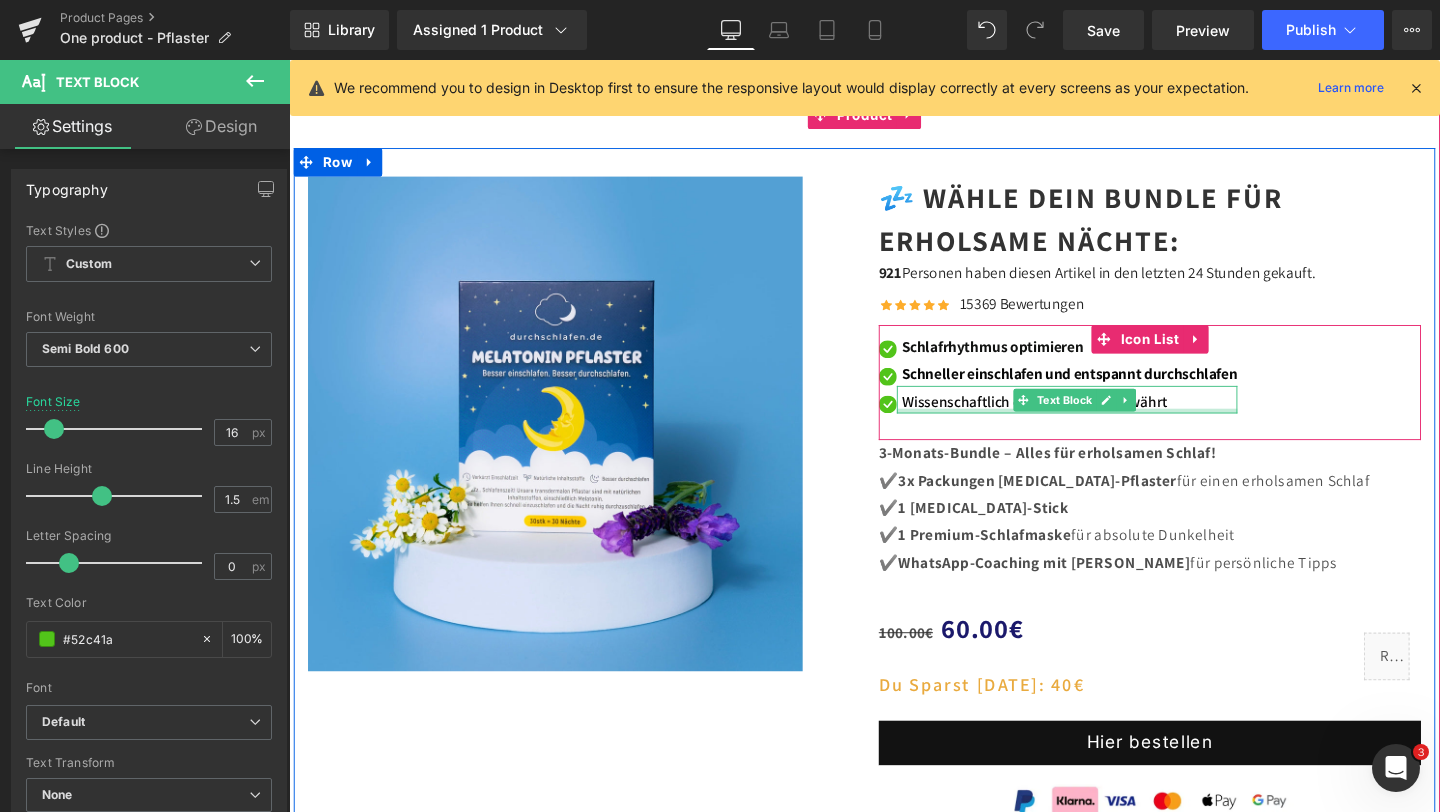 click on "Wissenschaftlich entwickelt und bewährt" at bounding box center [1073, 419] 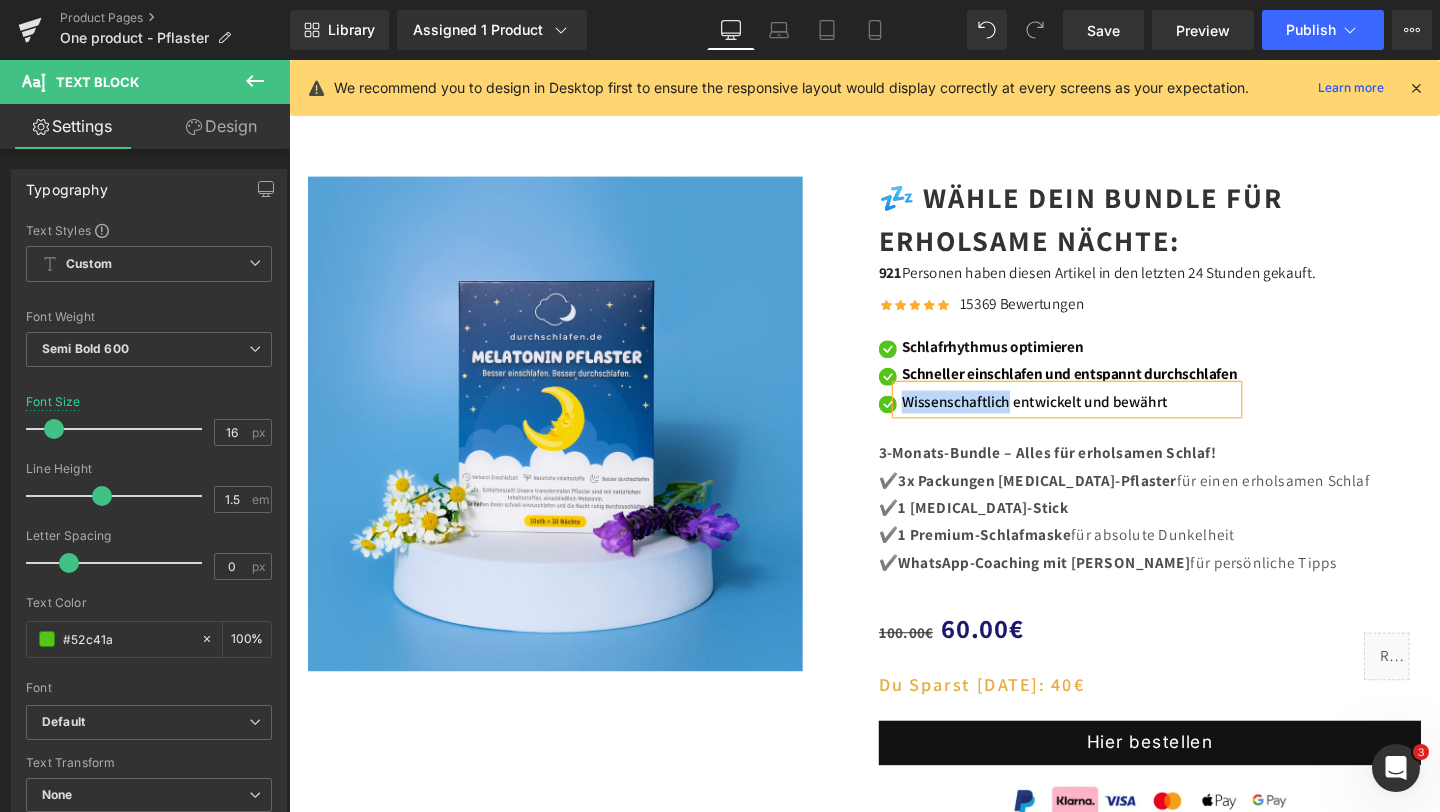 click on "Wissenschaftlich entwickelt und bewährt" at bounding box center [1073, 419] 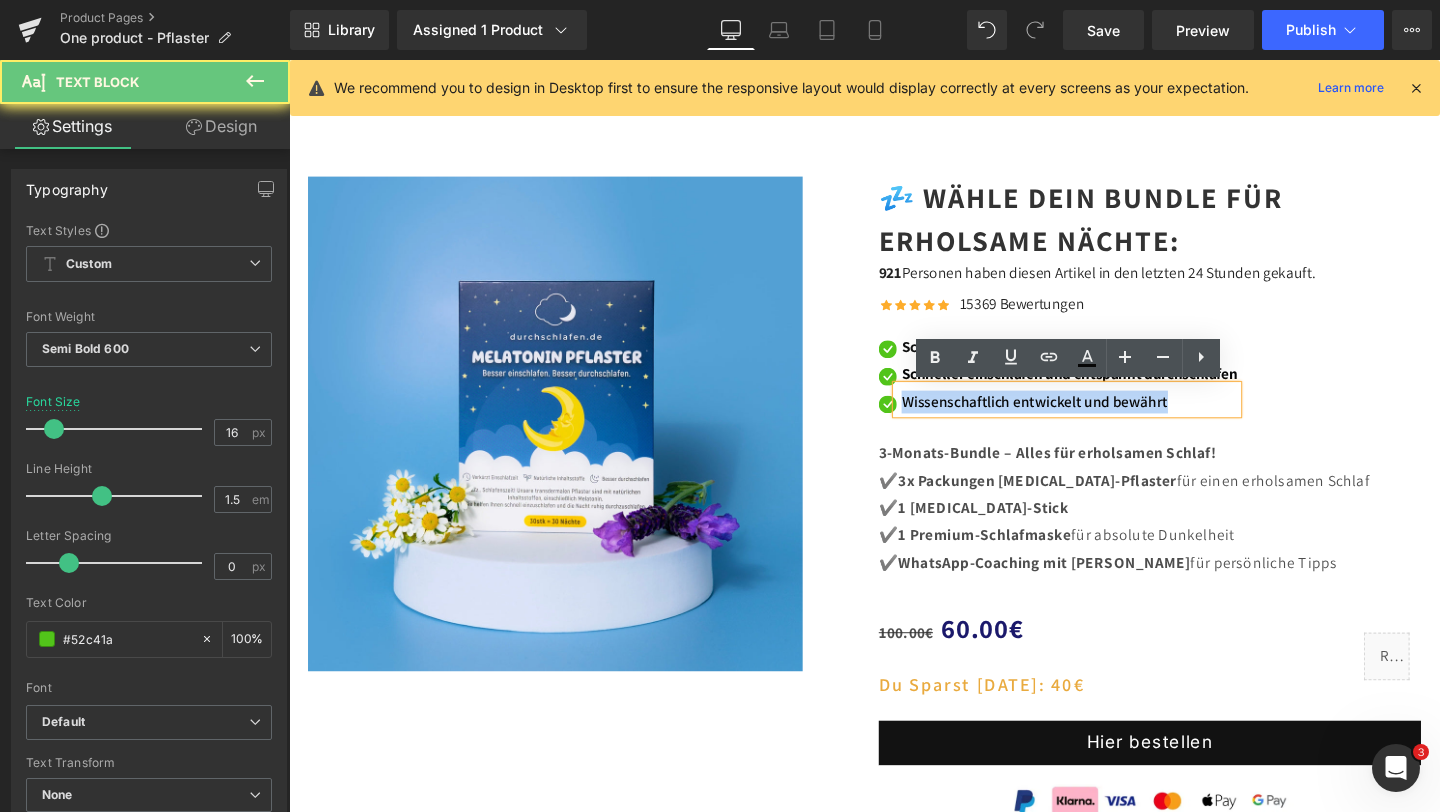 click on "Wissenschaftlich entwickelt und bewährt" at bounding box center (1073, 419) 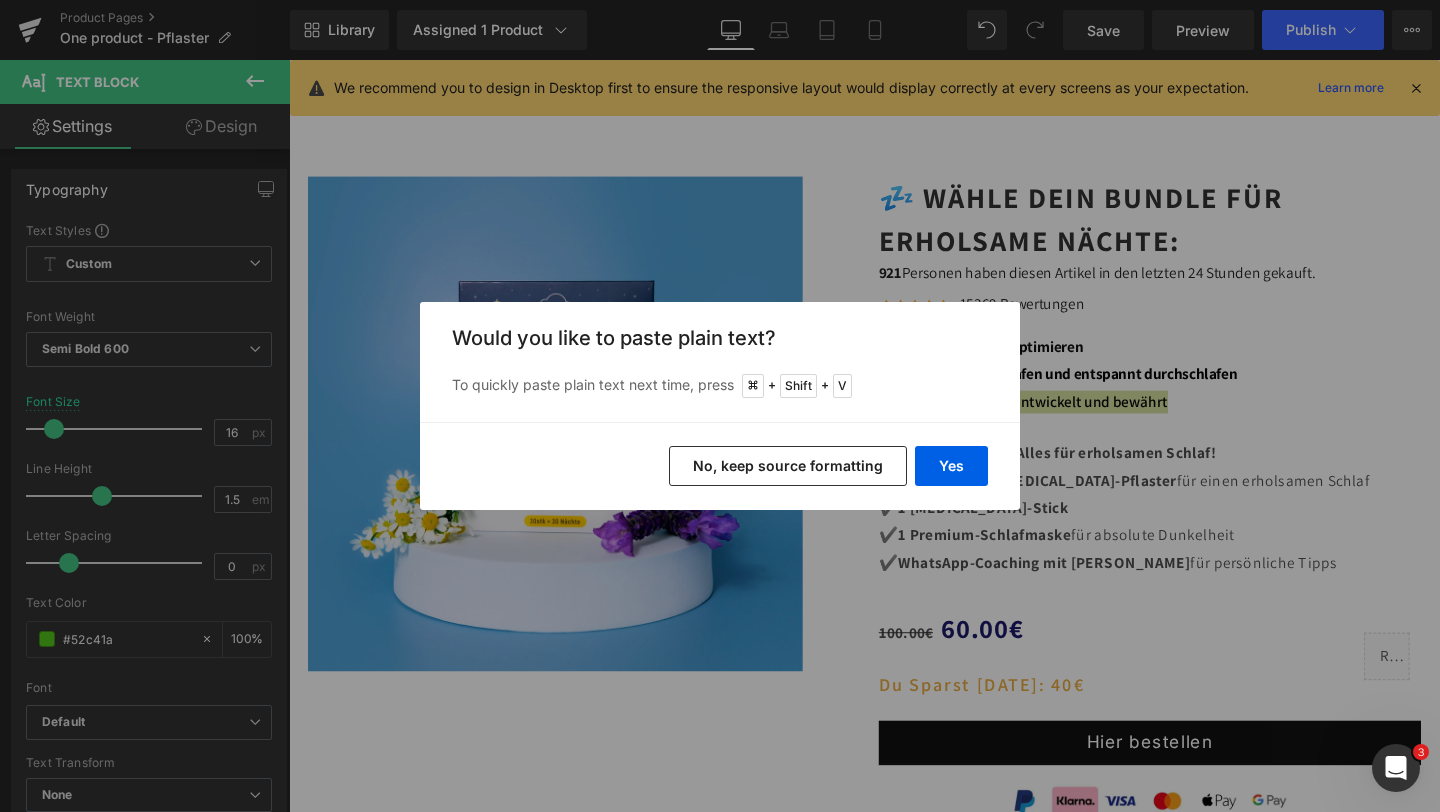 click on "Yes No, keep source formatting" at bounding box center [720, 466] 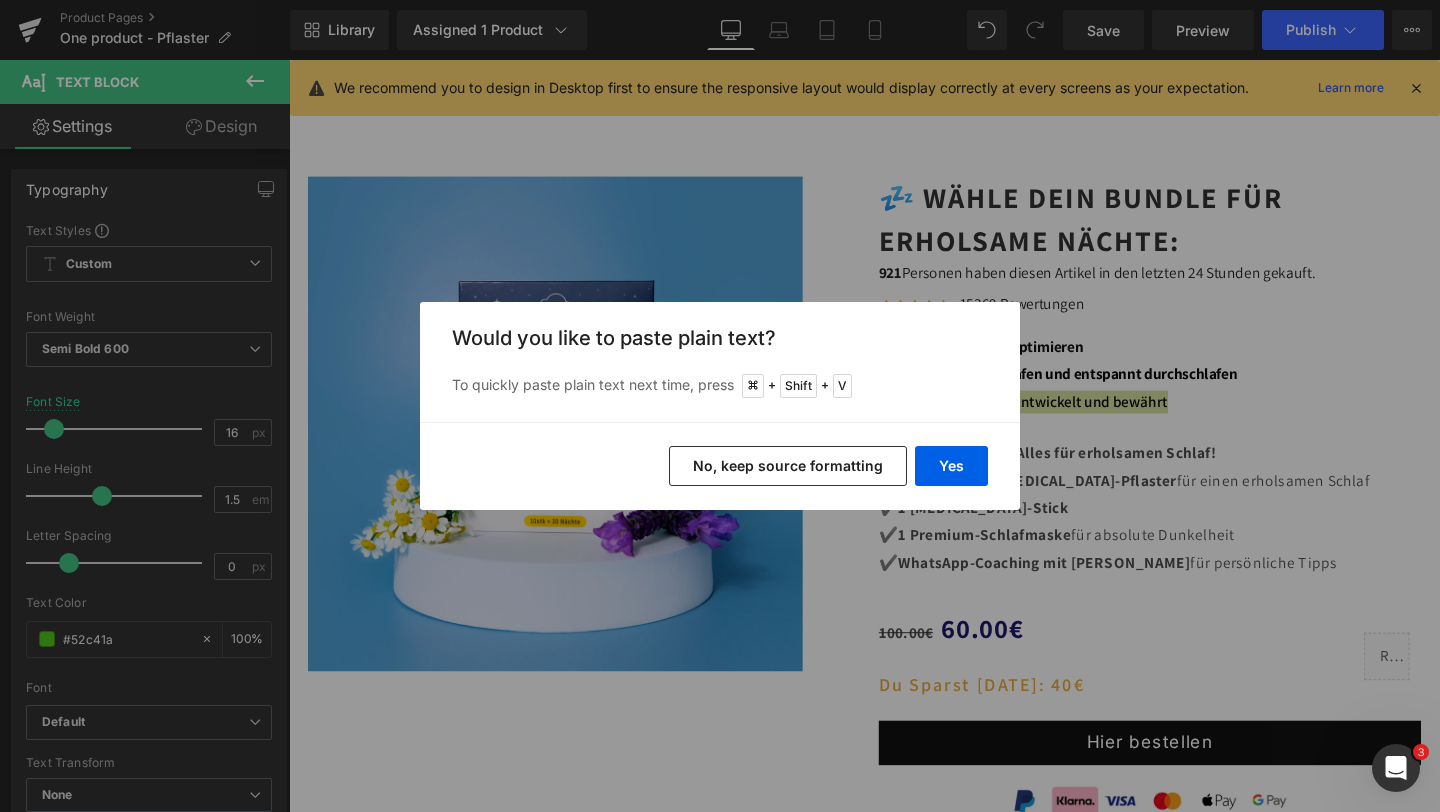 click on "No, keep source formatting" at bounding box center [788, 466] 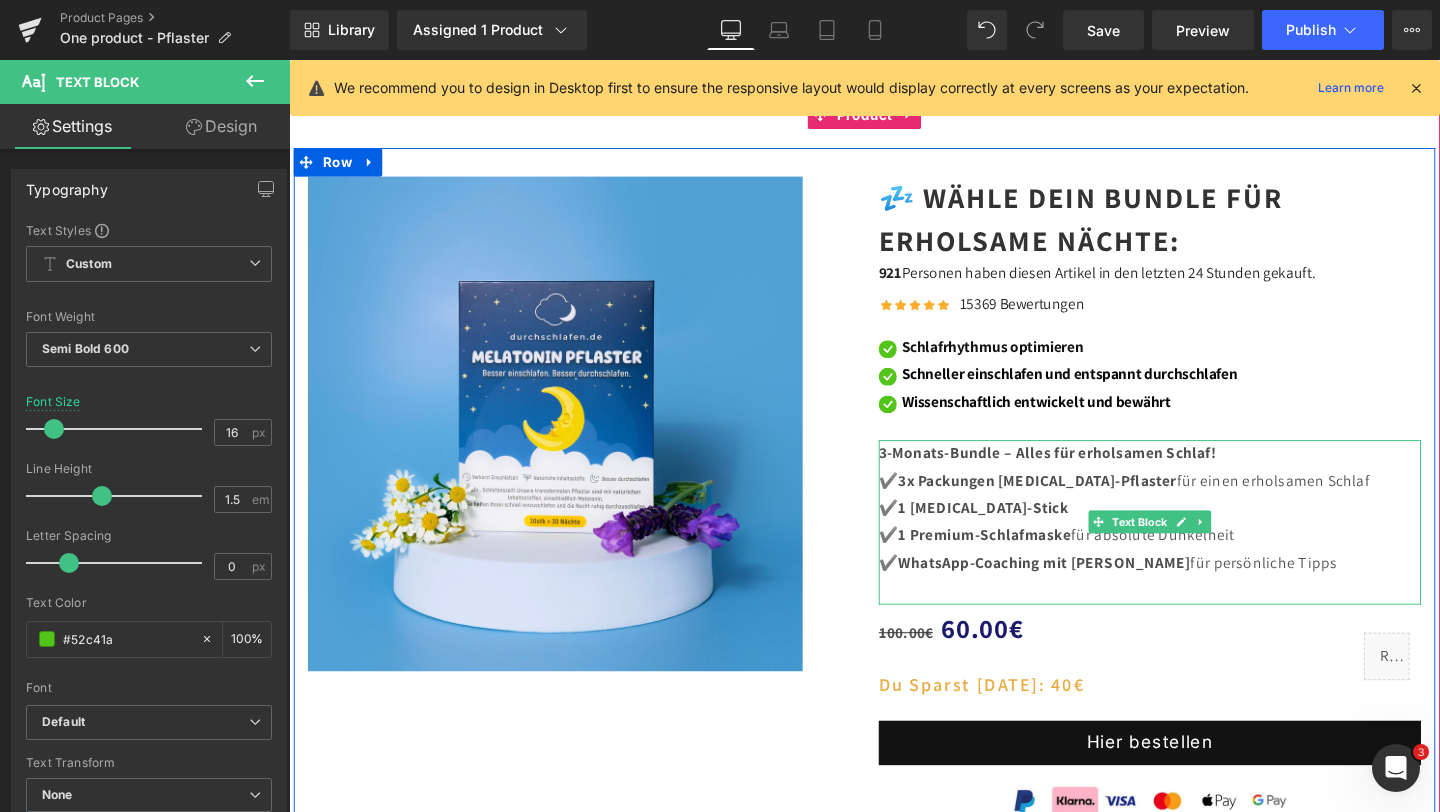 click on "1 [MEDICAL_DATA]-Stick" at bounding box center [1019, 531] 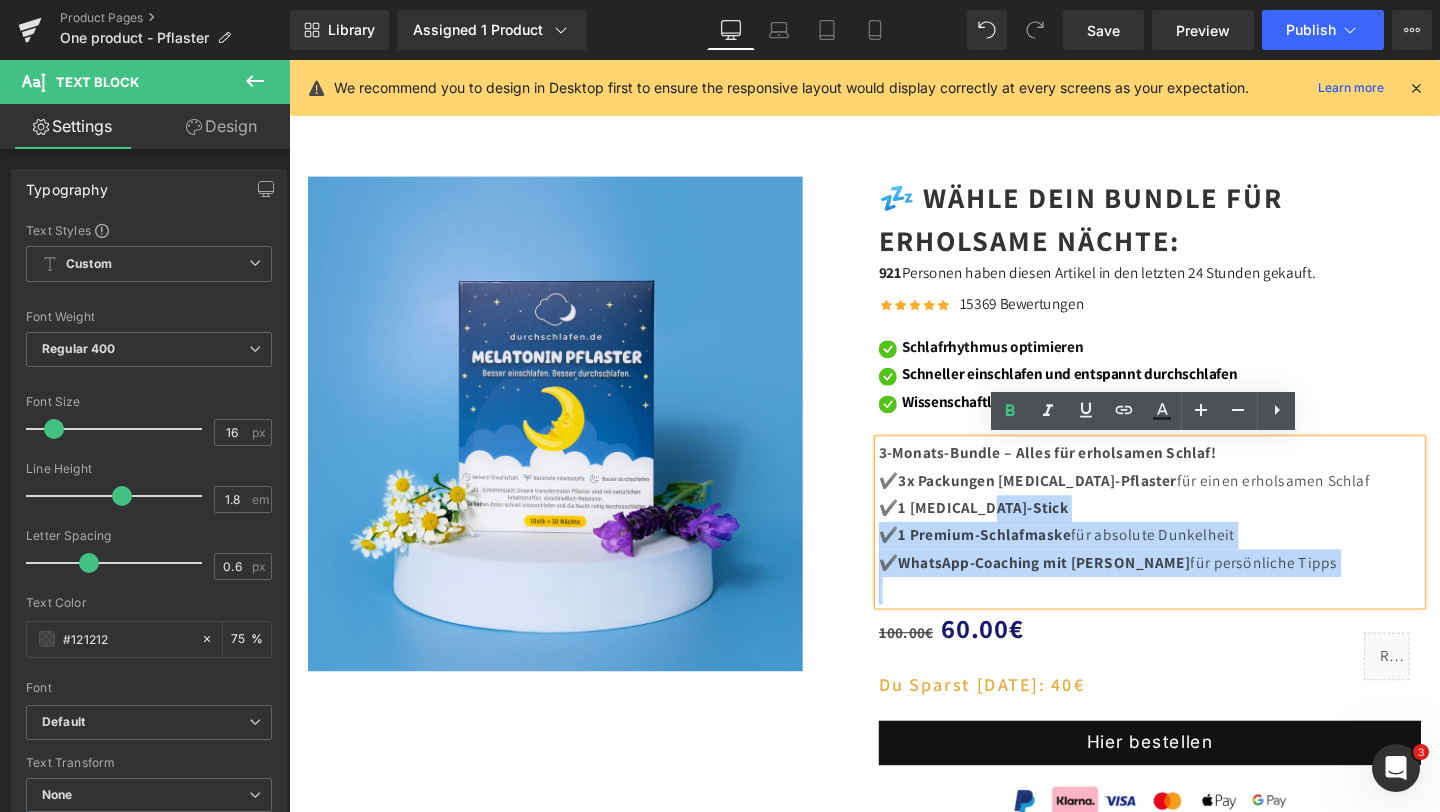 drag, startPoint x: 1393, startPoint y: 611, endPoint x: 1020, endPoint y: 536, distance: 380.4655 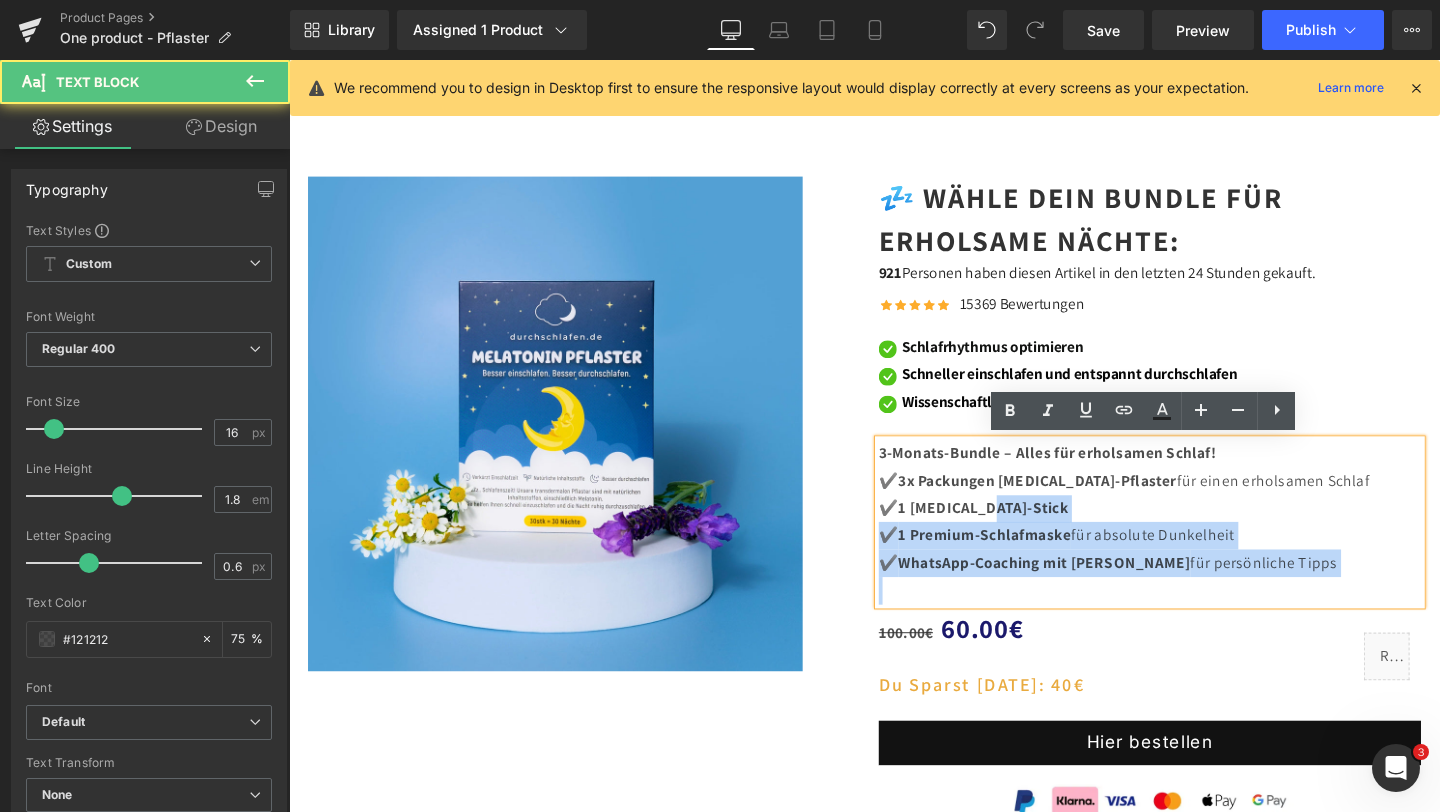 click on "✔️  WhatsApp-Coaching mit [PERSON_NAME]  für persönliche Tipps" at bounding box center (1194, 589) 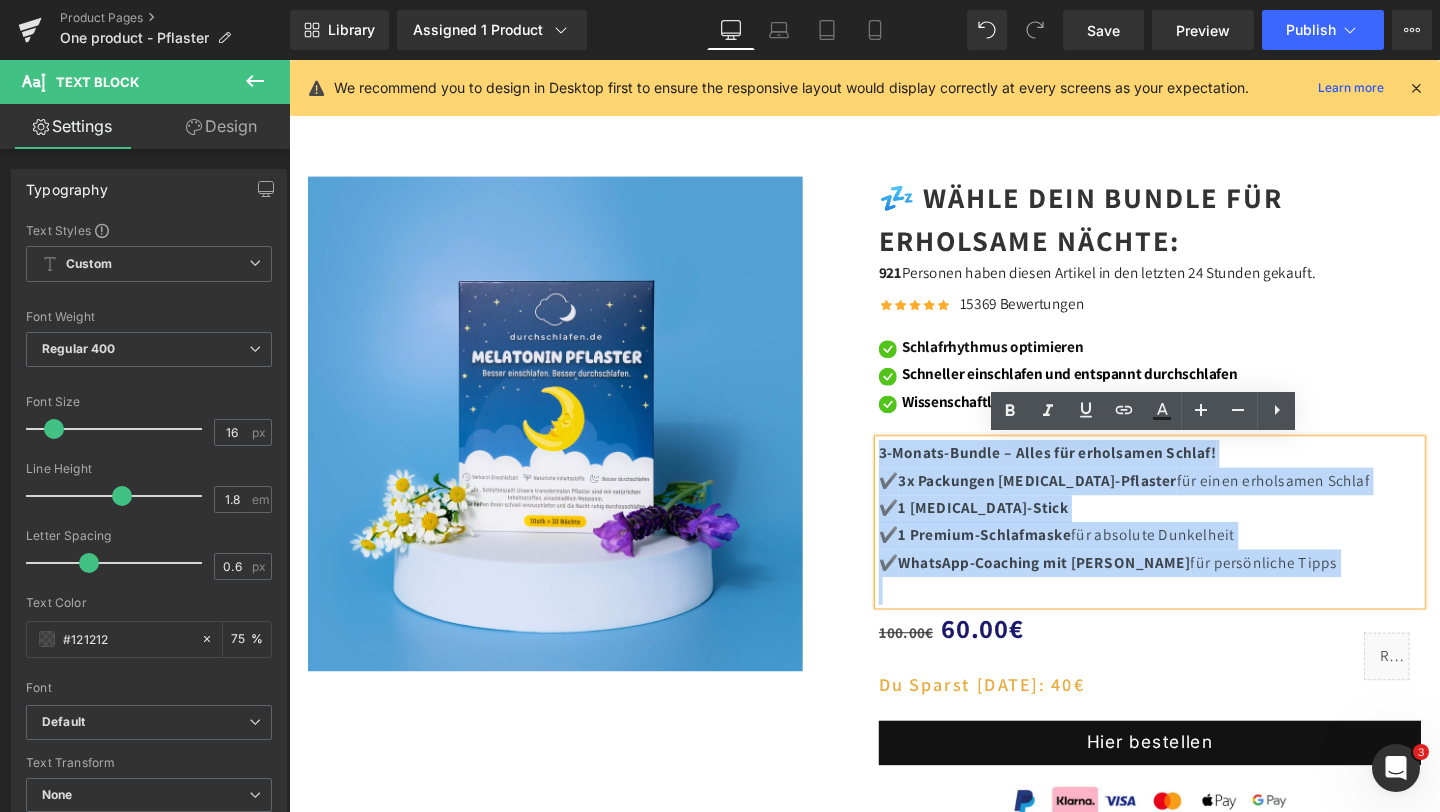 drag, startPoint x: 1394, startPoint y: 610, endPoint x: 911, endPoint y: 476, distance: 501.24344 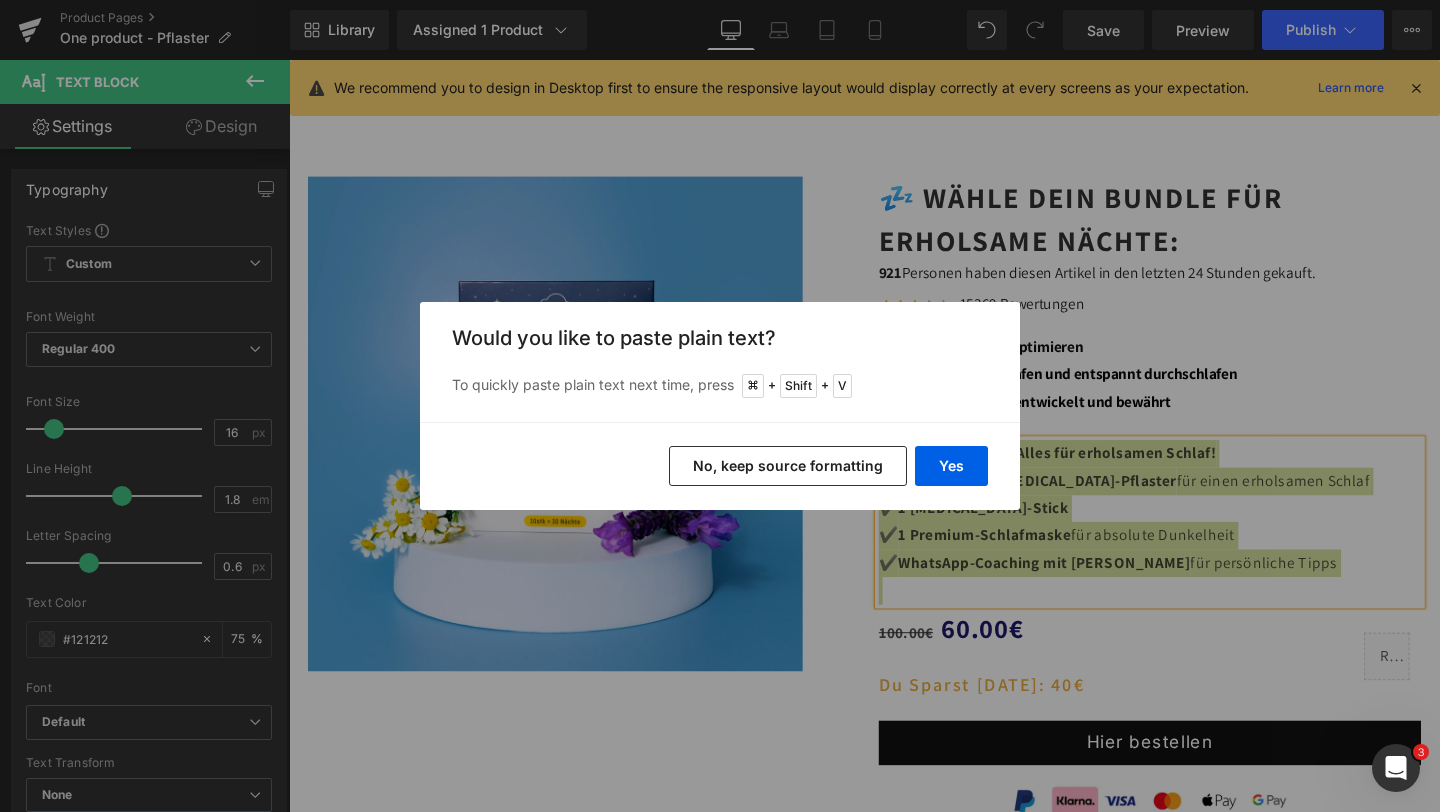 click on "No, keep source formatting" at bounding box center (788, 466) 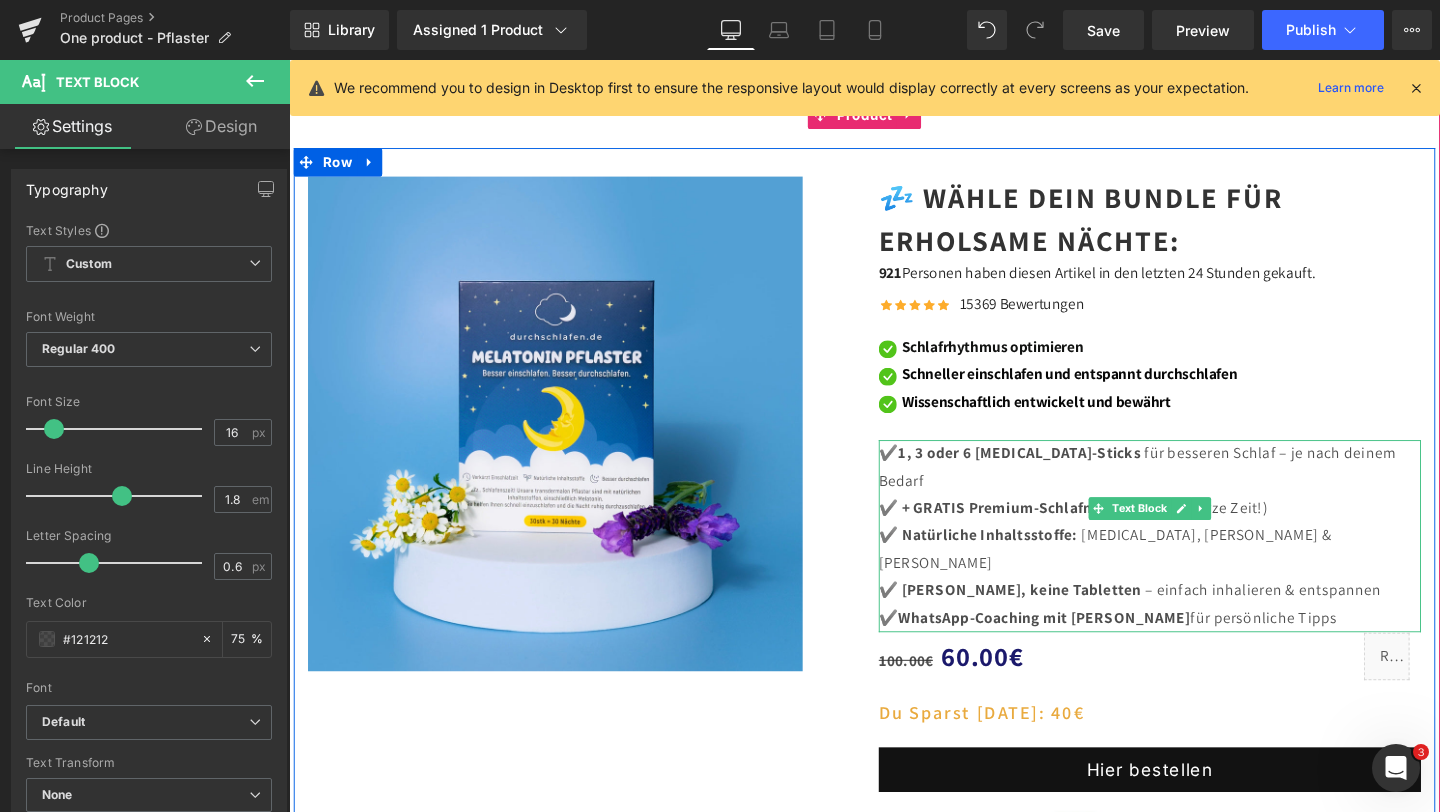click on "1, 3 oder 6 [MEDICAL_DATA]-Sticks" at bounding box center [1057, 473] 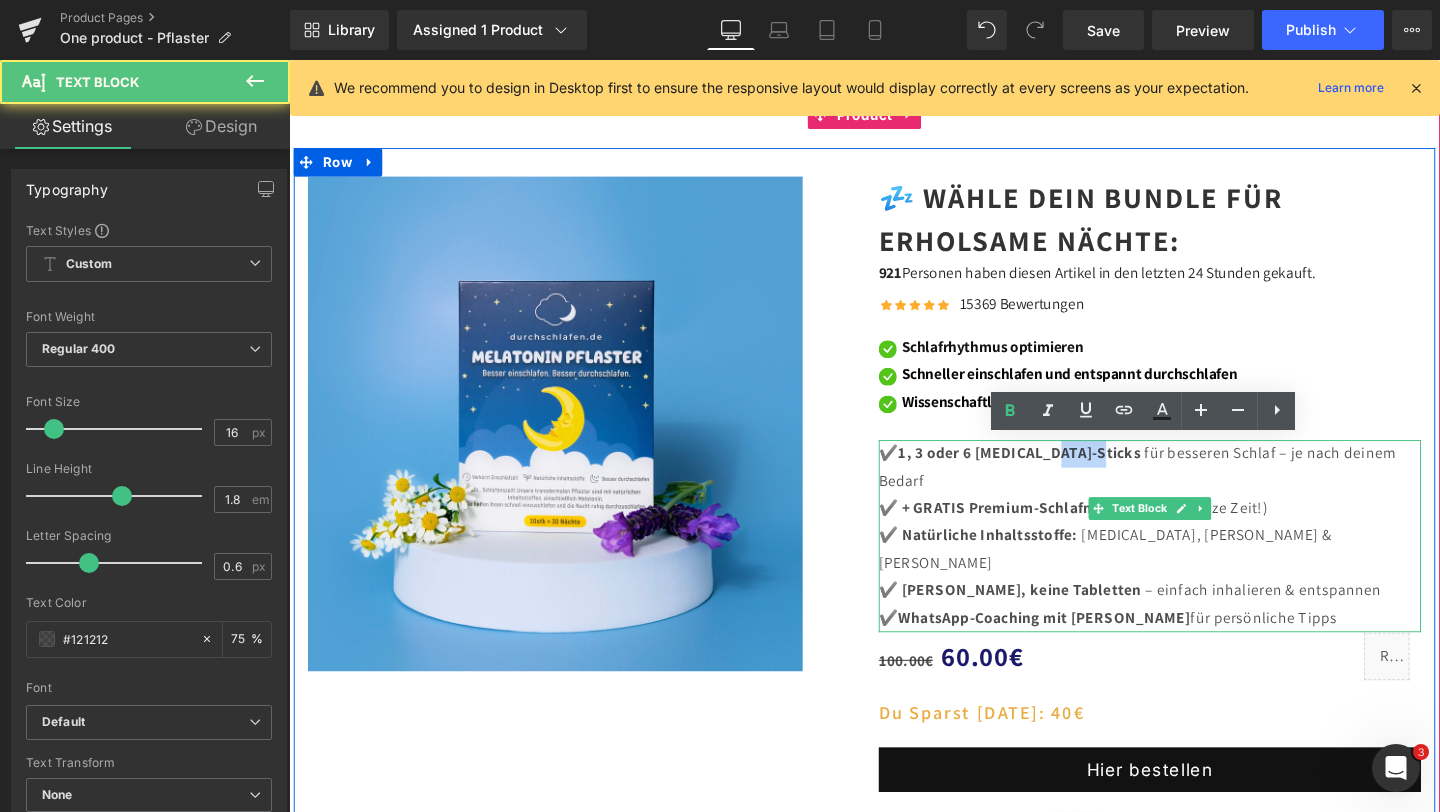 click on "1, 3 oder 6 [MEDICAL_DATA]-Sticks" at bounding box center (1057, 473) 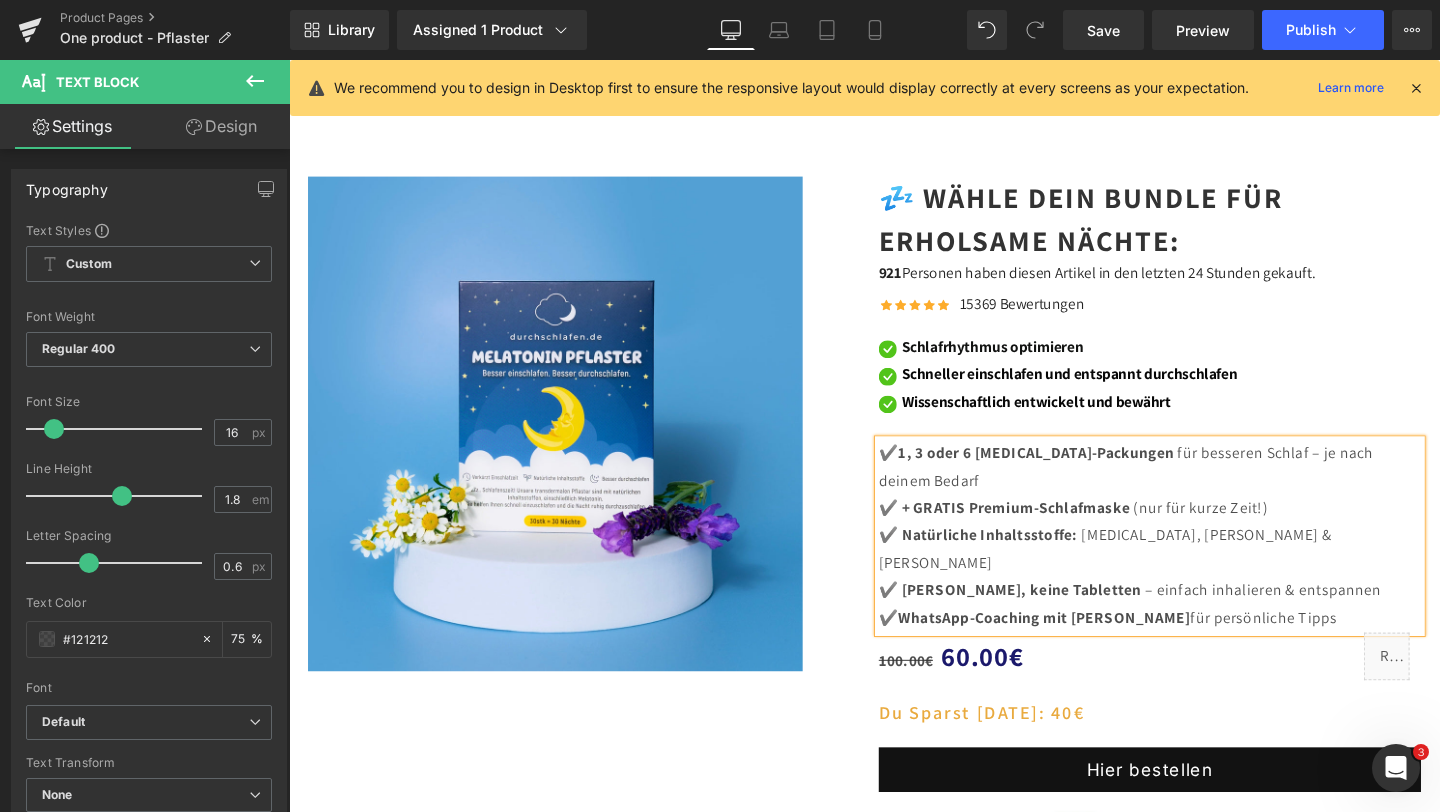 click on "✔️   Natürliche Inhaltsstoffe:   [MEDICAL_DATA], [PERSON_NAME] & [PERSON_NAME]" at bounding box center (1194, 575) 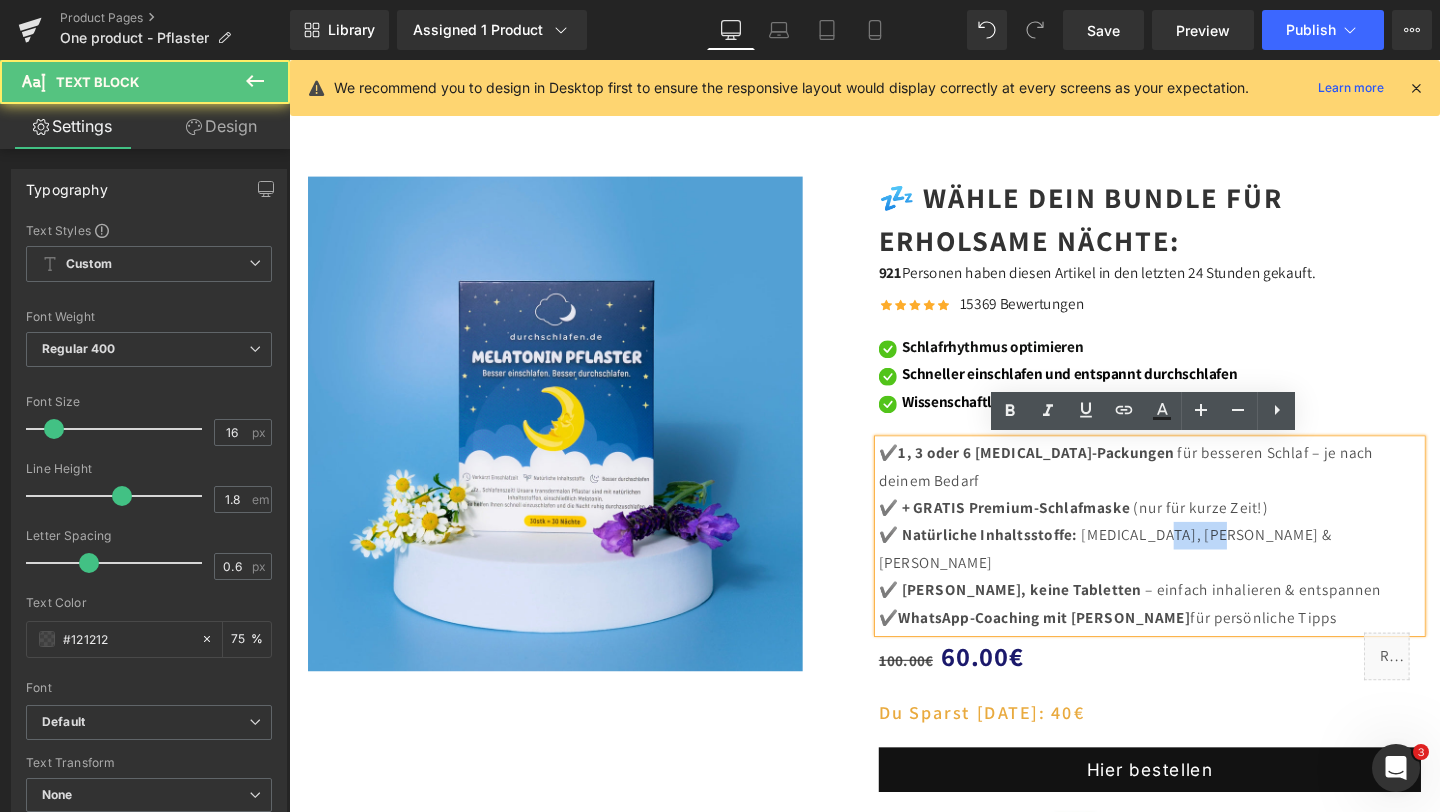 click on "✔️   Natürliche Inhaltsstoffe:   [MEDICAL_DATA], [PERSON_NAME] & [PERSON_NAME]" at bounding box center (1194, 575) 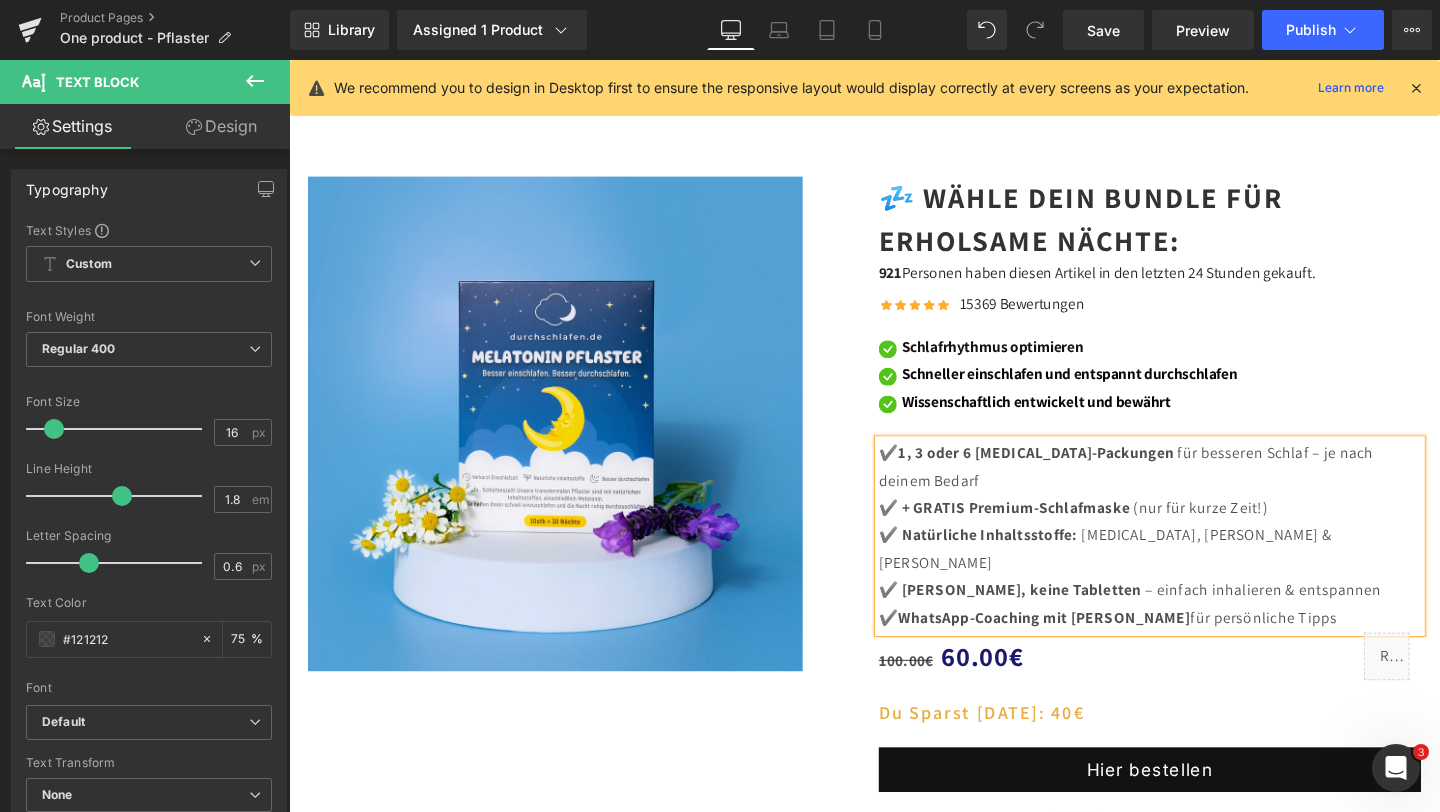 click on "✔️   Natürliche Inhaltsstoffe:   [MEDICAL_DATA], [PERSON_NAME] & [PERSON_NAME]" at bounding box center [1194, 575] 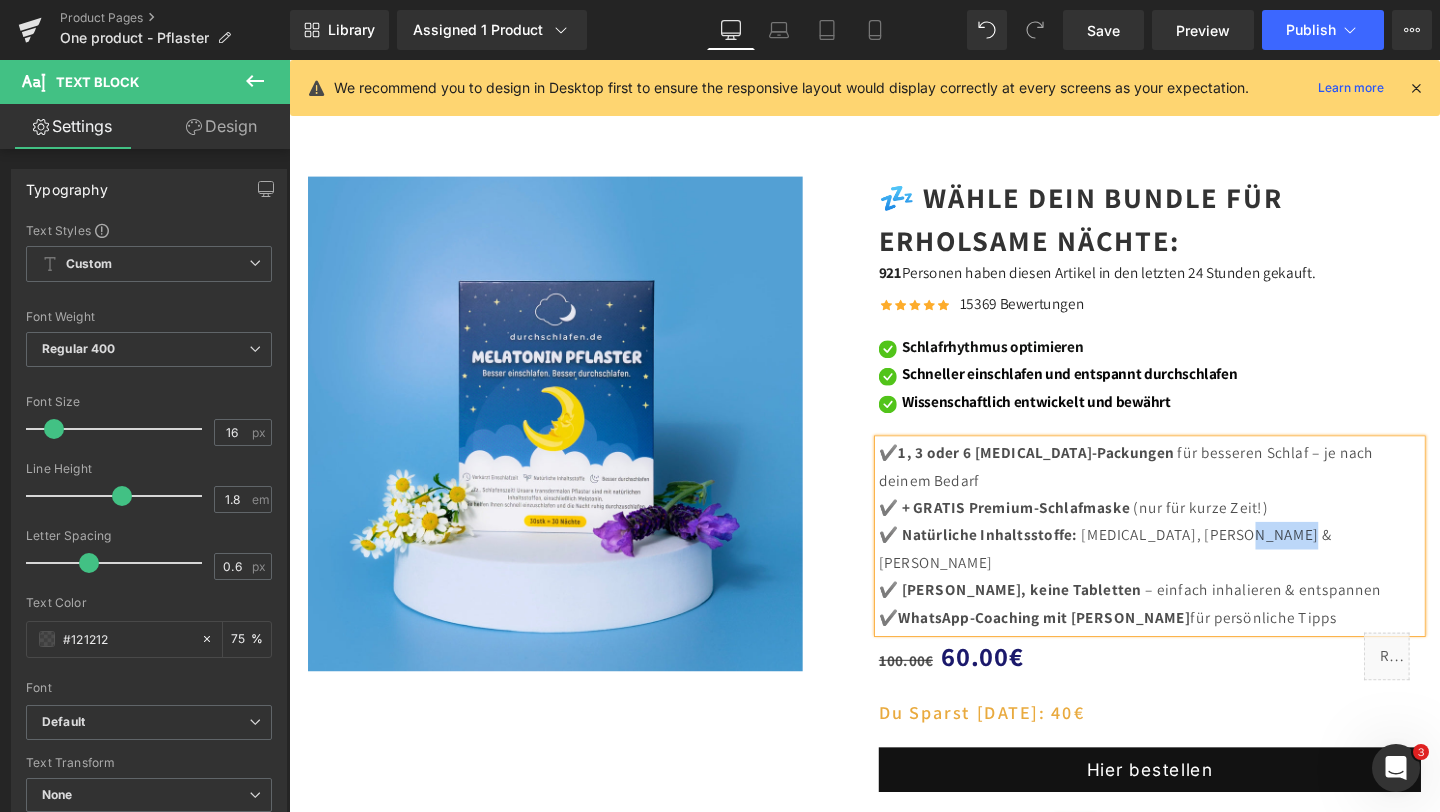 click on "✔️   Natürliche Inhaltsstoffe:   [MEDICAL_DATA], [PERSON_NAME] & [PERSON_NAME]" at bounding box center (1194, 575) 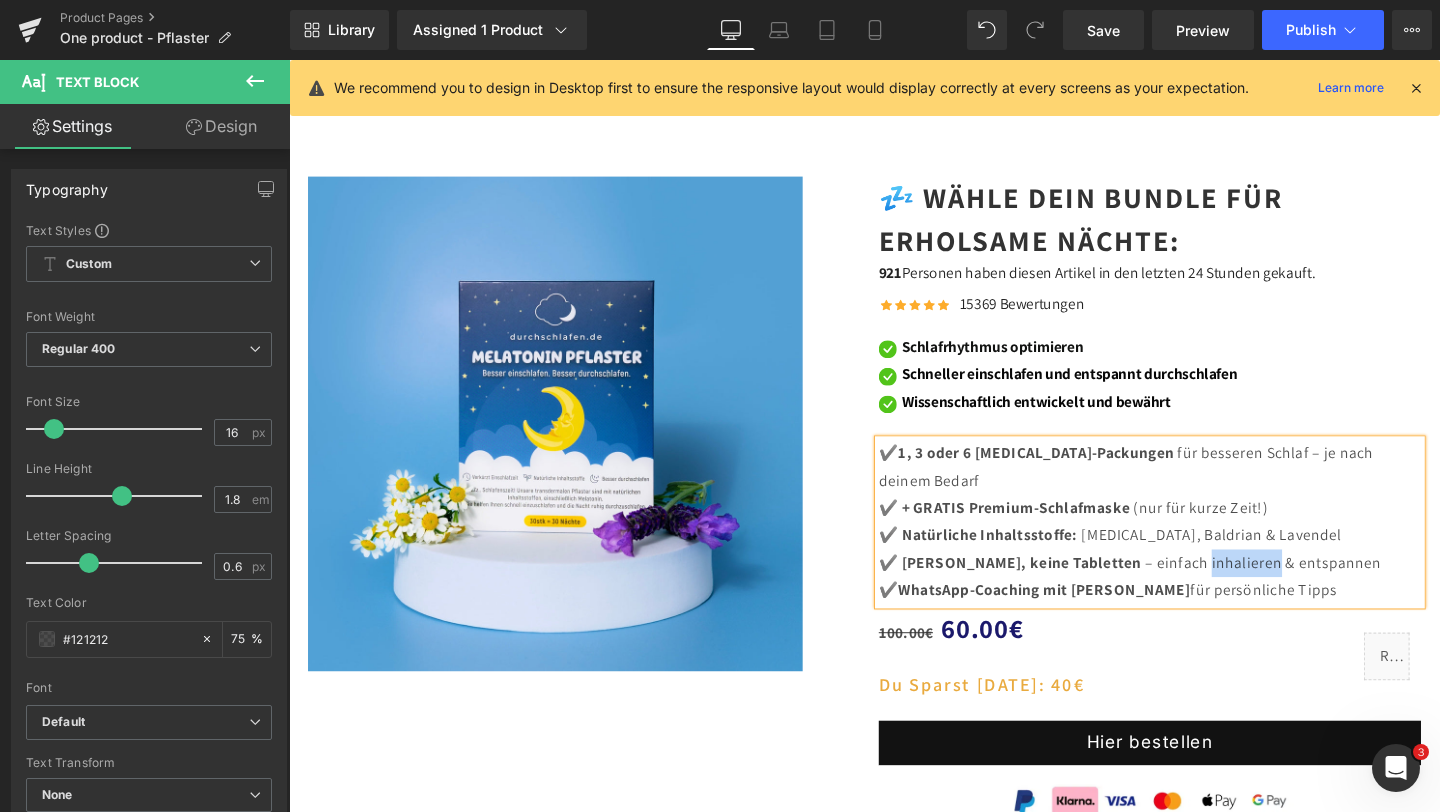drag, startPoint x: 1242, startPoint y: 587, endPoint x: 1310, endPoint y: 583, distance: 68.117546 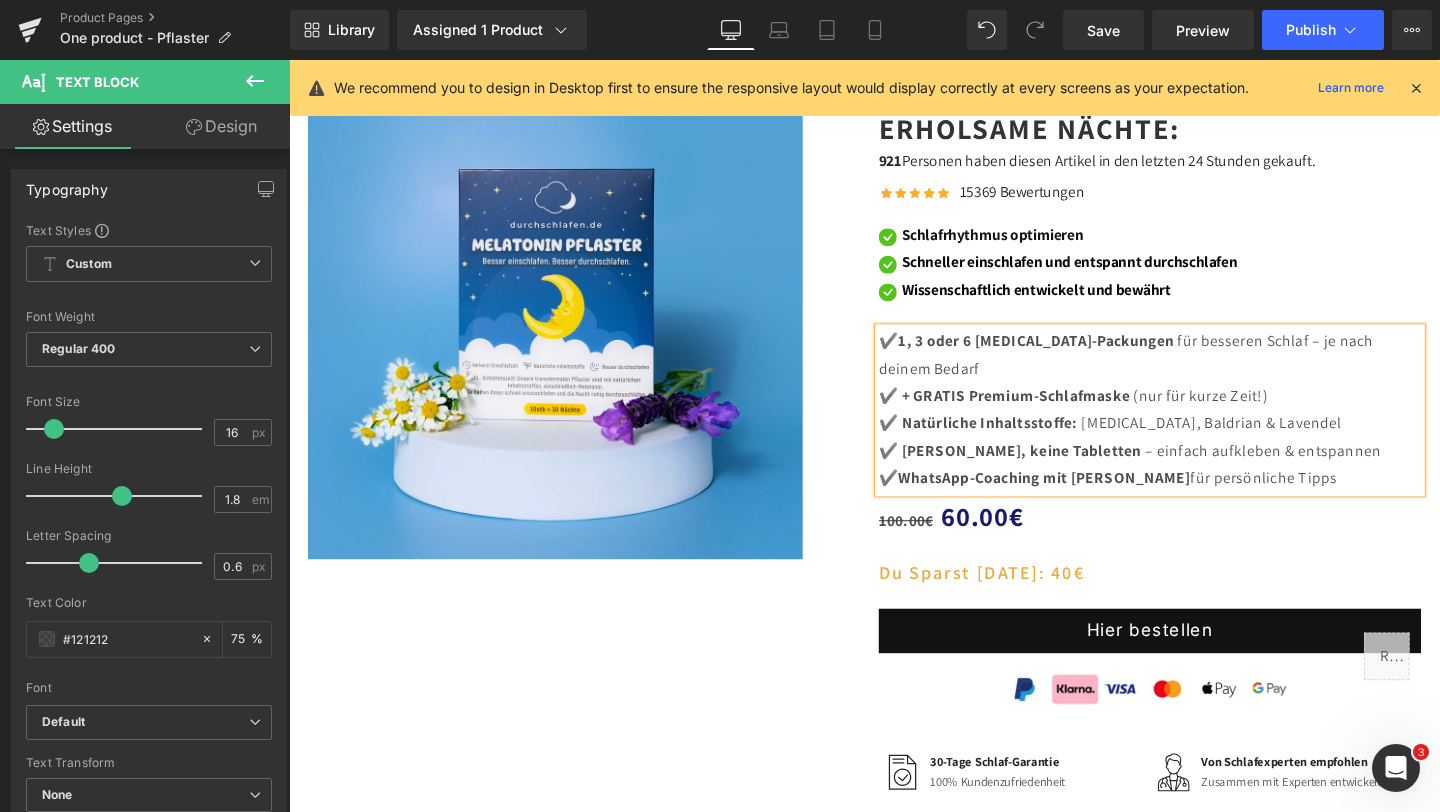 scroll, scrollTop: 5501, scrollLeft: 0, axis: vertical 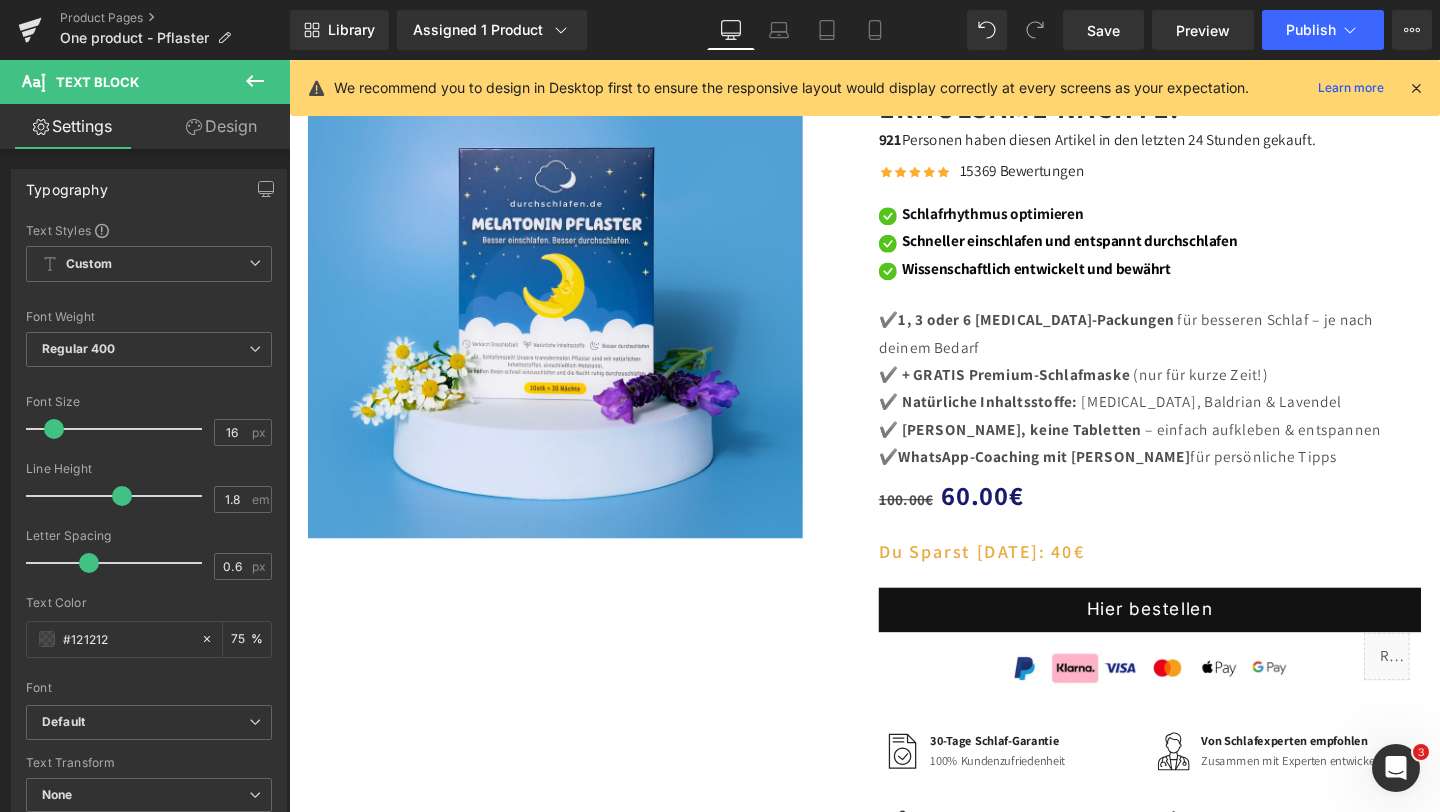 click 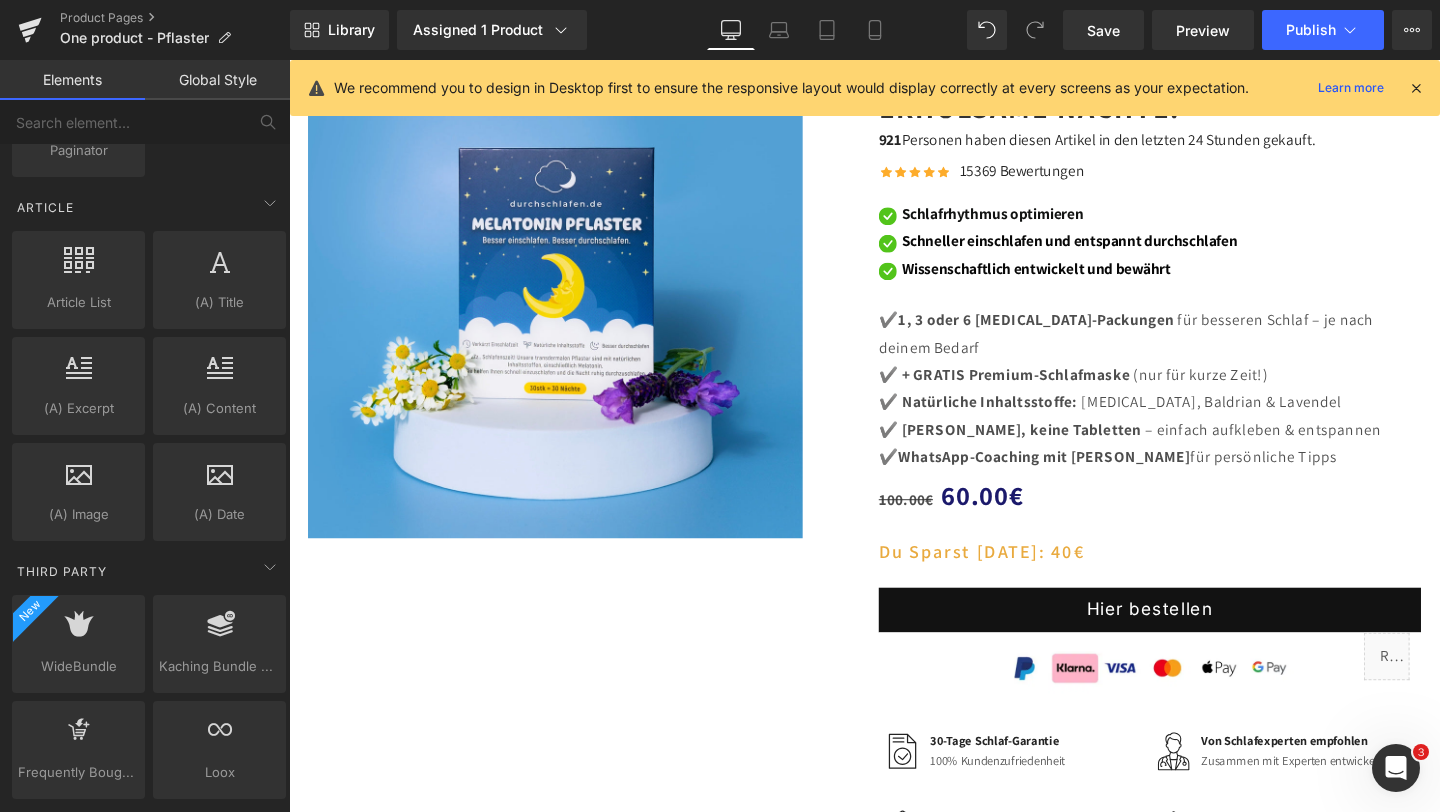 scroll, scrollTop: 3850, scrollLeft: 0, axis: vertical 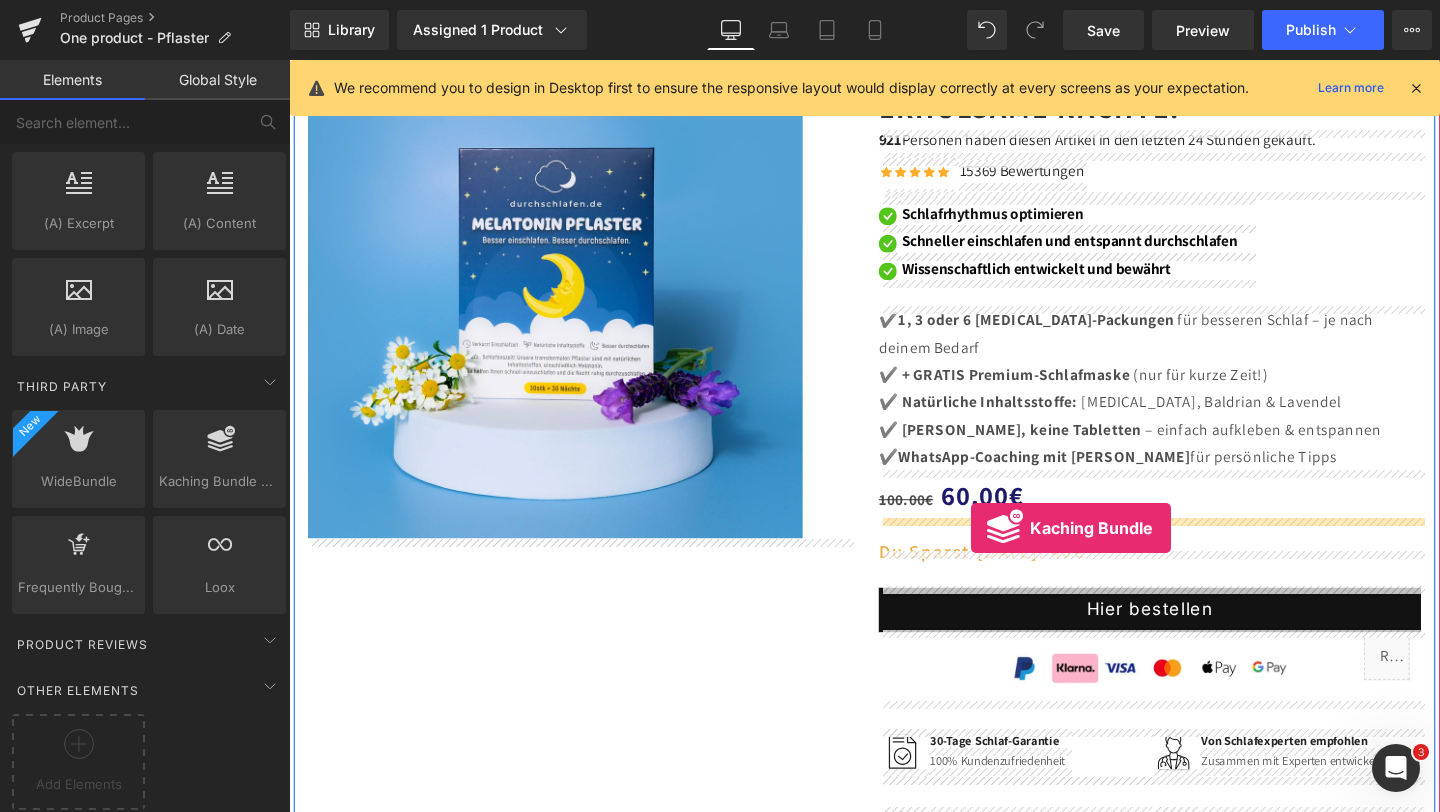 drag, startPoint x: 490, startPoint y: 528, endPoint x: 1006, endPoint y: 553, distance: 516.6053 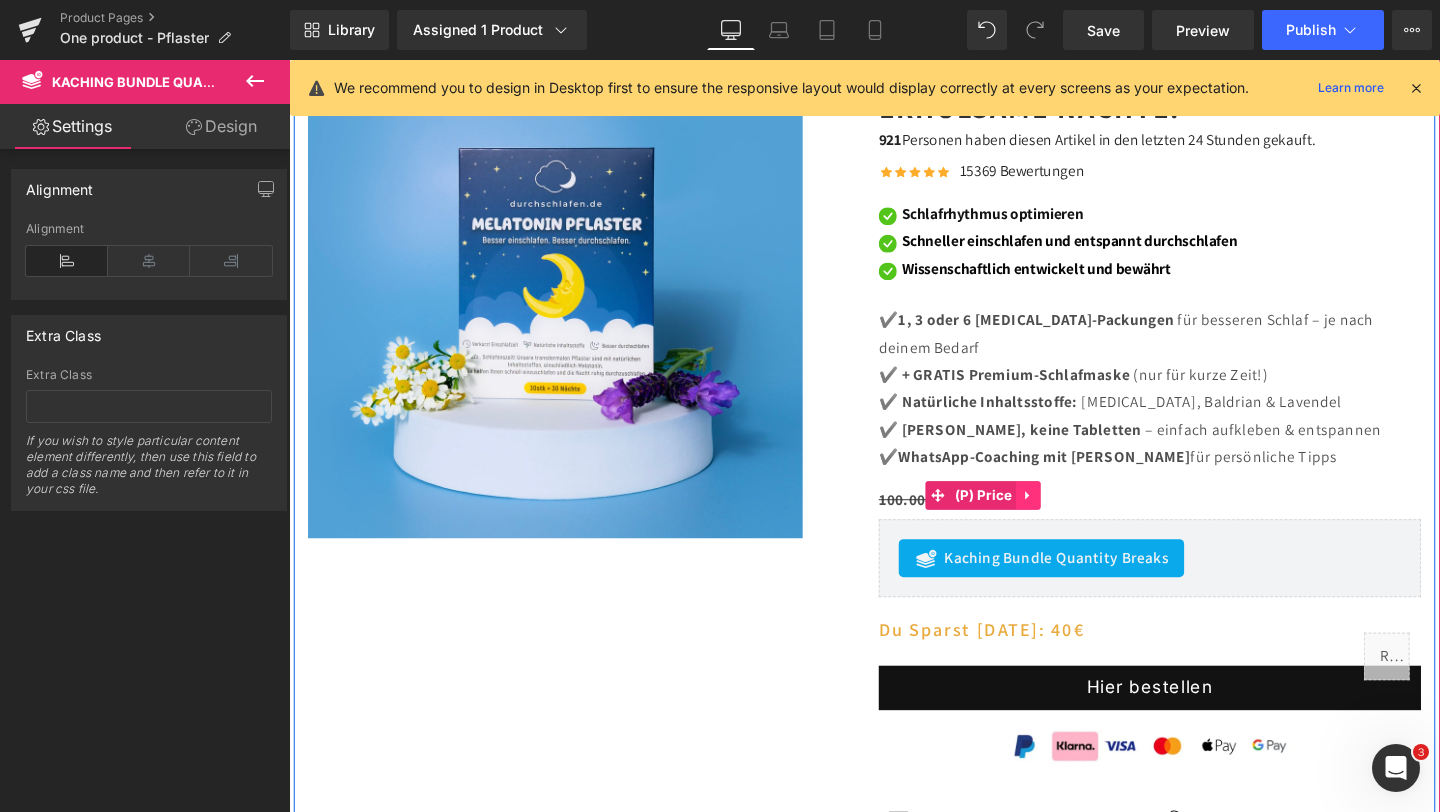 click 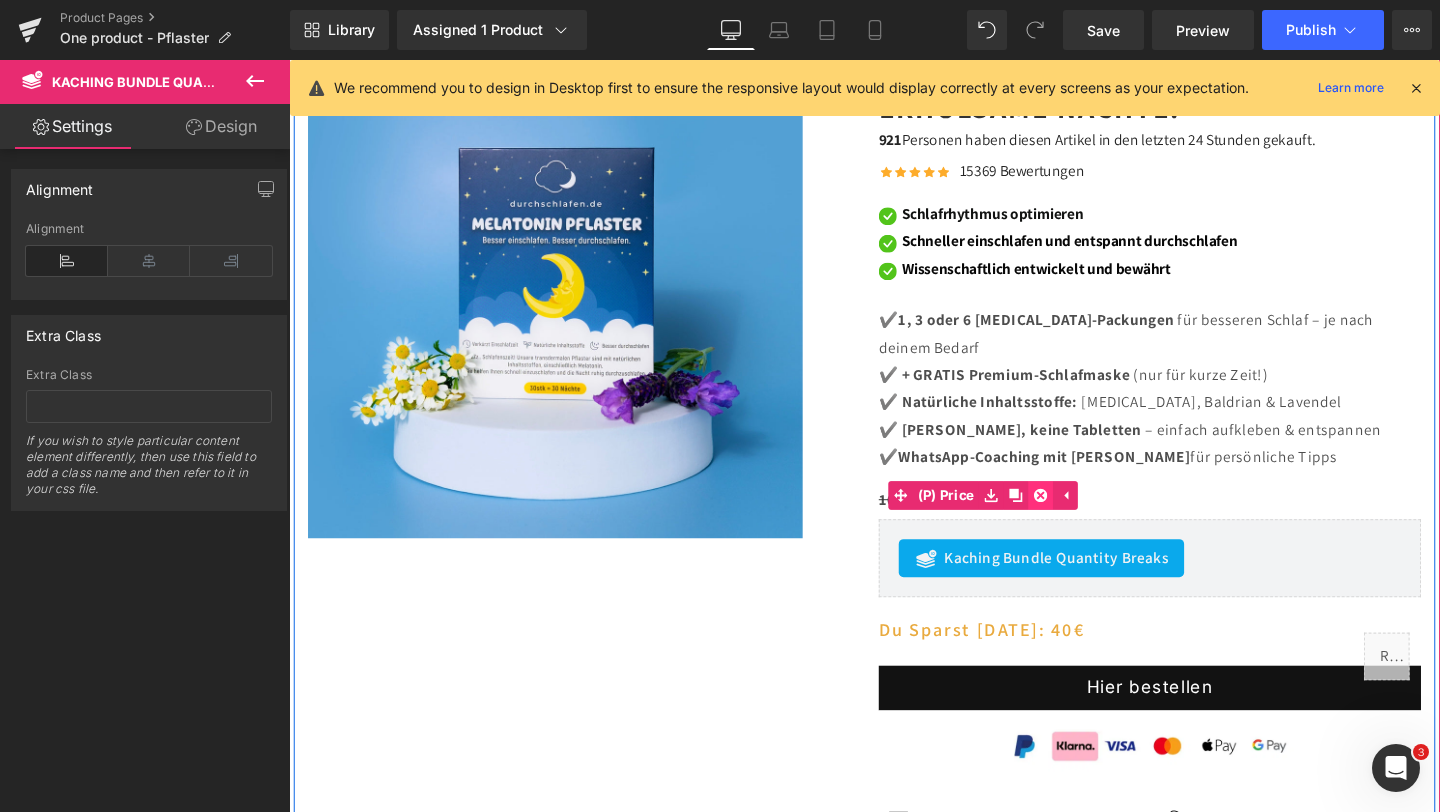 click 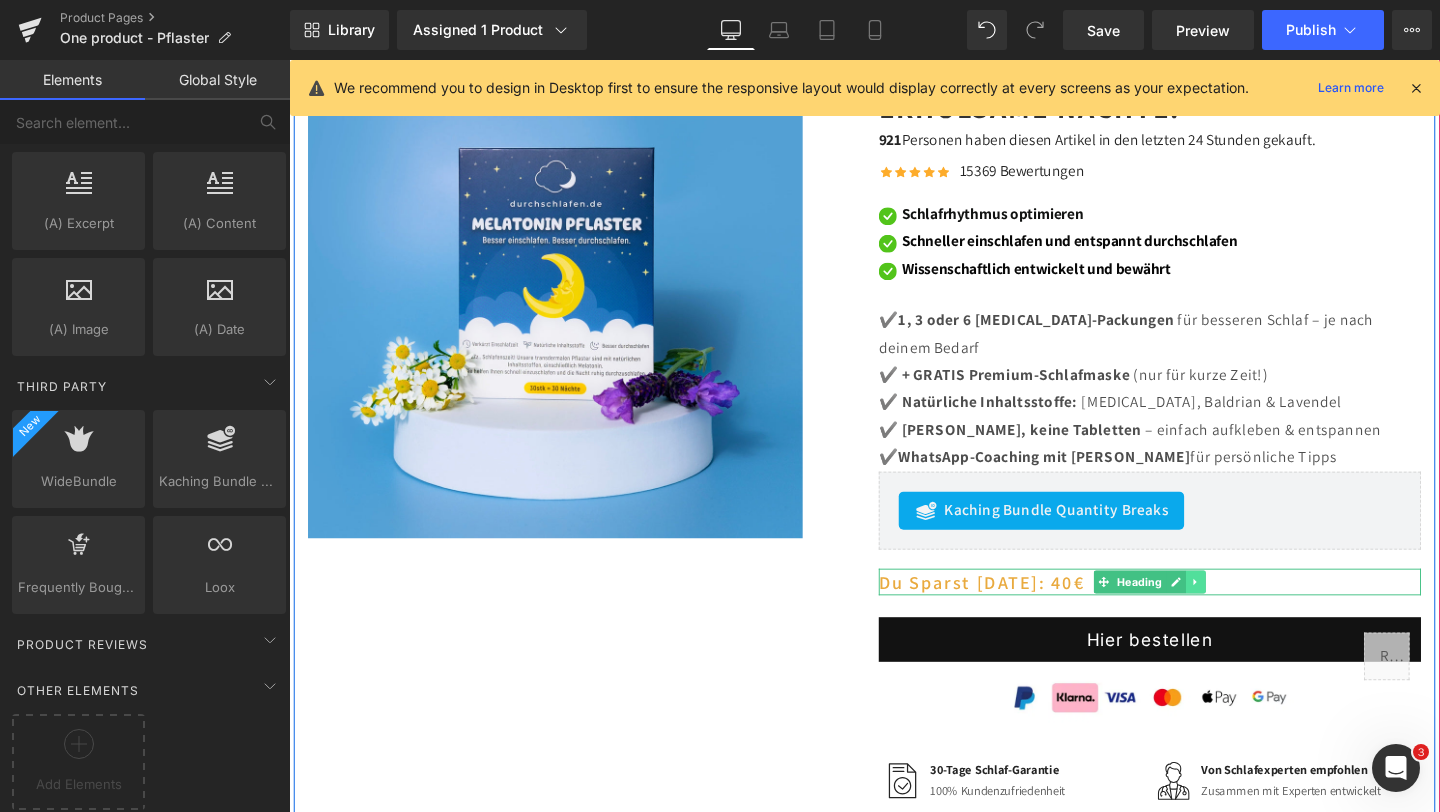 click 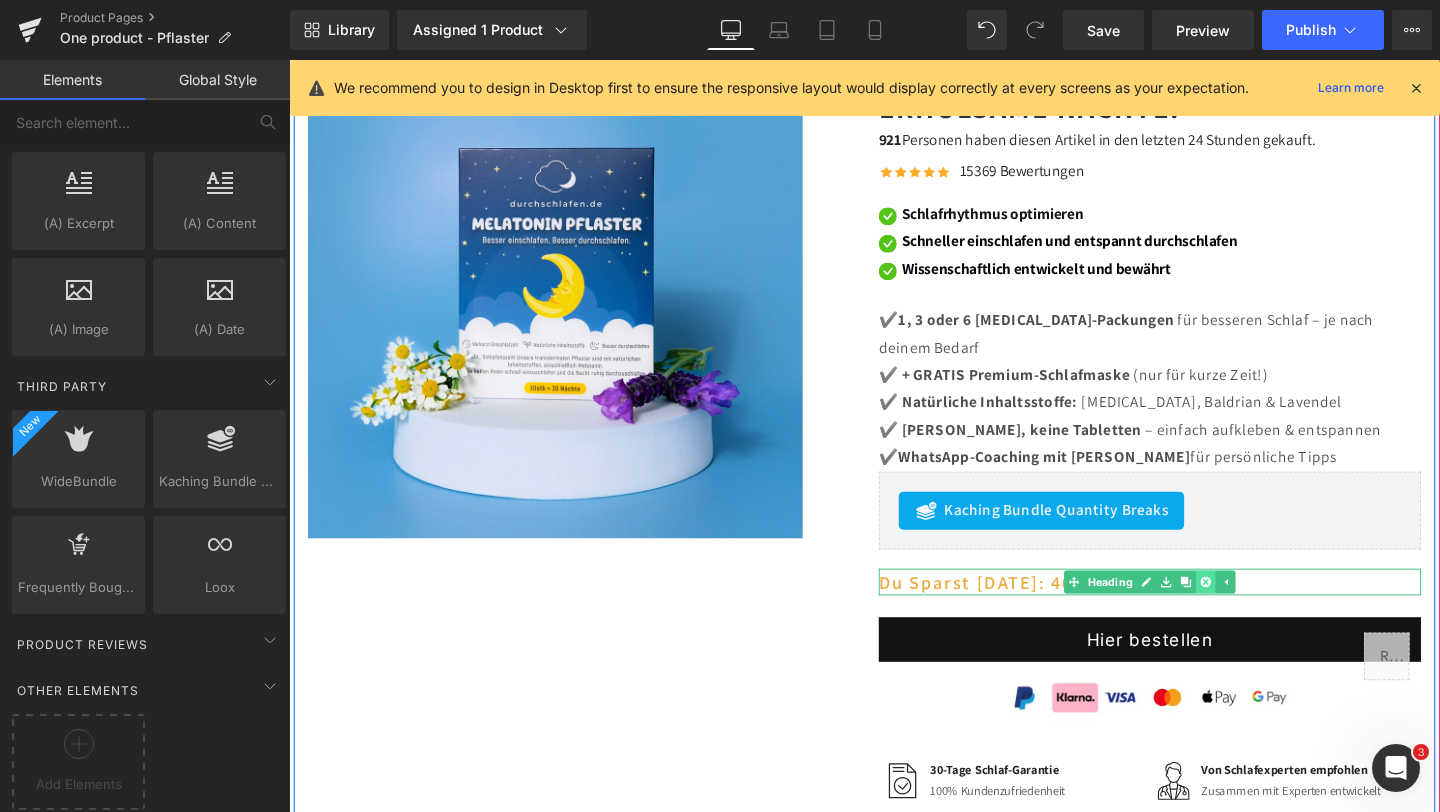 click 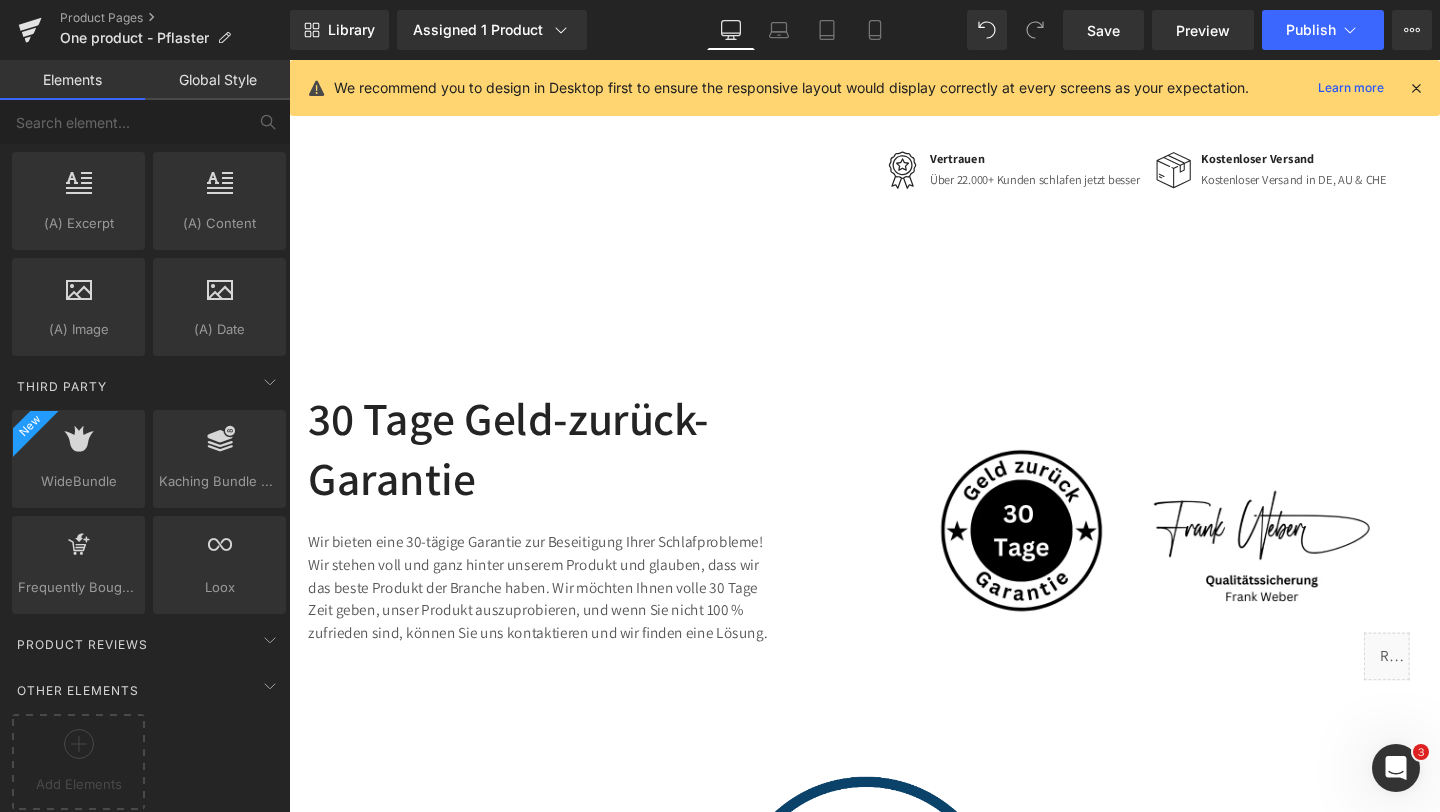 scroll, scrollTop: 6174, scrollLeft: 0, axis: vertical 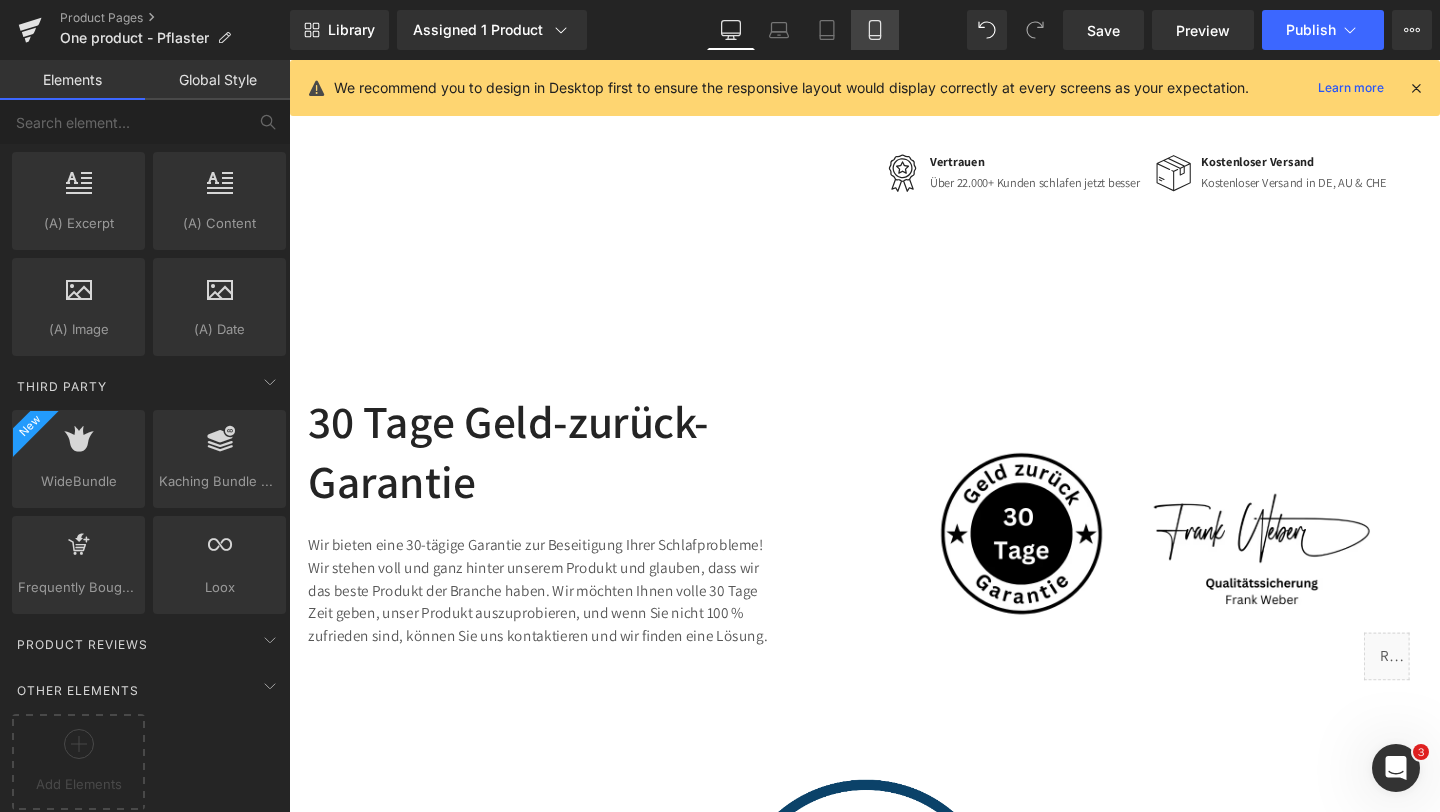 click on "Mobile" at bounding box center [875, 30] 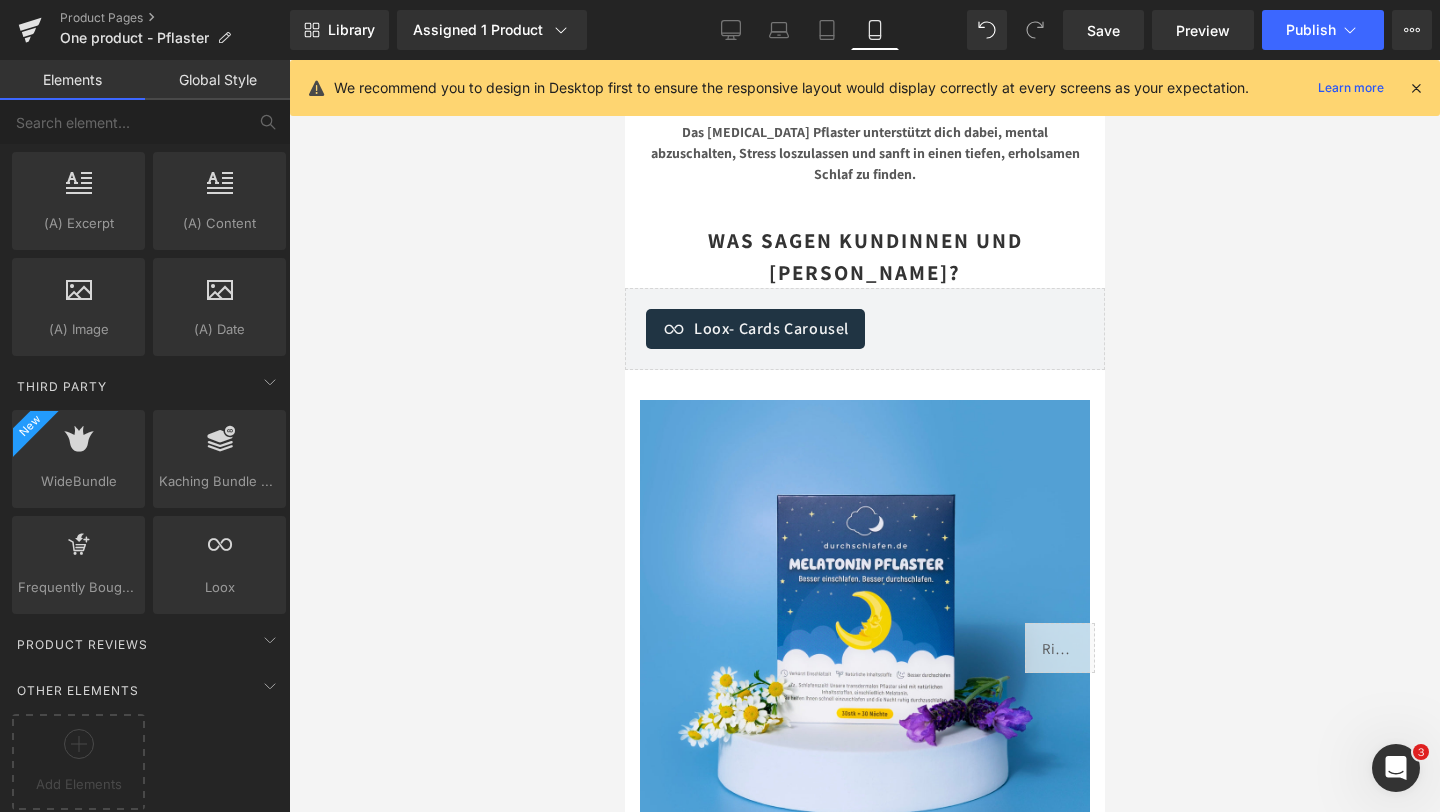 scroll, scrollTop: 4653, scrollLeft: 0, axis: vertical 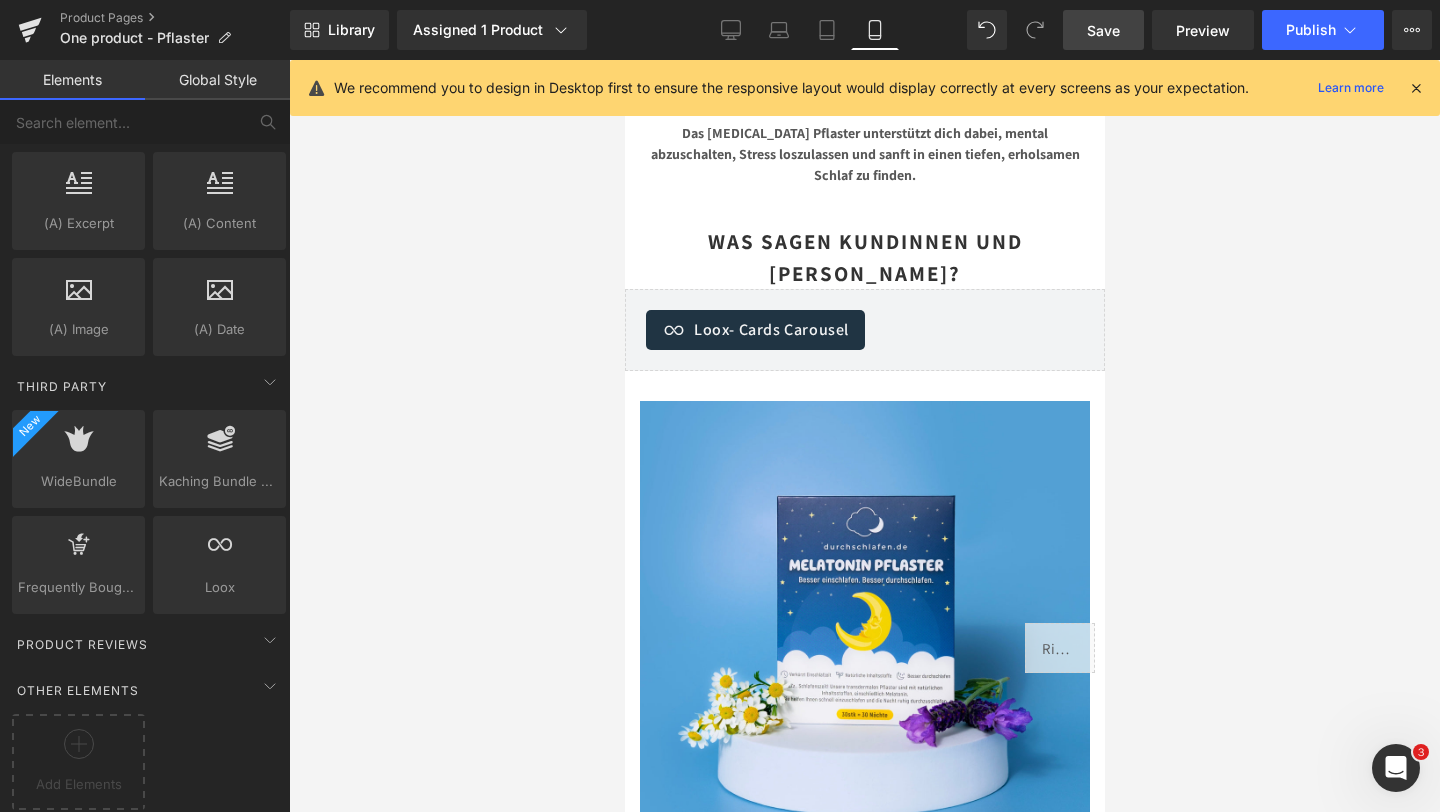 click on "Save" at bounding box center (1103, 30) 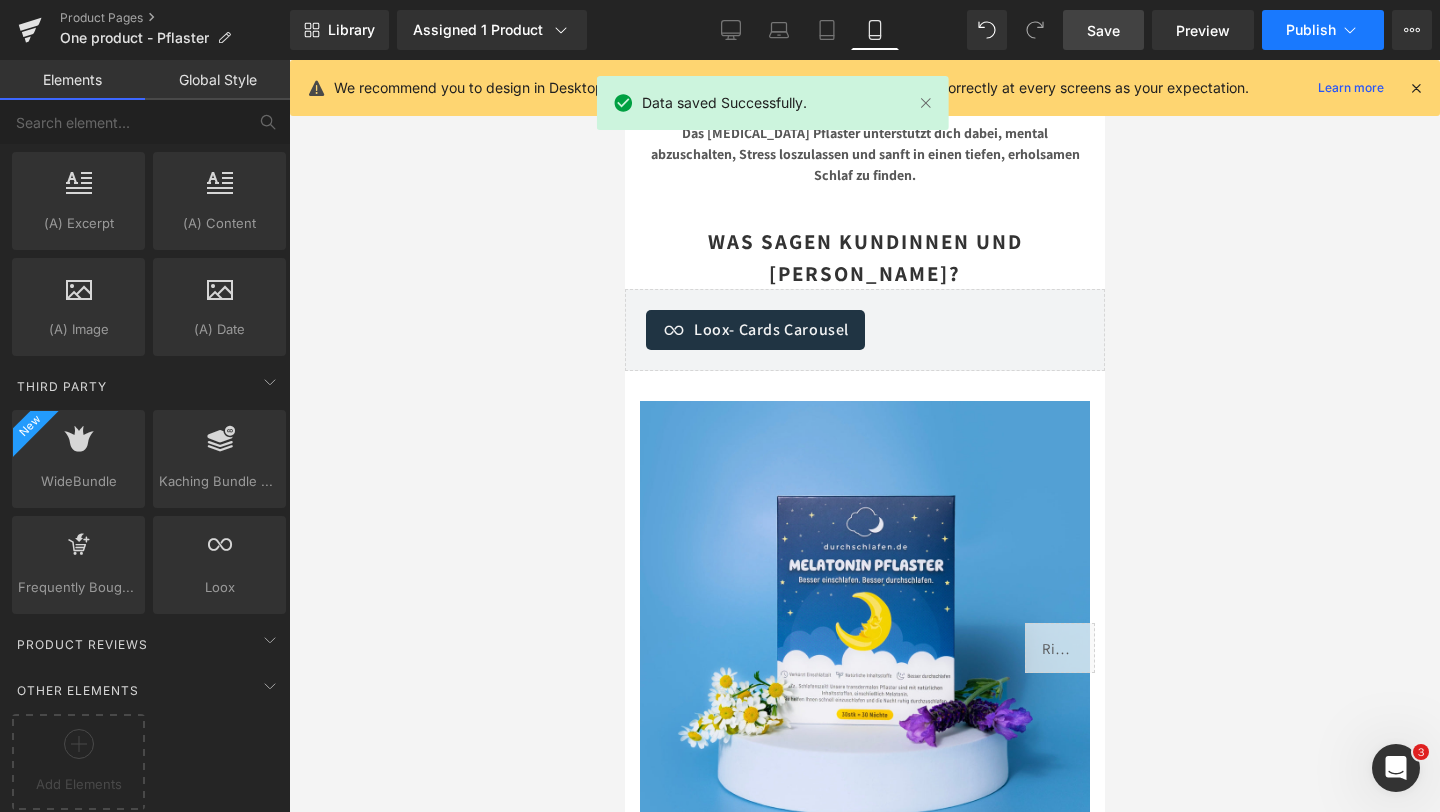 click on "Publish" at bounding box center [1311, 30] 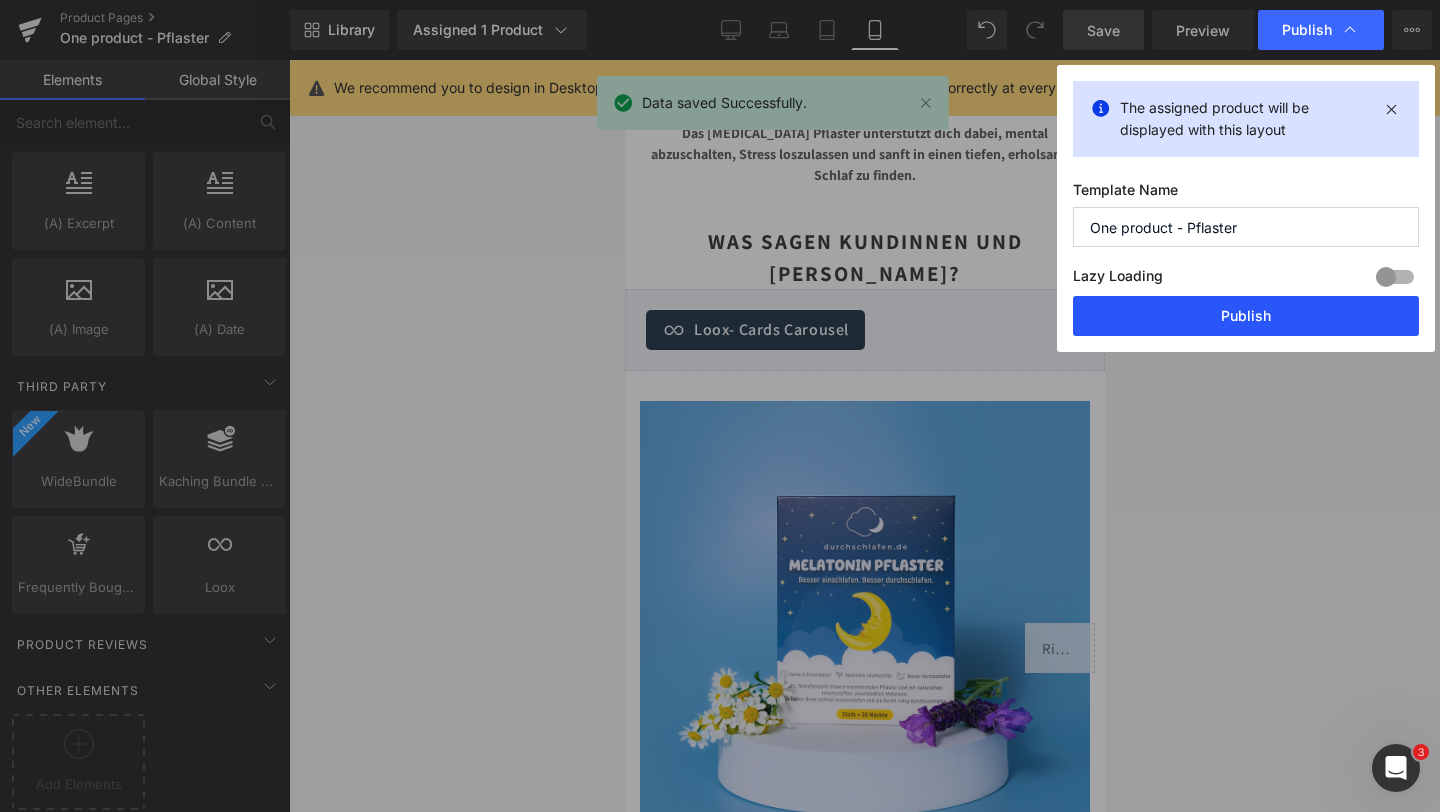 drag, startPoint x: 1189, startPoint y: 328, endPoint x: 466, endPoint y: 119, distance: 752.6022 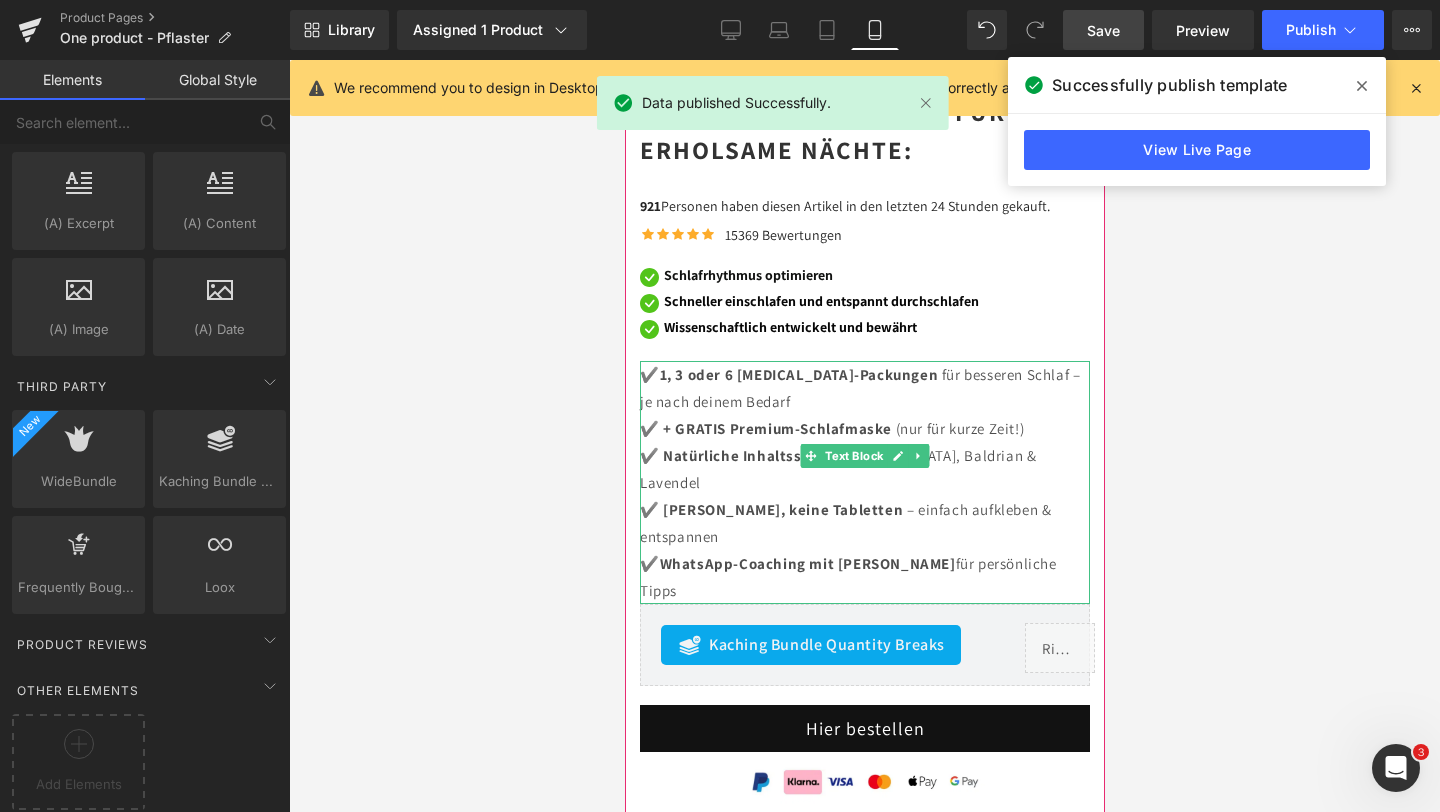 scroll, scrollTop: 5393, scrollLeft: 0, axis: vertical 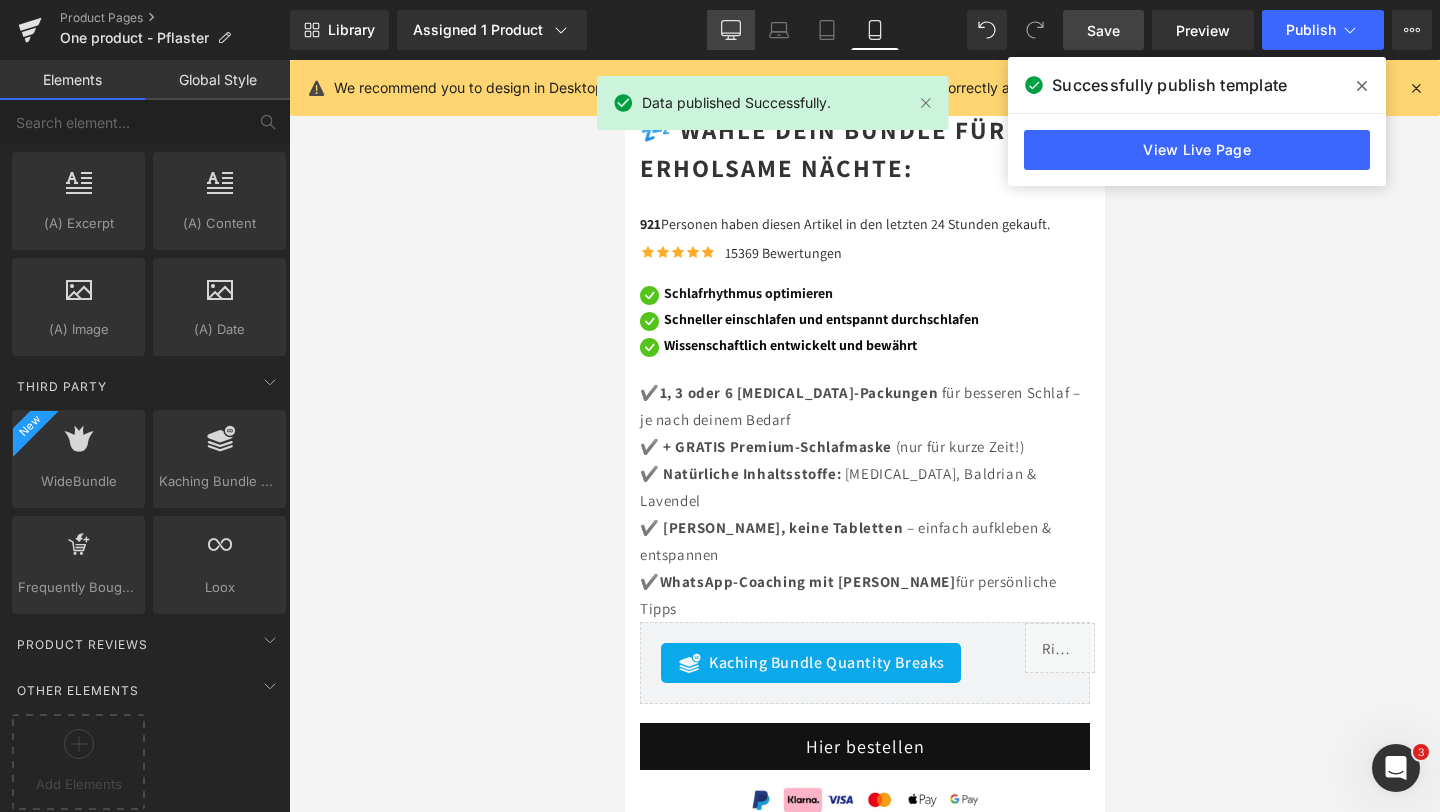 click 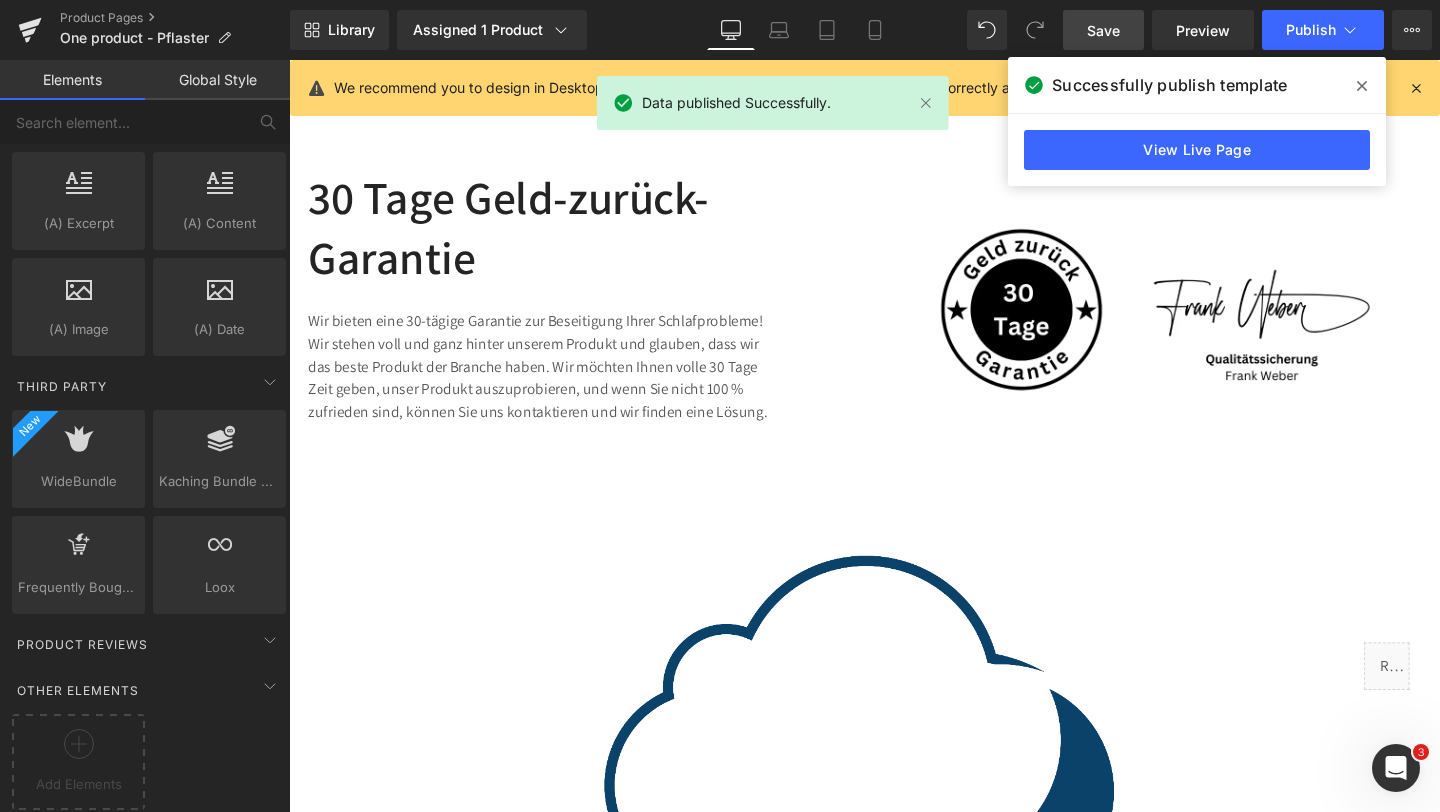 scroll, scrollTop: 6410, scrollLeft: 0, axis: vertical 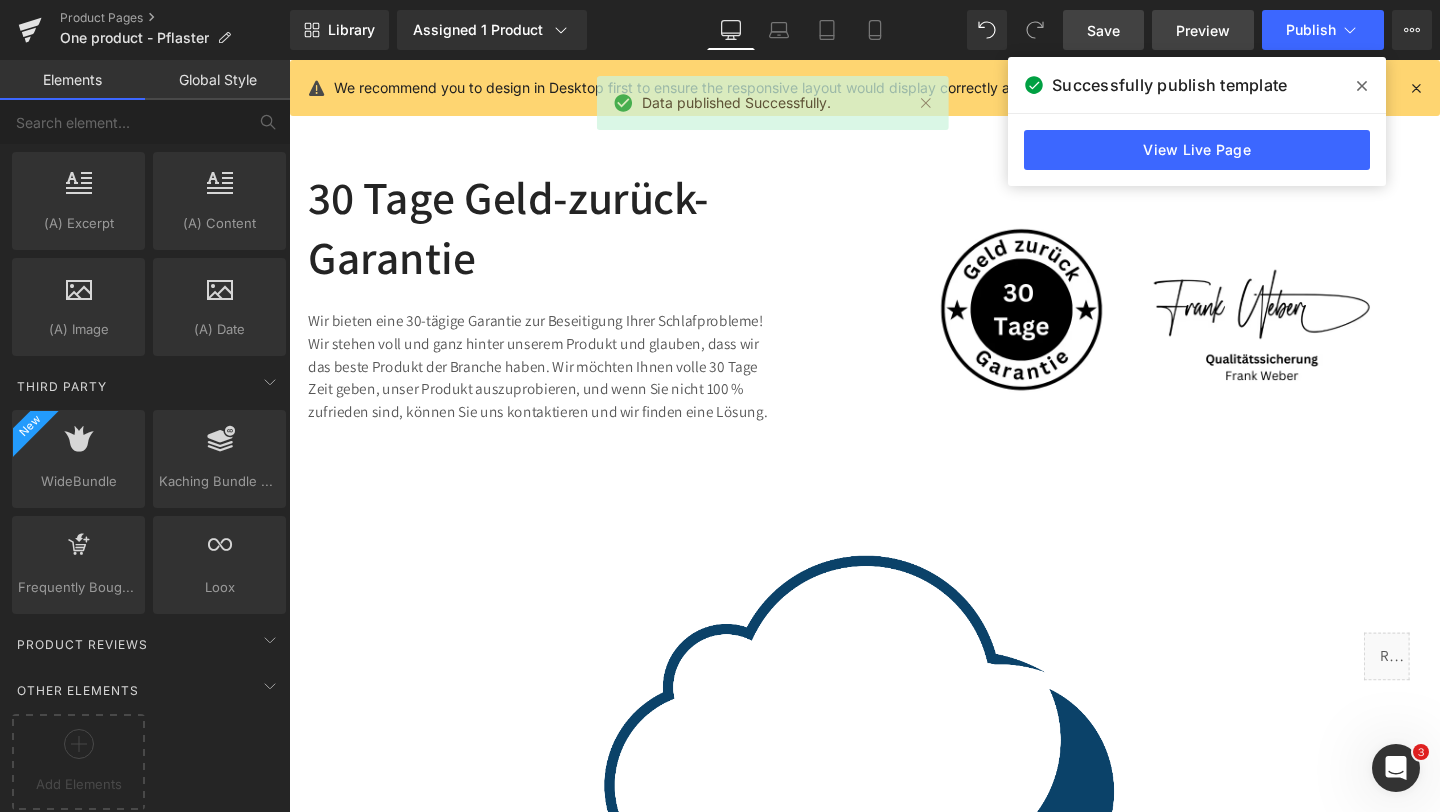 click on "Preview" at bounding box center (1203, 30) 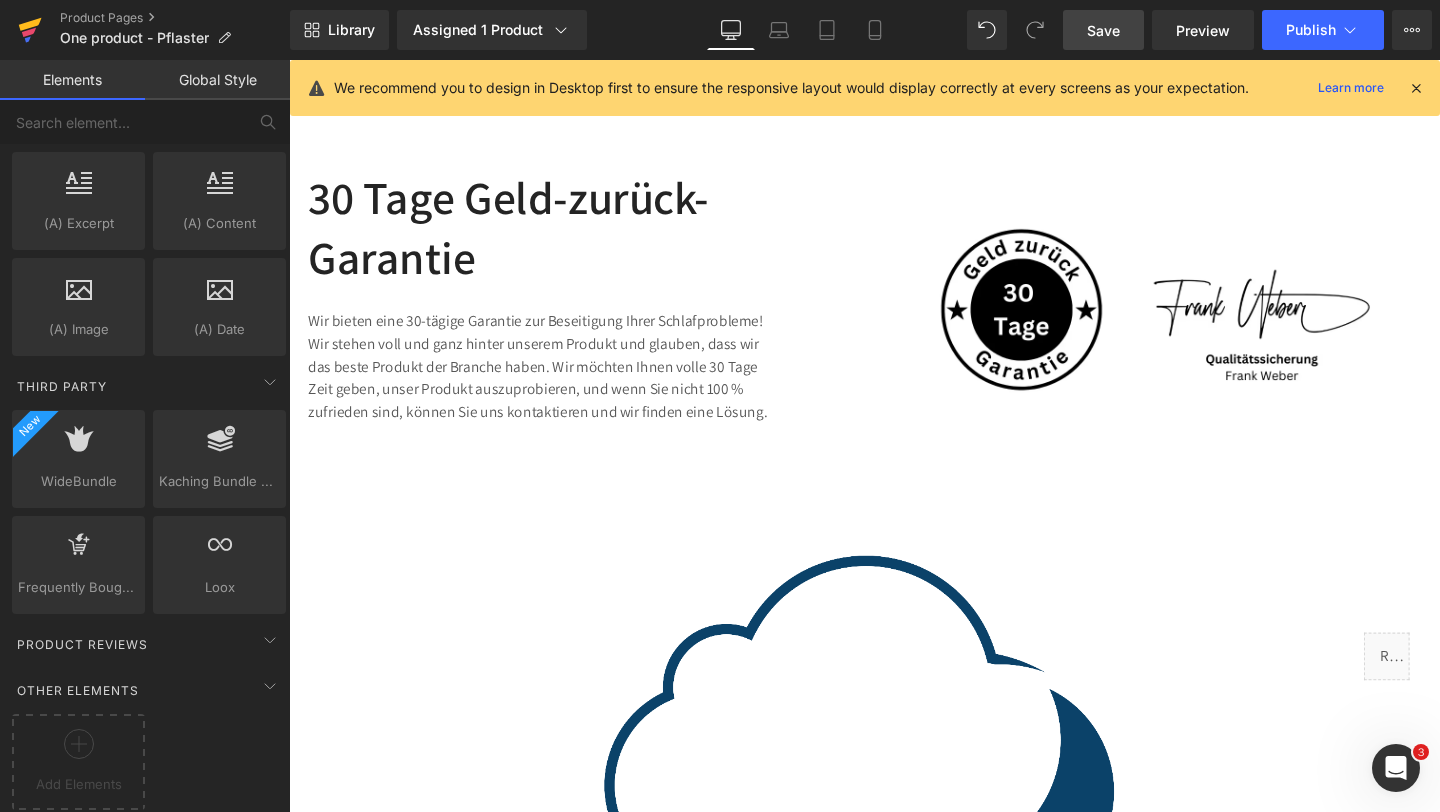 click 